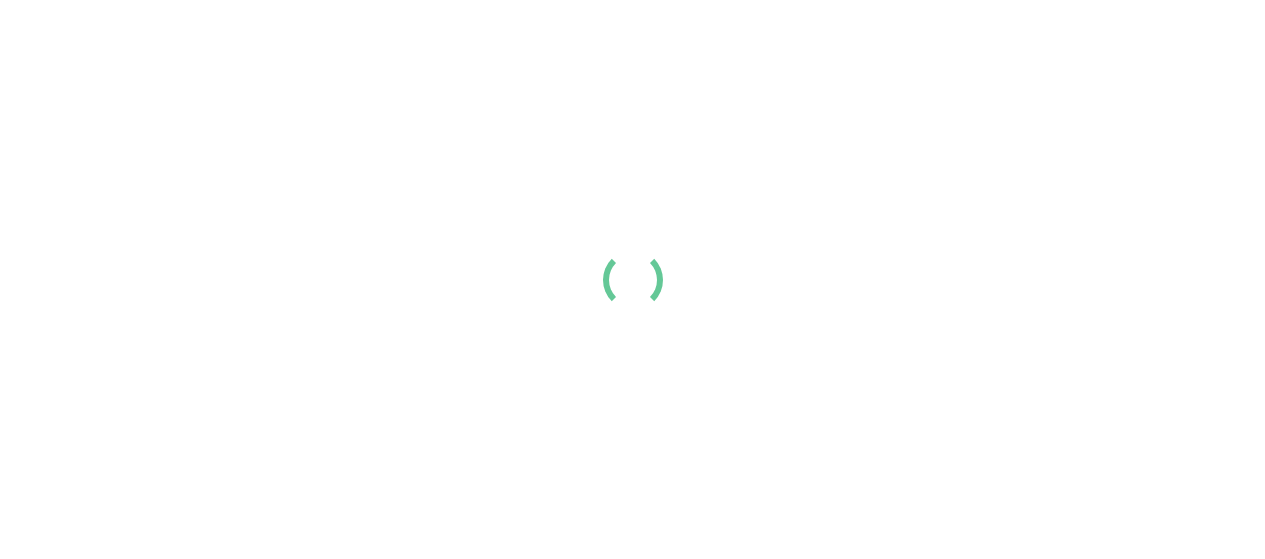 scroll, scrollTop: 0, scrollLeft: 0, axis: both 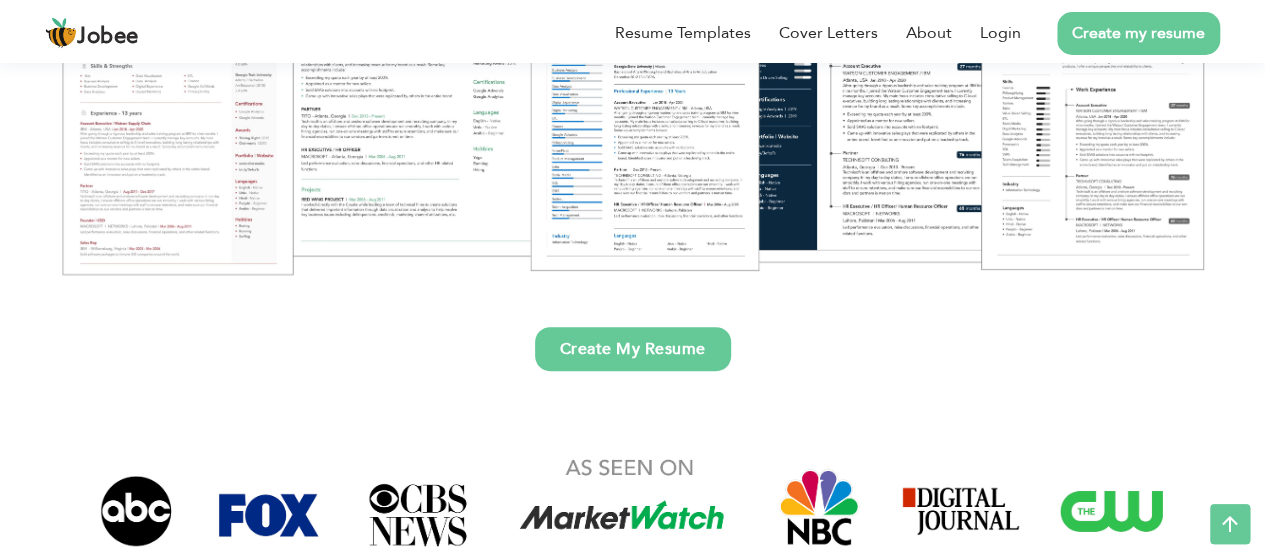 click on "Create My Resume" at bounding box center (633, 349) 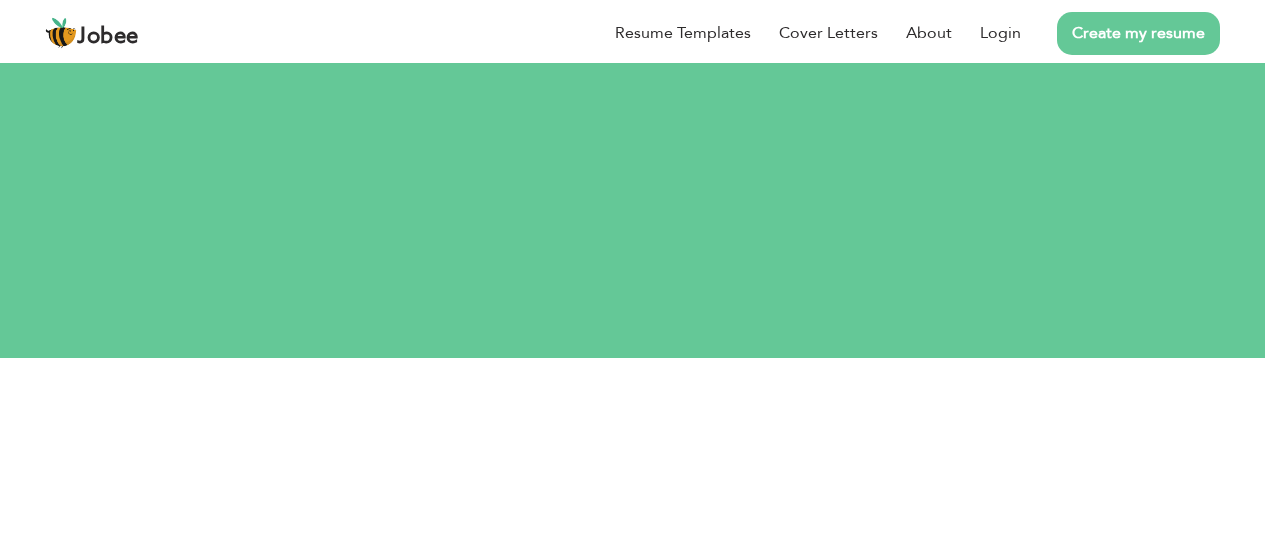 scroll, scrollTop: 0, scrollLeft: 0, axis: both 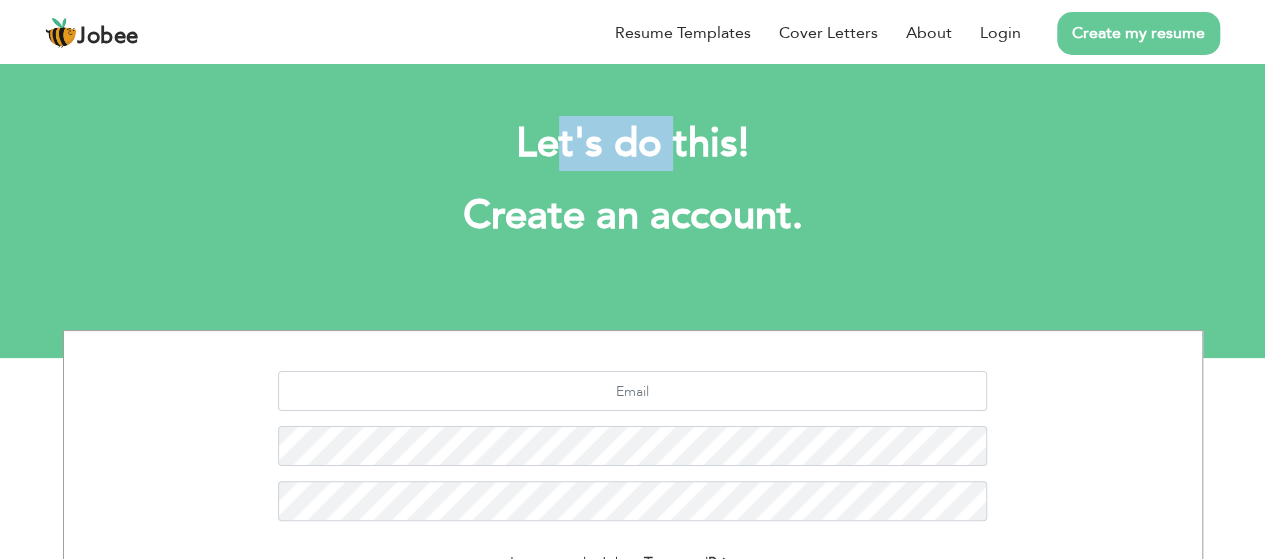 drag, startPoint x: 557, startPoint y: 145, endPoint x: 668, endPoint y: 159, distance: 111.8794 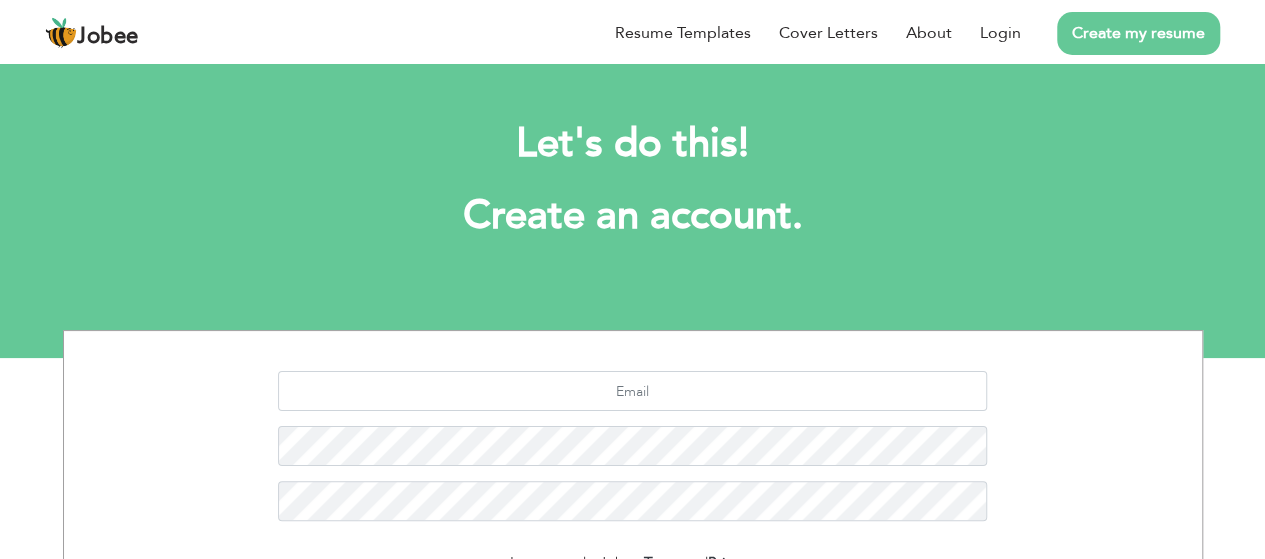 scroll, scrollTop: 270, scrollLeft: 0, axis: vertical 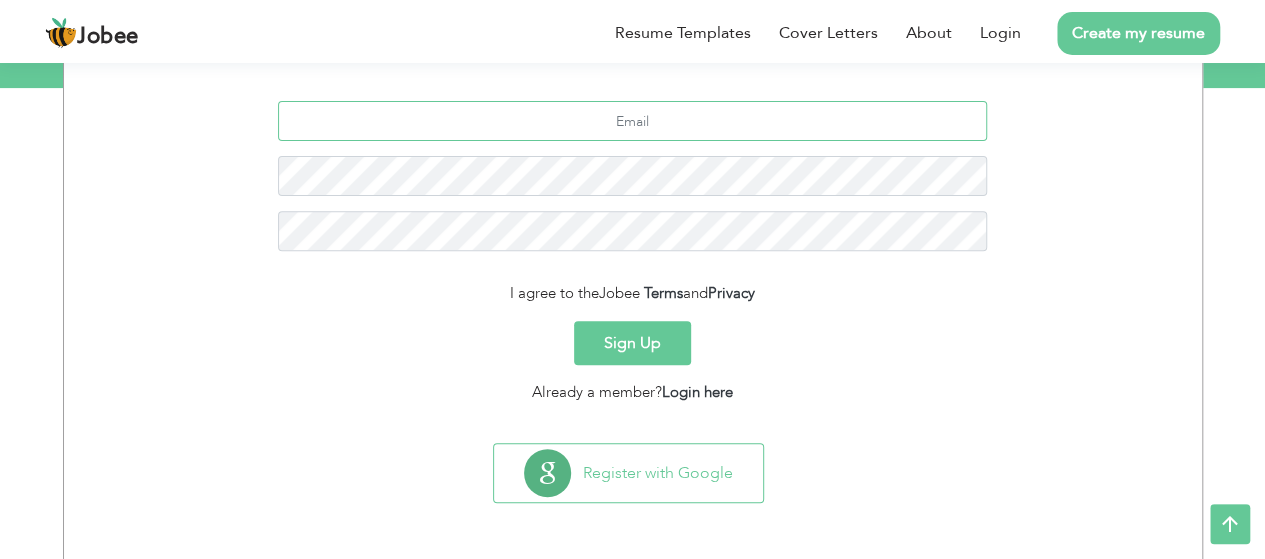 click at bounding box center [632, 121] 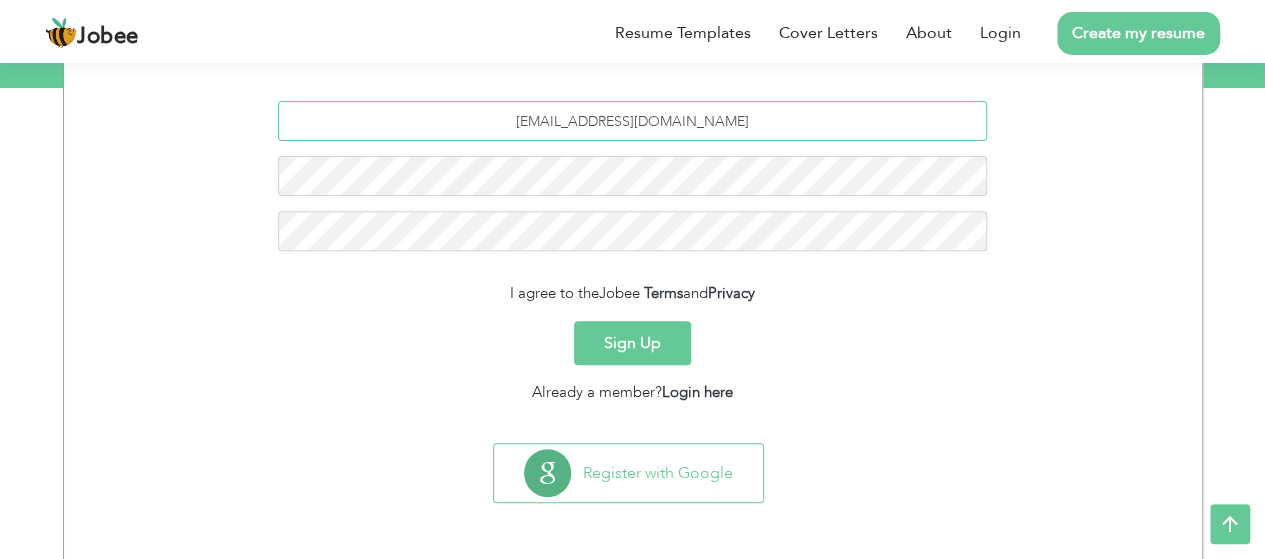 type on "[EMAIL_ADDRESS][DOMAIN_NAME]" 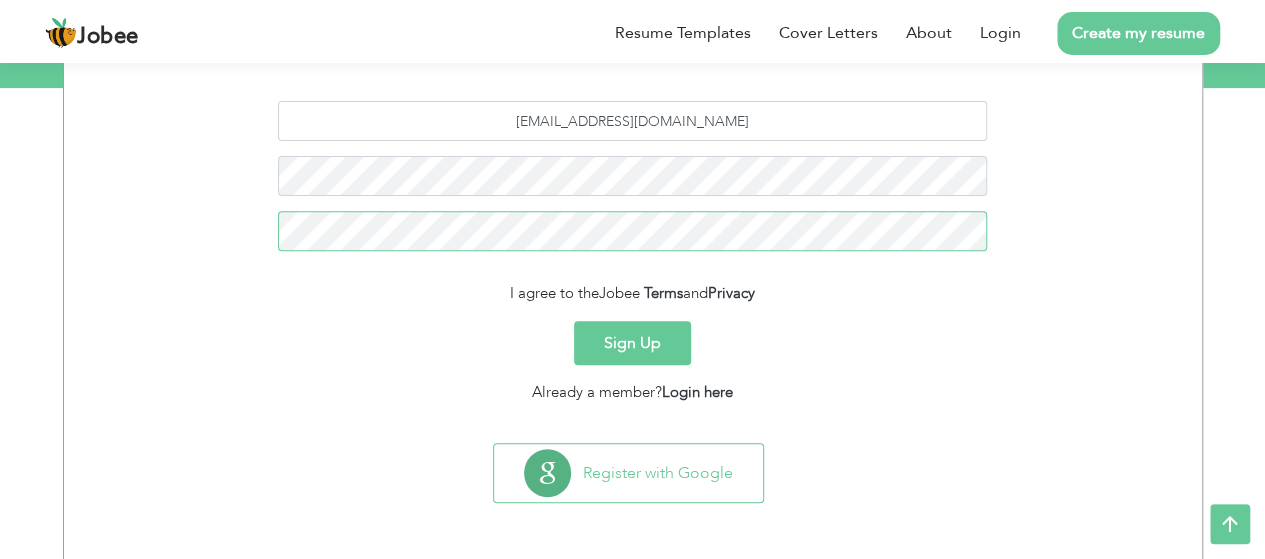 click on "Sign Up" at bounding box center [632, 343] 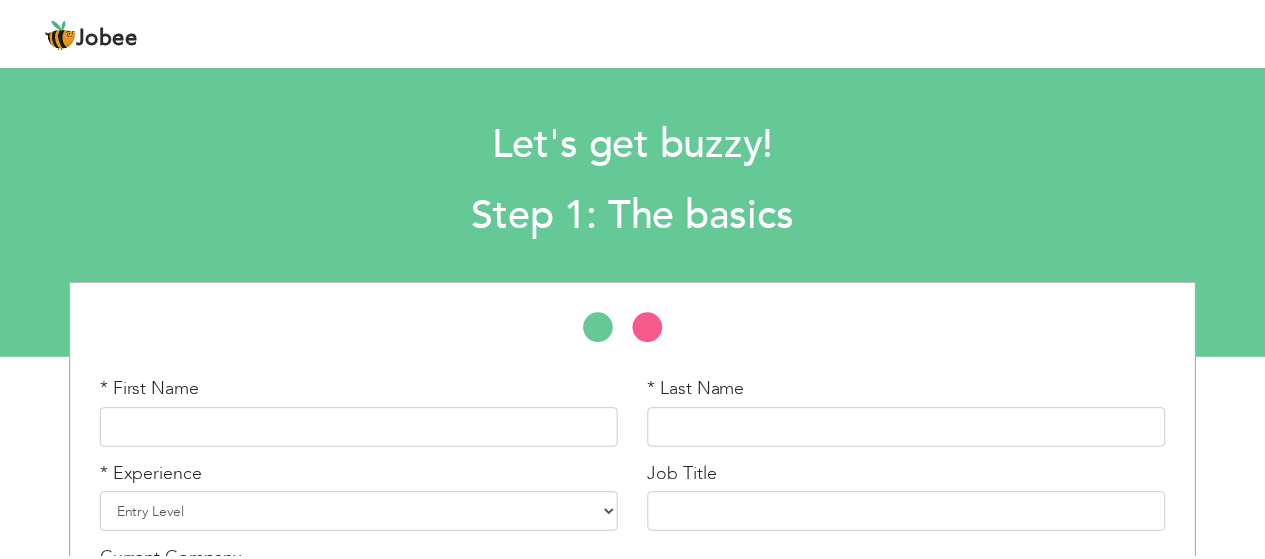 scroll, scrollTop: 0, scrollLeft: 0, axis: both 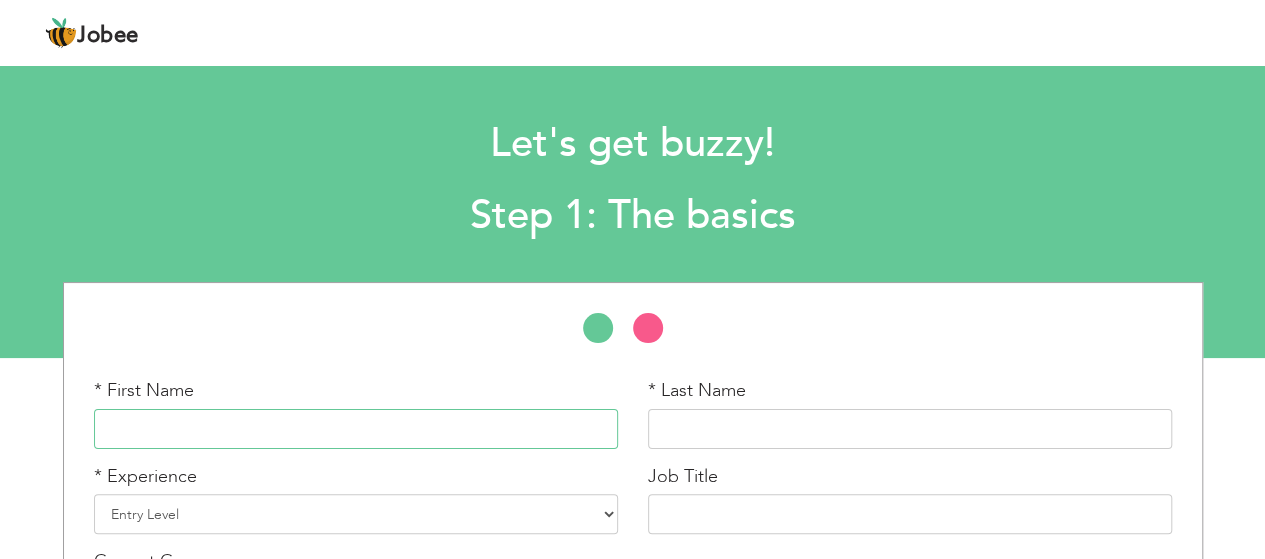 click at bounding box center [356, 429] 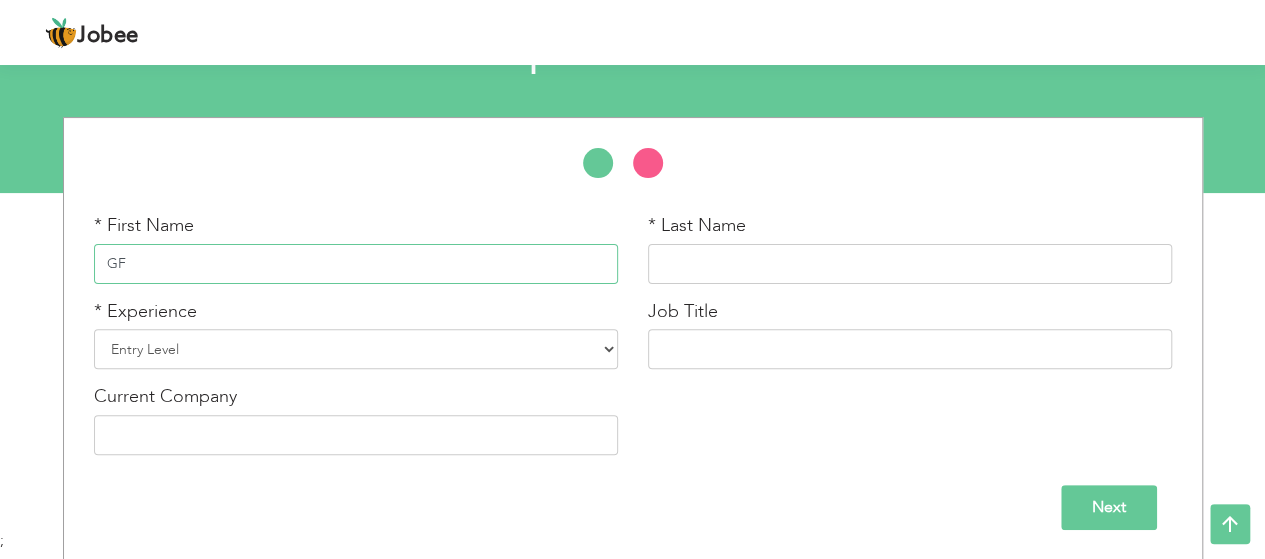 type on "G" 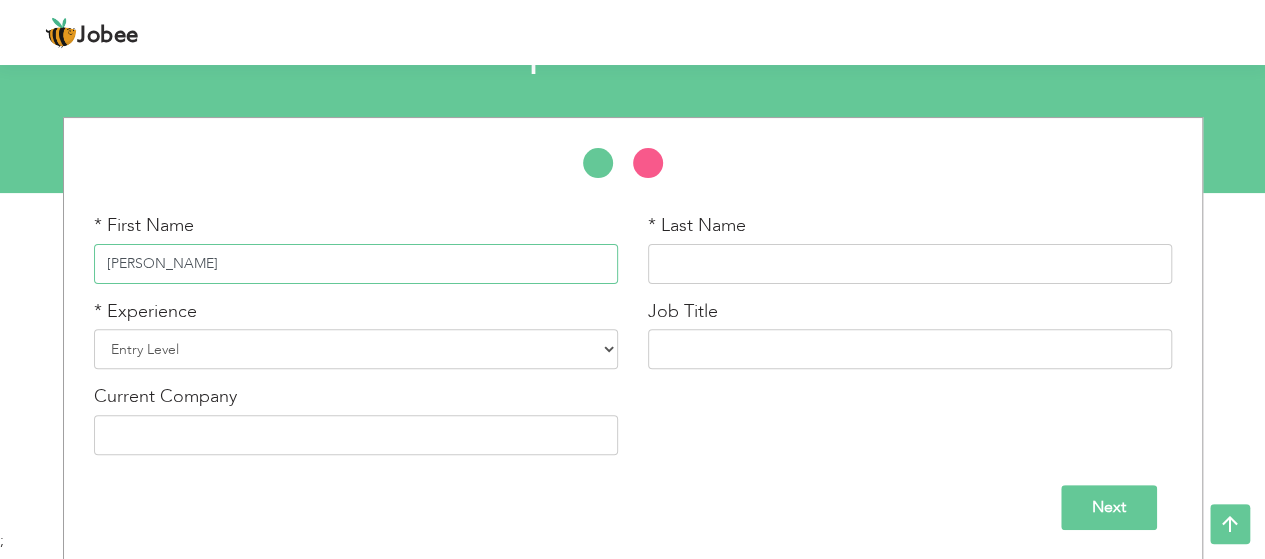 type on "[PERSON_NAME]" 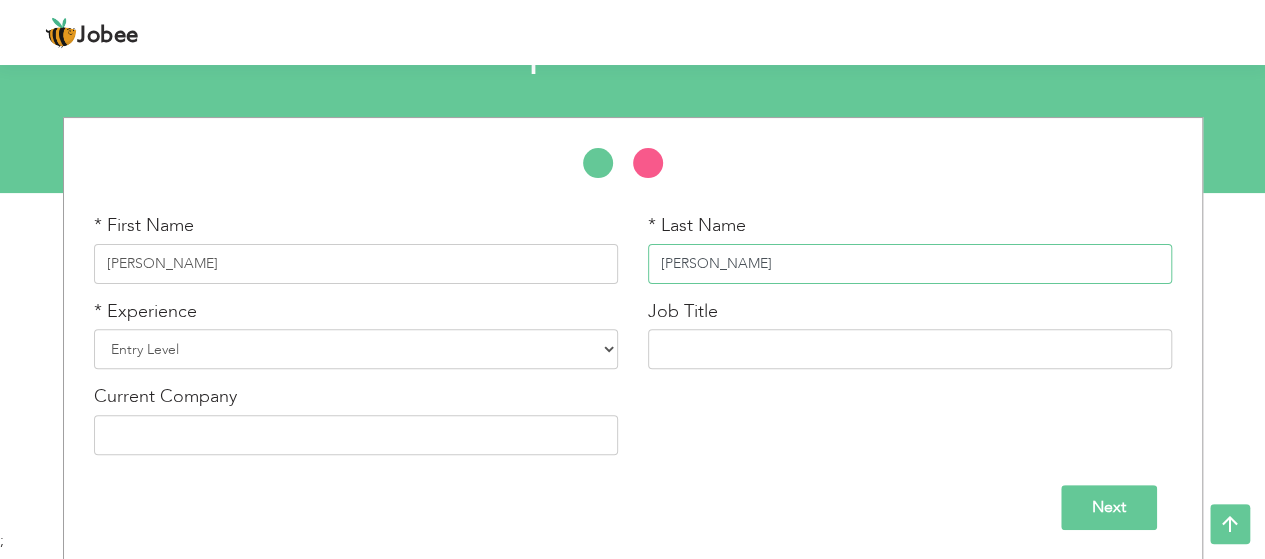 type on "[PERSON_NAME]" 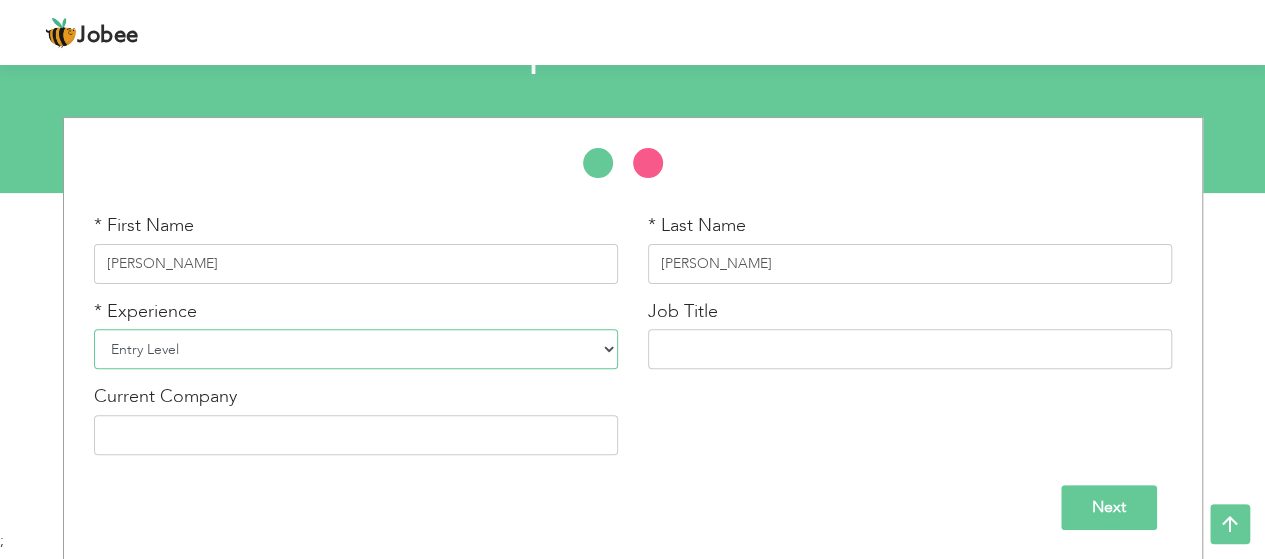 select on "4" 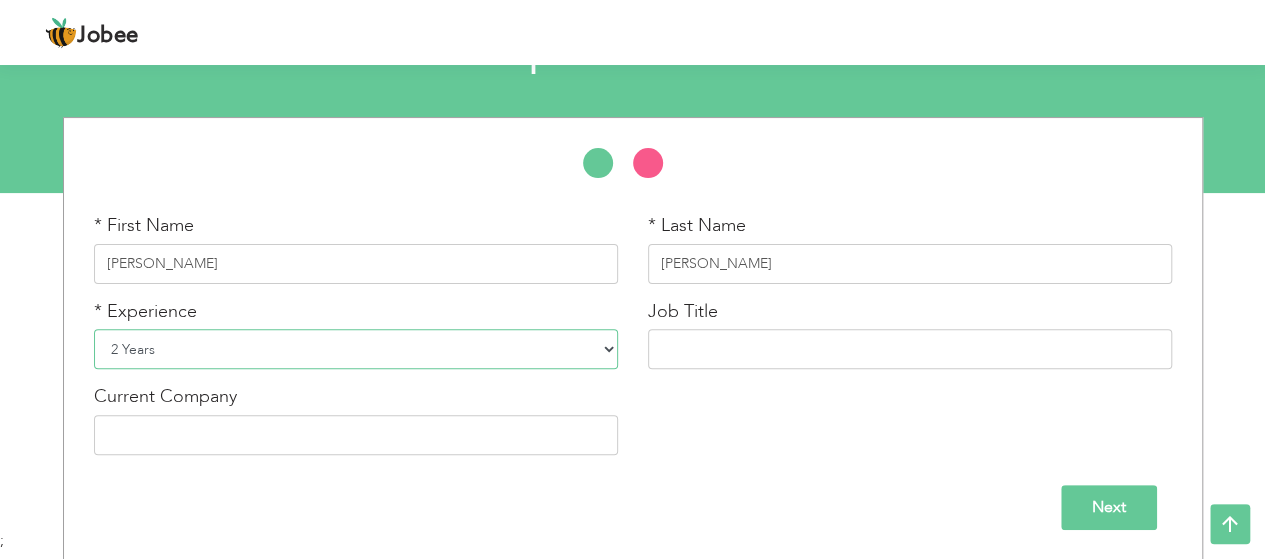 click on "Entry Level
Less than 1 Year
1 Year
2 Years
3 Years
4 Years
5 Years
6 Years
7 Years
8 Years
9 Years
10 Years
11 Years
12 Years
13 Years
14 Years
15 Years
16 Years
17 Years
18 Years
19 Years
20 Years
21 Years
22 Years
23 Years
24 Years
25 Years
26 Years
27 Years
28 Years
29 Years
30 Years
31 Years
32 Years
33 Years
34 Years
35 Years
More than 35 Years" at bounding box center (356, 349) 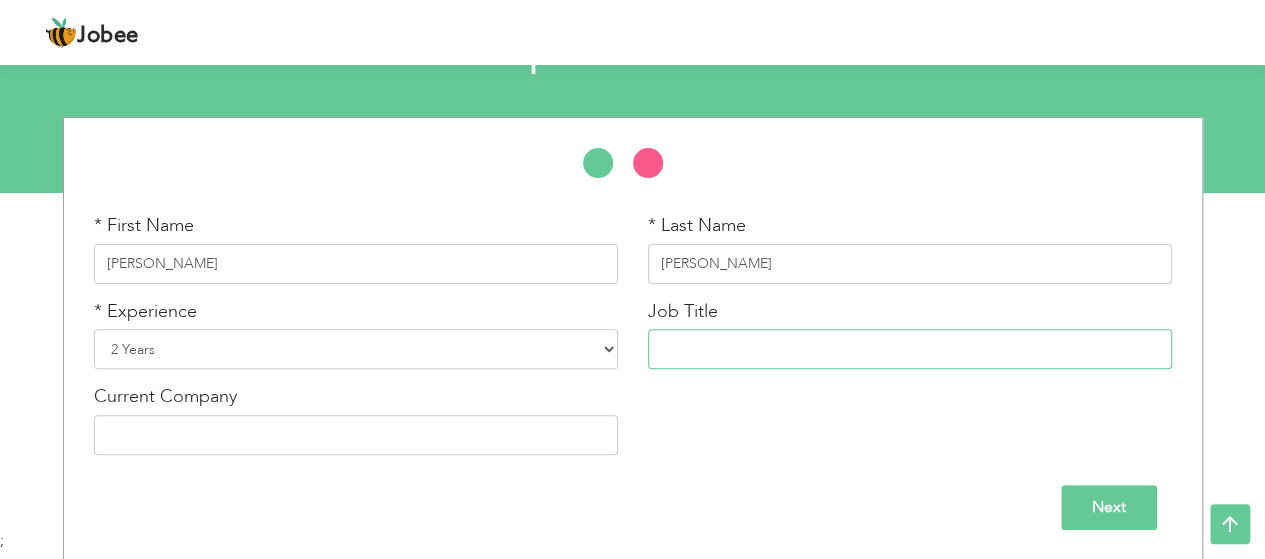 click at bounding box center (910, 349) 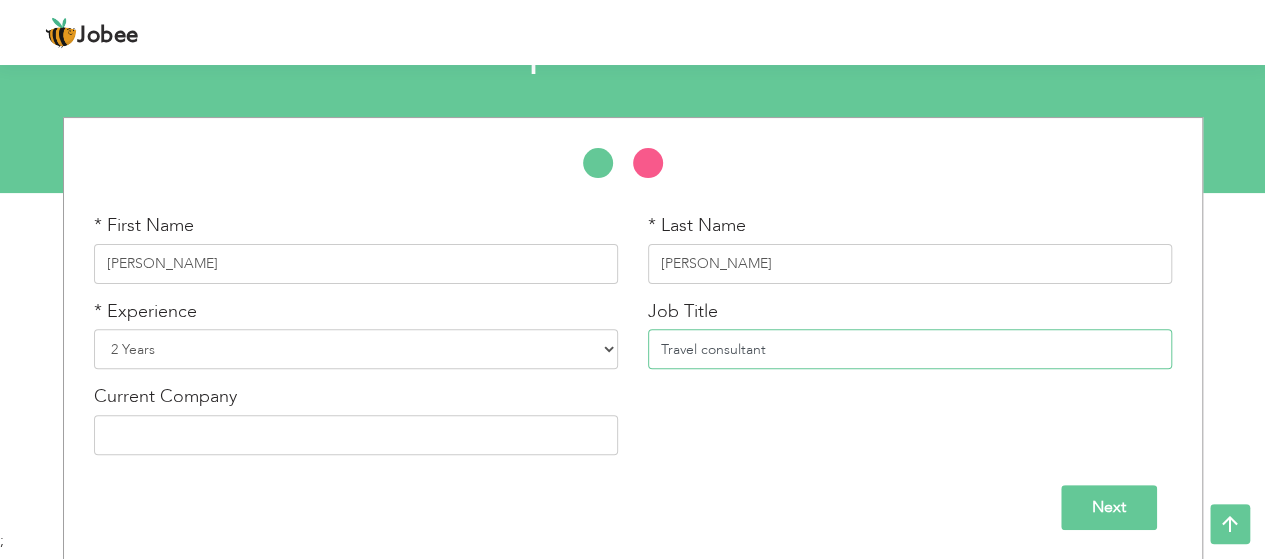 type on "Travel consultant" 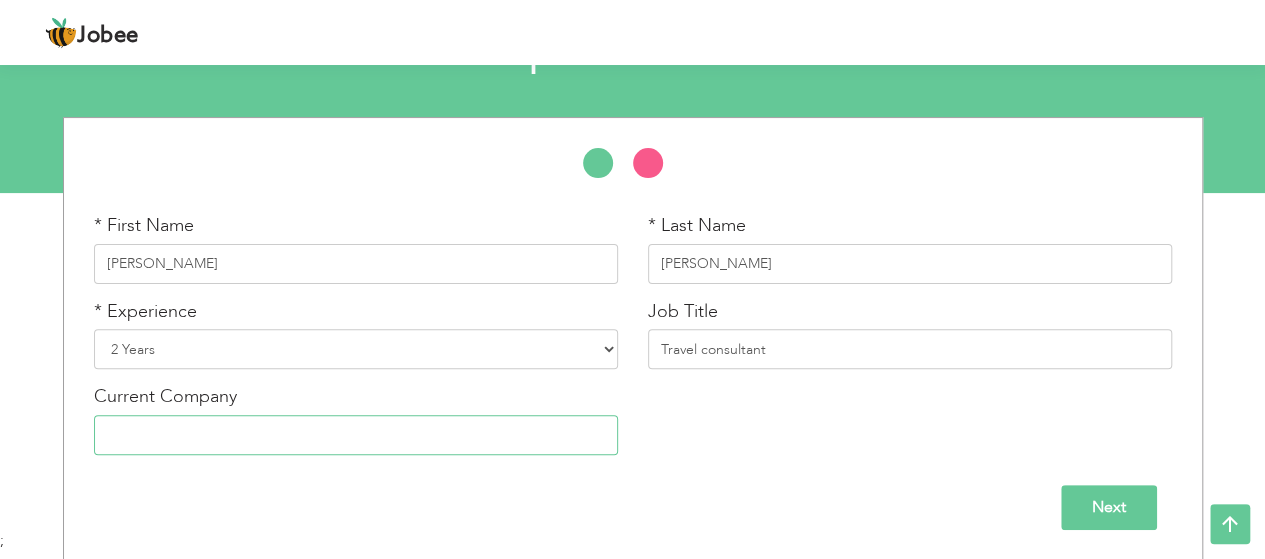 type on "U" 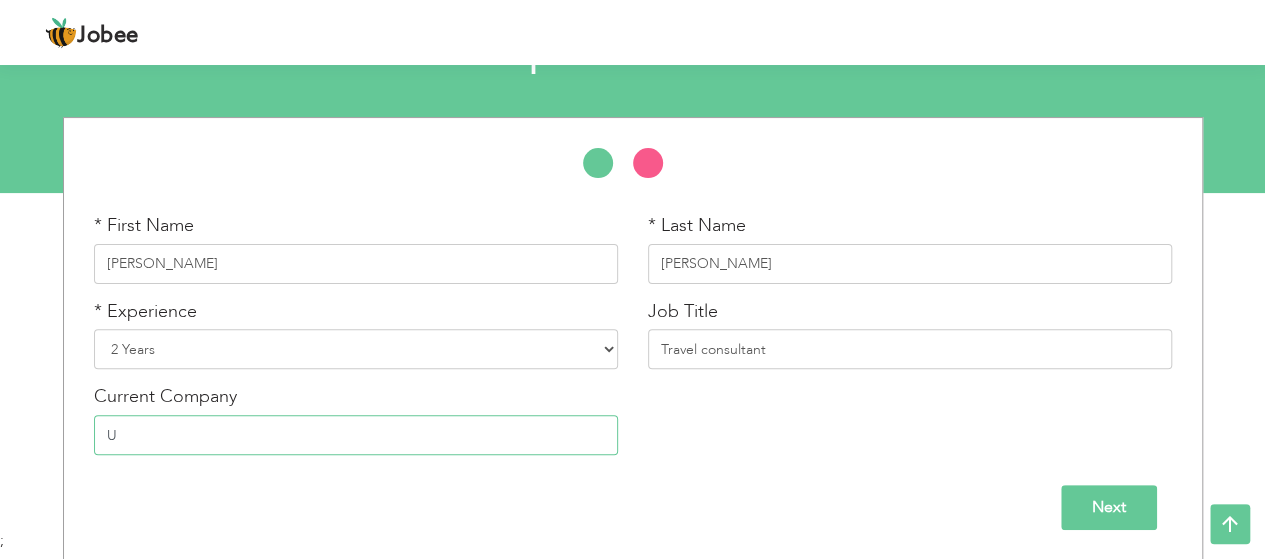 type 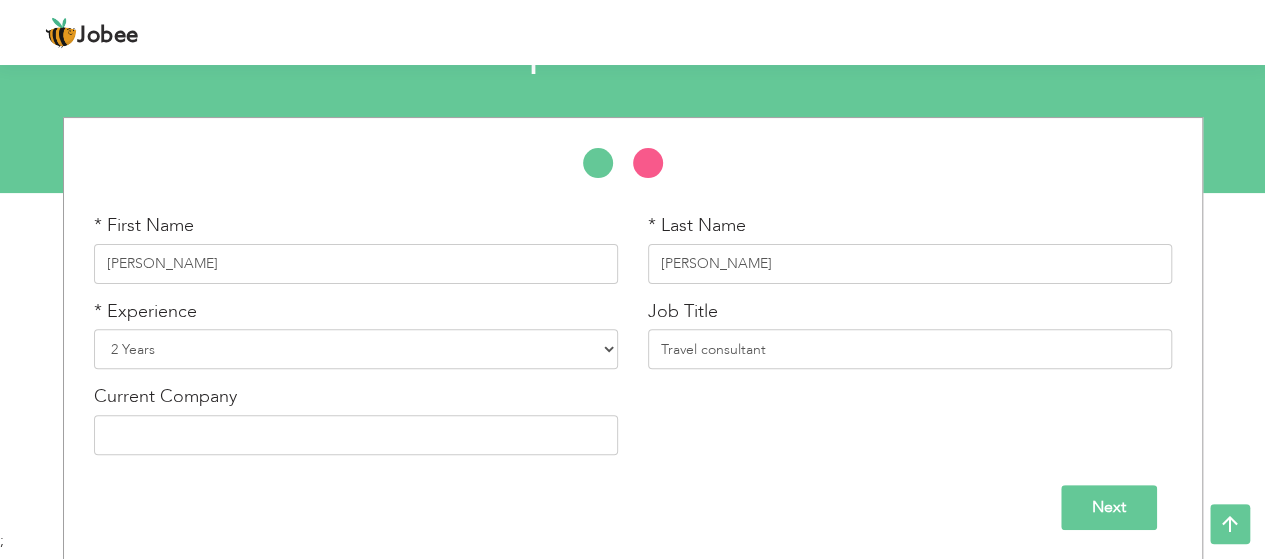 click on "Next" at bounding box center (1109, 507) 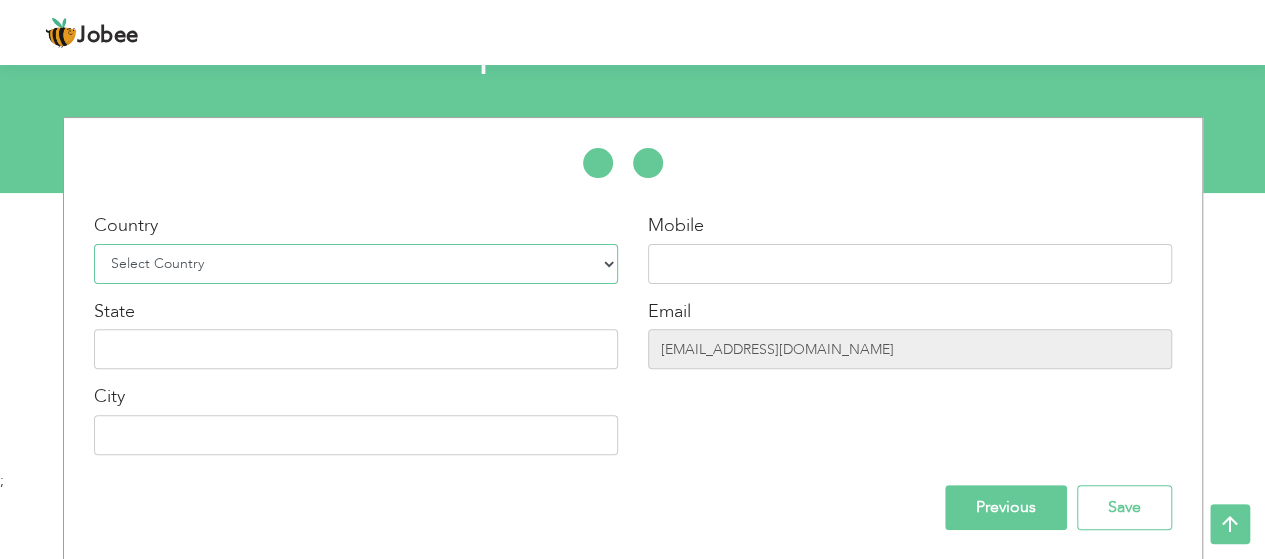 click on "Select Country
Afghanistan
Albania
Algeria
American Samoa
Andorra
Angola
Anguilla
Antarctica
Antigua and Barbuda
Argentina
Armenia
Aruba
Australia
Austria
Azerbaijan
Bahamas
Bahrain
Bangladesh
Barbados
Belarus
Belgium
Belize
Benin
Bermuda
Bhutan
Bolivia
Bosnia-Herzegovina
Botswana
Bouvet Island
Brazil
British Indian Ocean Territory
Brunei Darussalam
Bulgaria
Burkina Faso
Burundi
Cambodia
Cameroon
Canada
Cape Verde
Cayman Islands
Central African Republic
Chad
Chile
China
Christmas Island
Cocos (Keeling) Islands
Colombia
Comoros
Congo
Congo, Dem. Republic
Cook Islands
Costa Rica
Croatia
Cuba
Cyprus
Czech Rep
Denmark
Djibouti
Dominica
Dominican Republic
Ecuador
Egypt
El Salvador
Equatorial Guinea
Eritrea
Estonia
Ethiopia
European Union
Falkland Islands (Malvinas)
Faroe Islands
Fiji
Finland
France
French Guiana
French Southern Territories
Gabon
Gambia
Georgia" at bounding box center [356, 264] 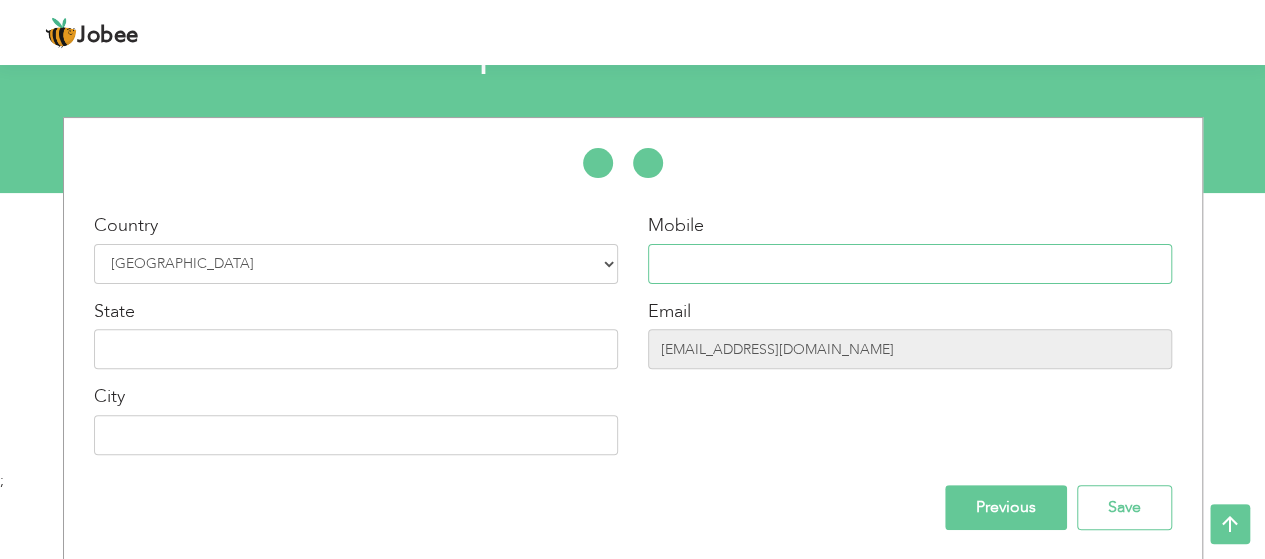 click at bounding box center [910, 264] 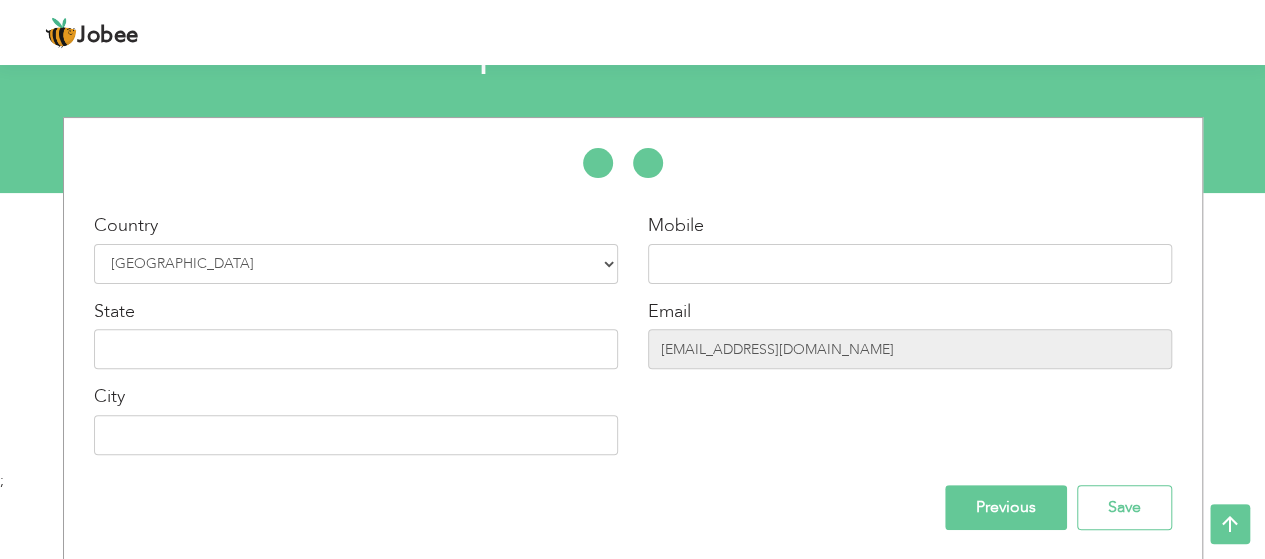 click on "City" at bounding box center (356, 419) 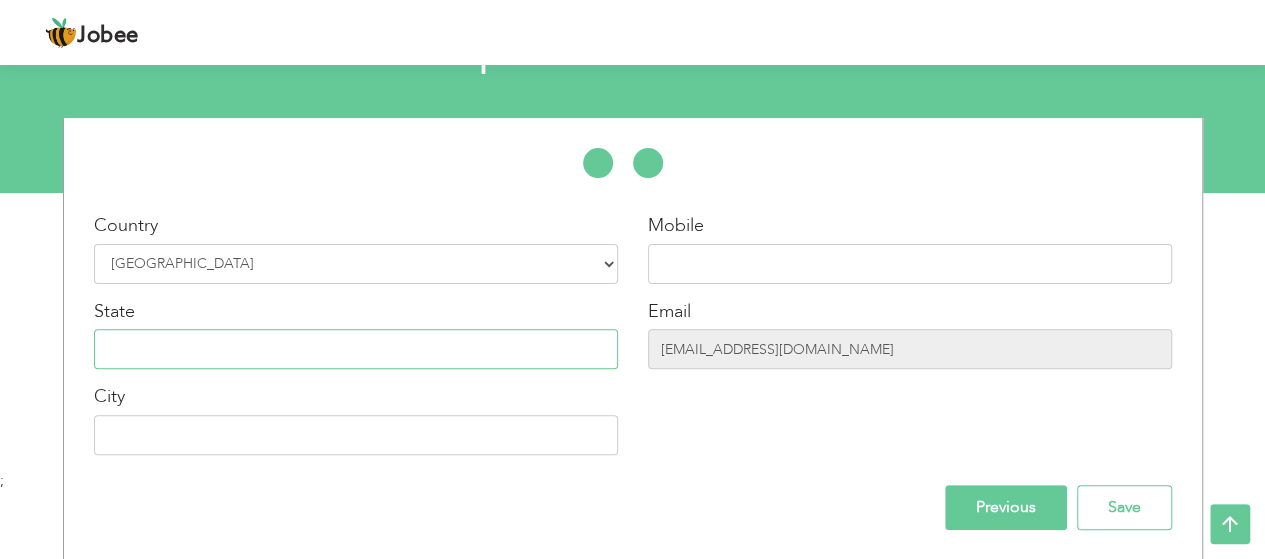 click at bounding box center [356, 349] 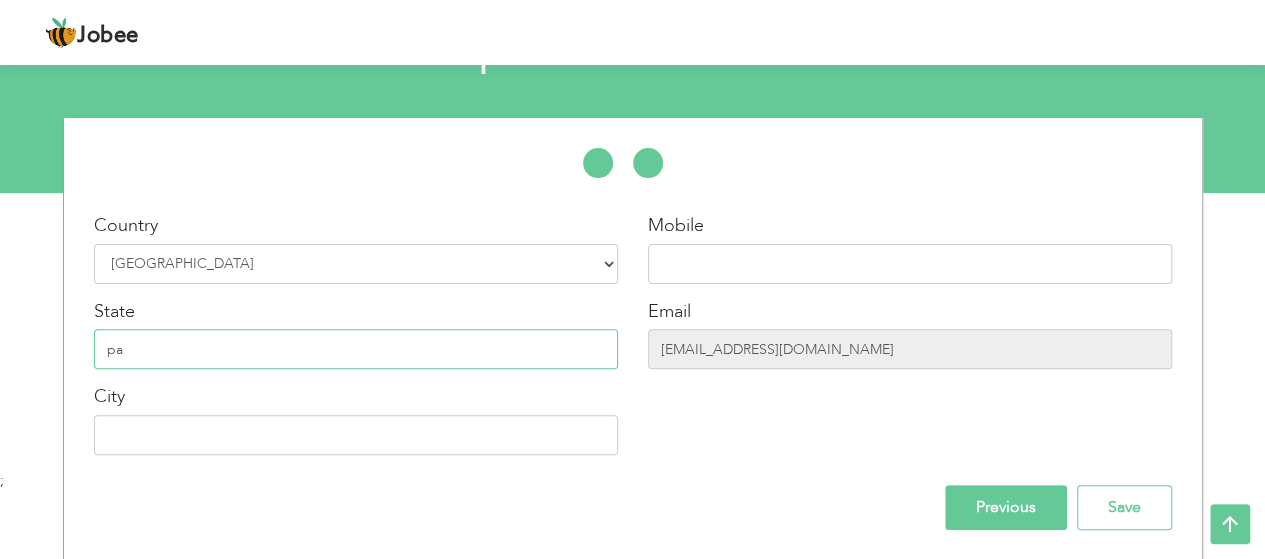 type on "p" 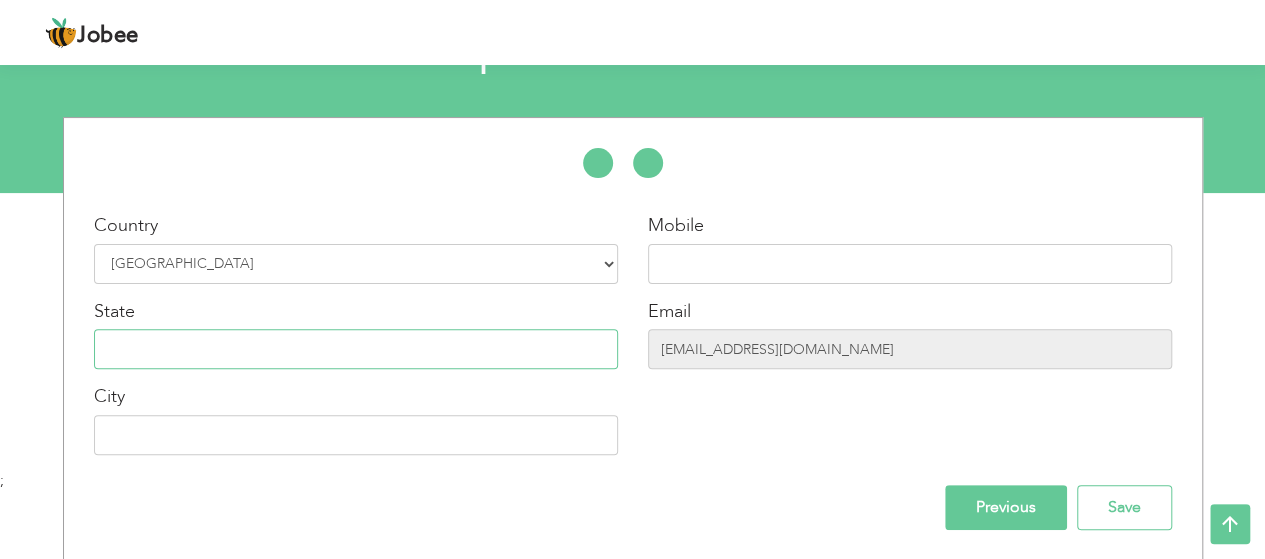 type on "p" 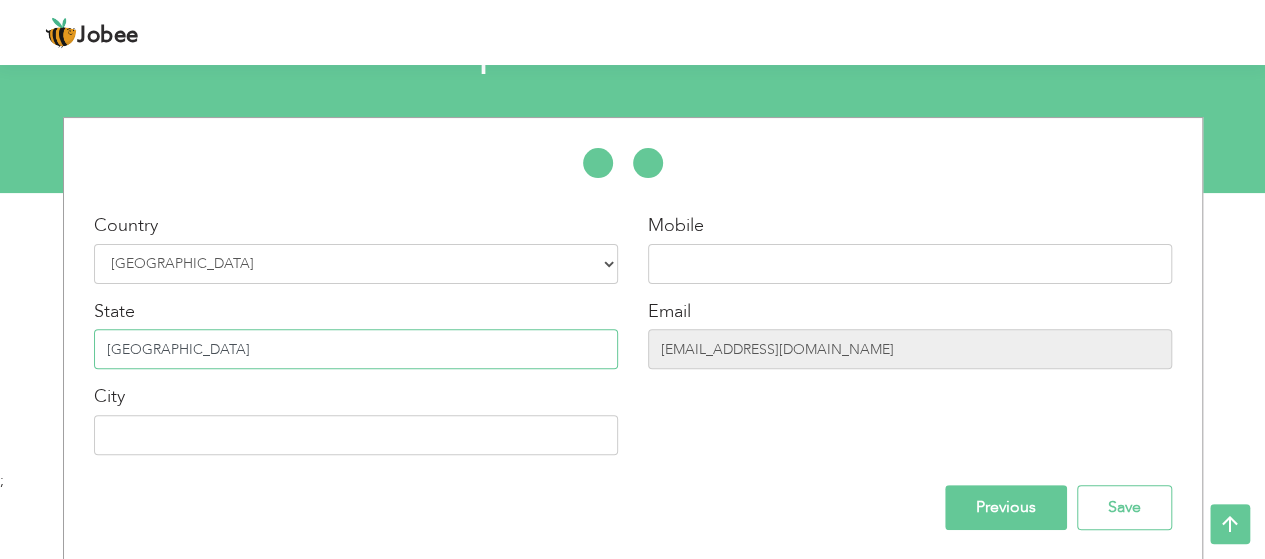 type on "Punjab" 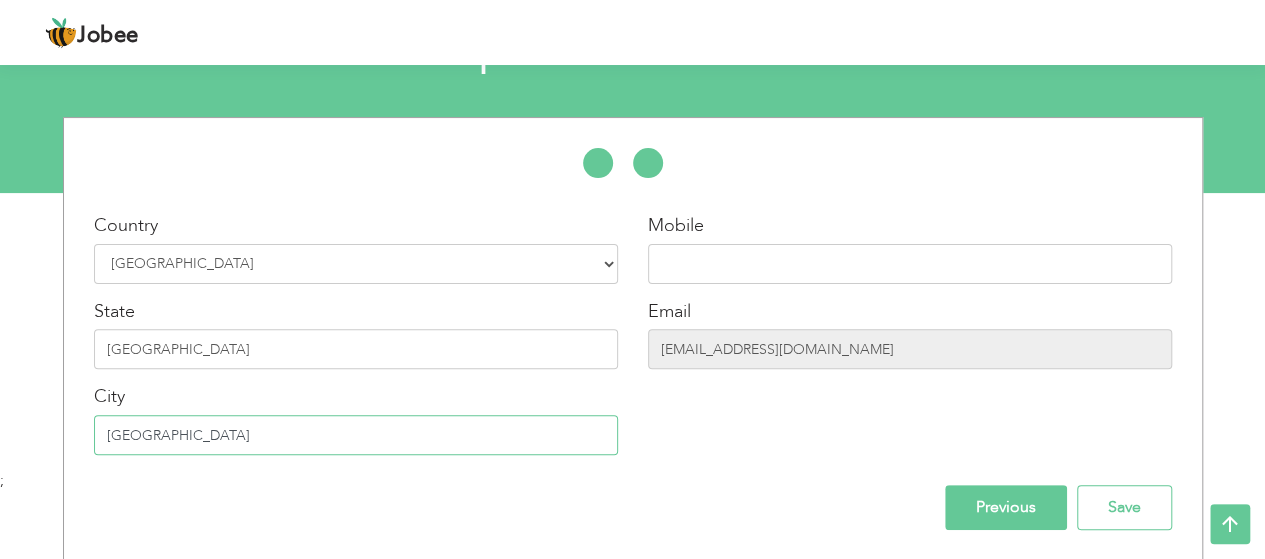 type on "[GEOGRAPHIC_DATA]" 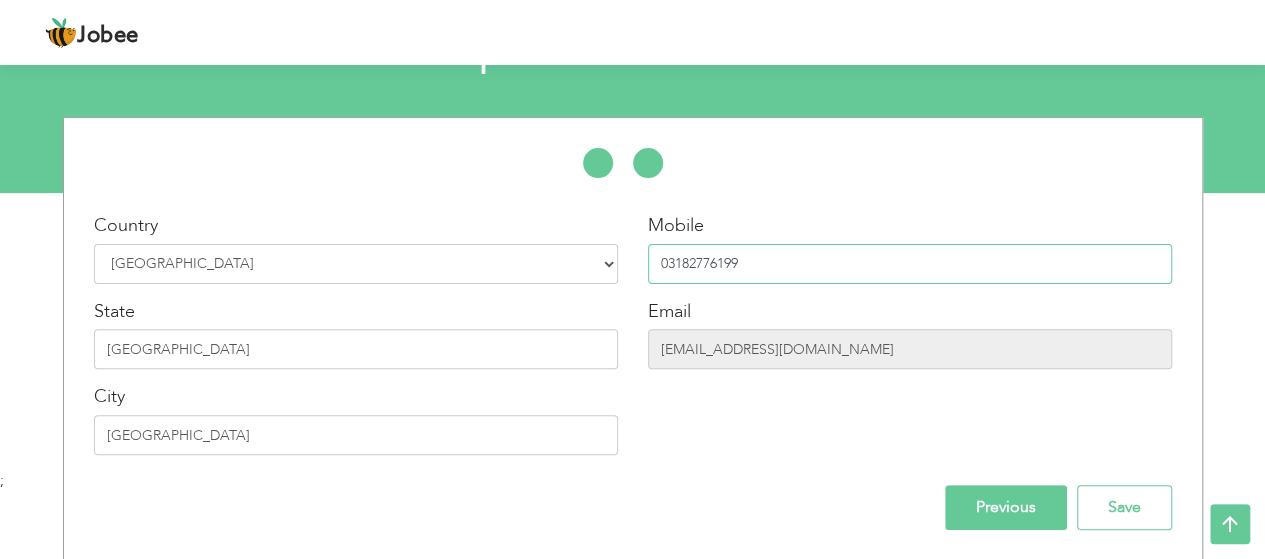 type on "03182776199" 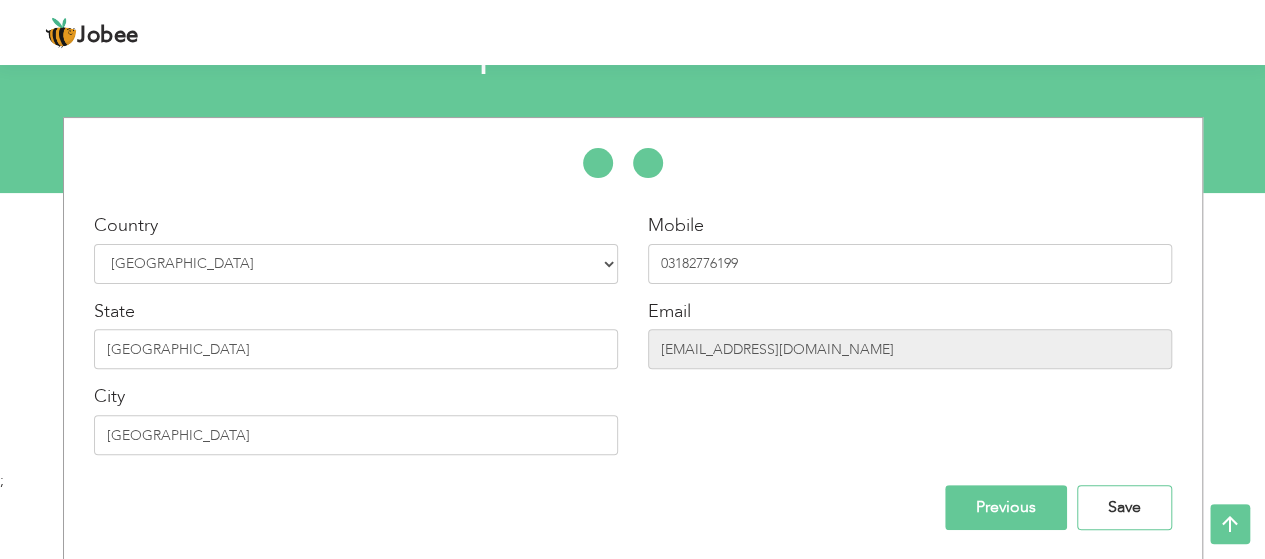 click on "Save" at bounding box center [1124, 507] 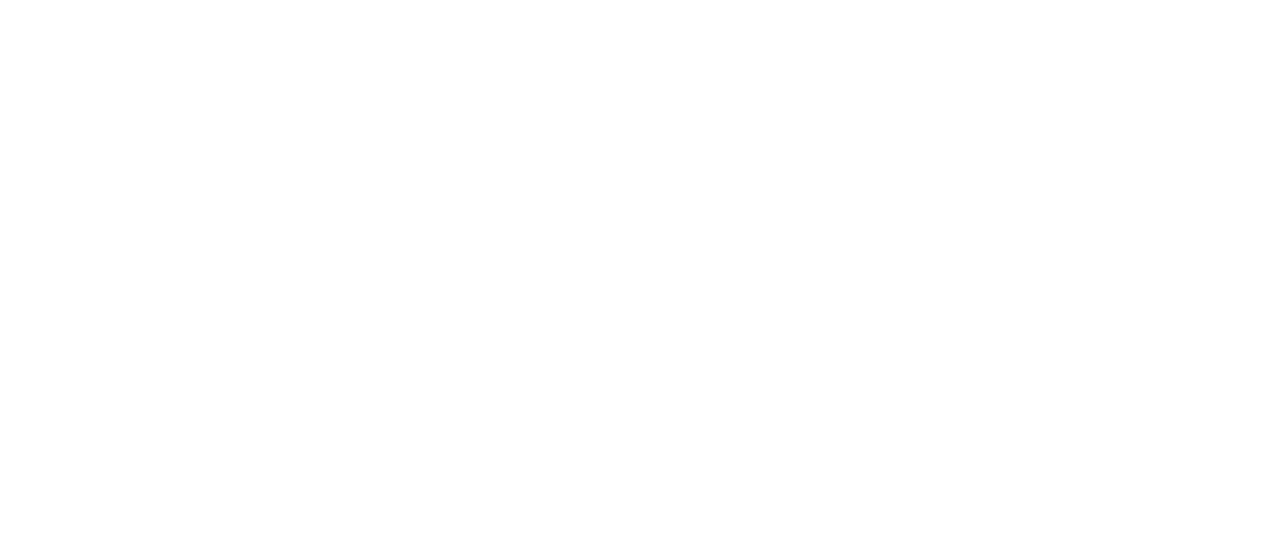 scroll, scrollTop: 0, scrollLeft: 0, axis: both 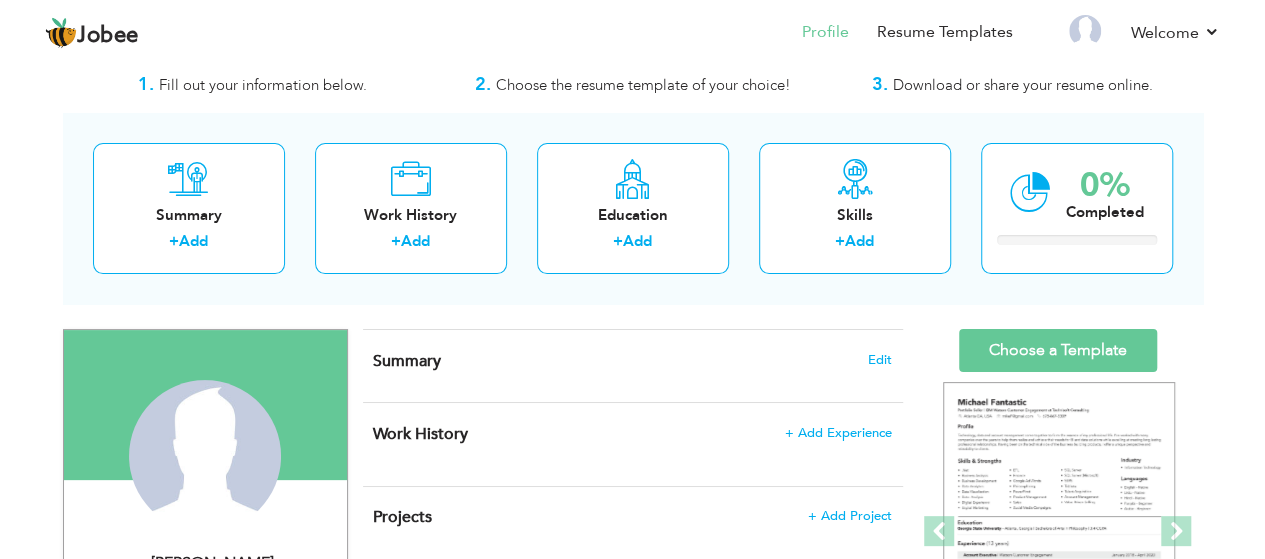 drag, startPoint x: 398, startPoint y: 357, endPoint x: 469, endPoint y: 343, distance: 72.36712 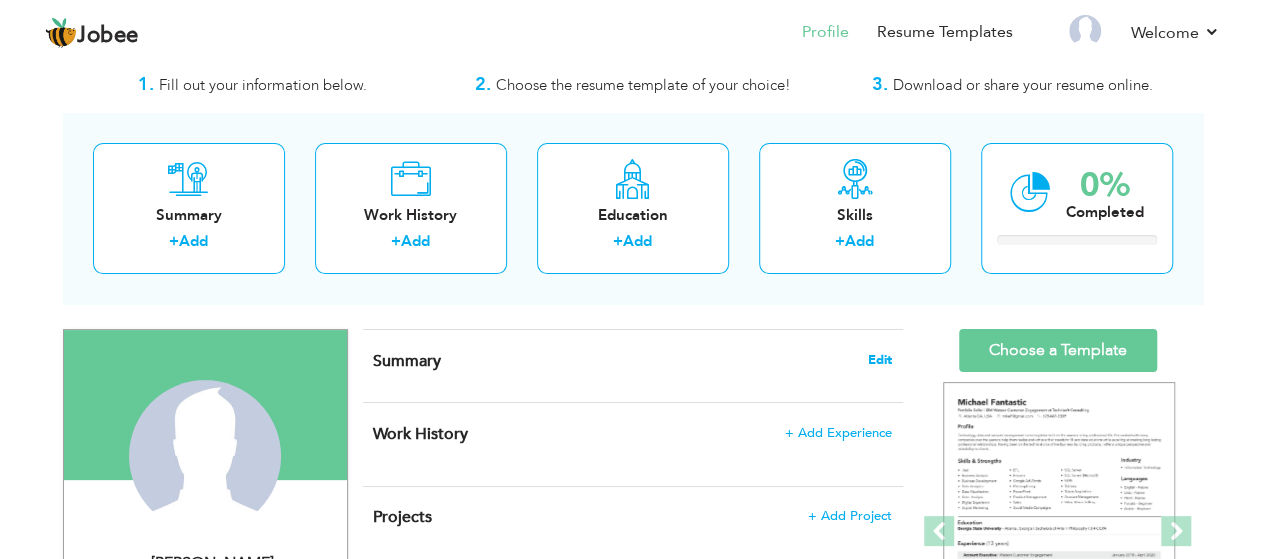 click on "Edit" at bounding box center [880, 360] 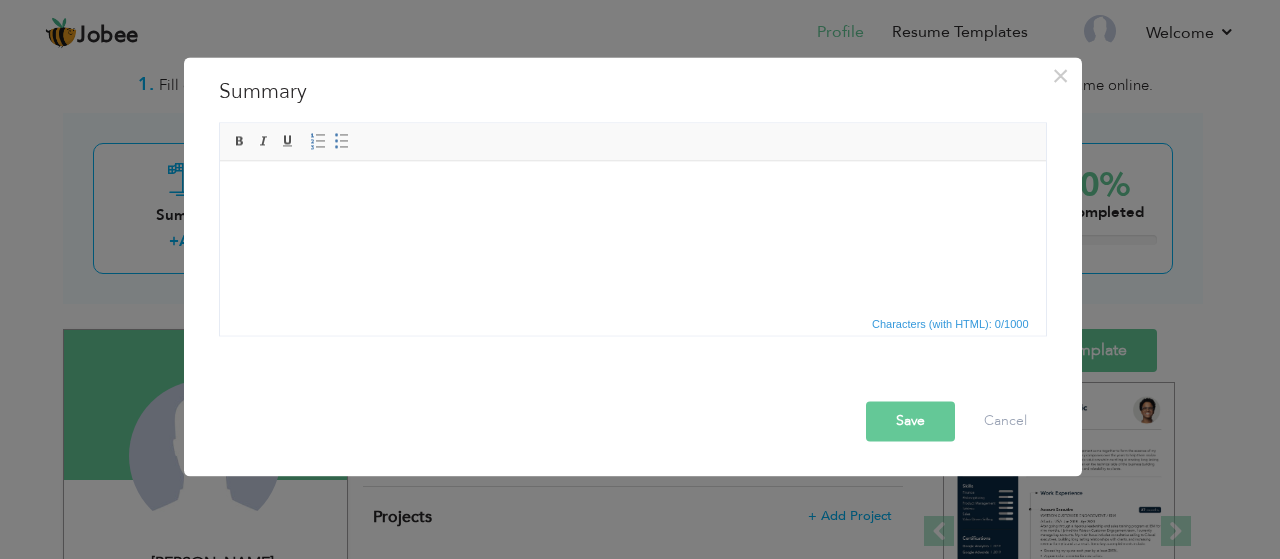 click at bounding box center (632, 190) 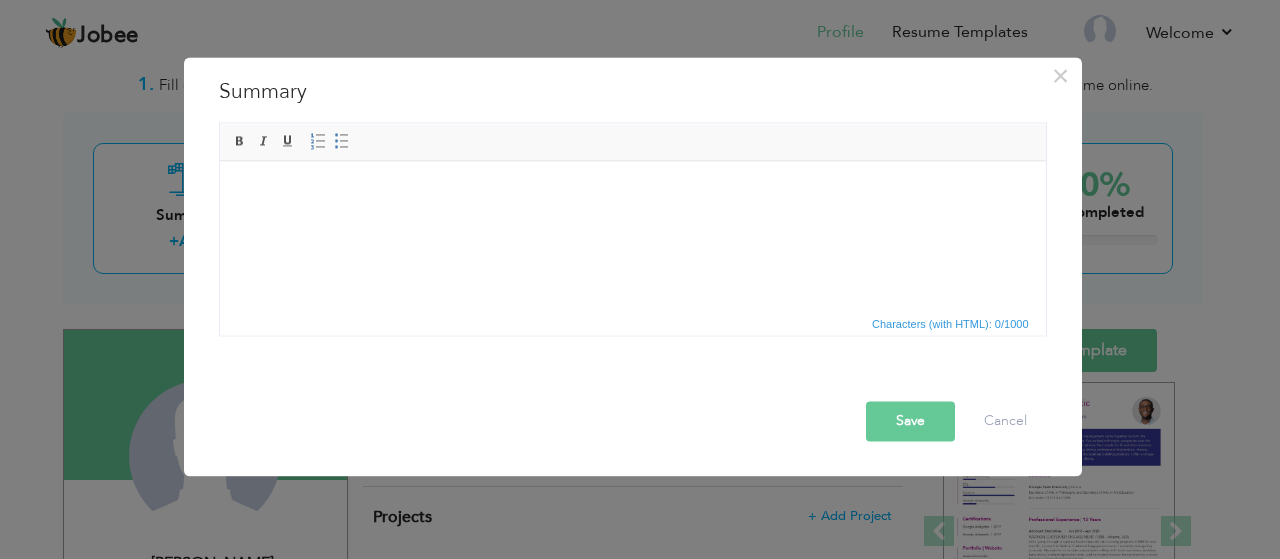 type 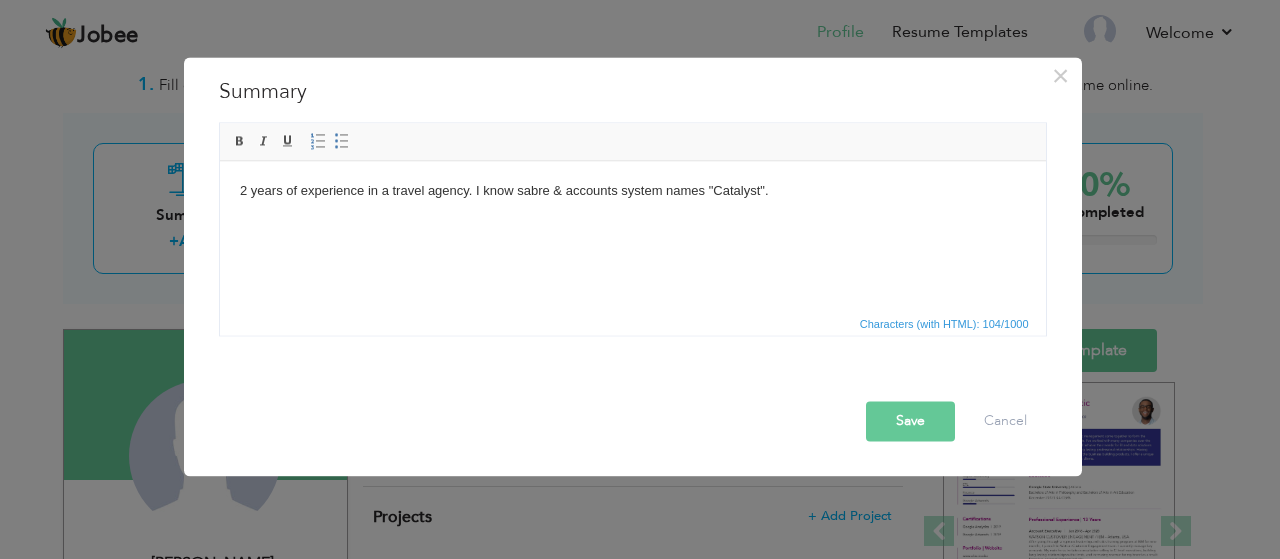click on "Save" at bounding box center [910, 421] 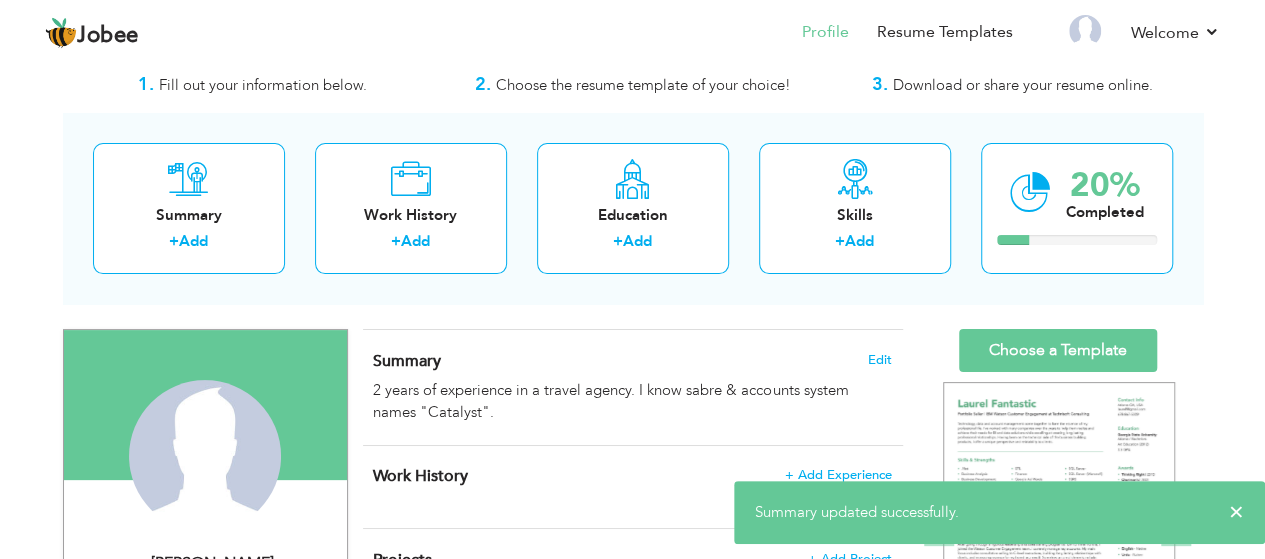 drag, startPoint x: 1202, startPoint y: 201, endPoint x: 1222, endPoint y: 252, distance: 54.781384 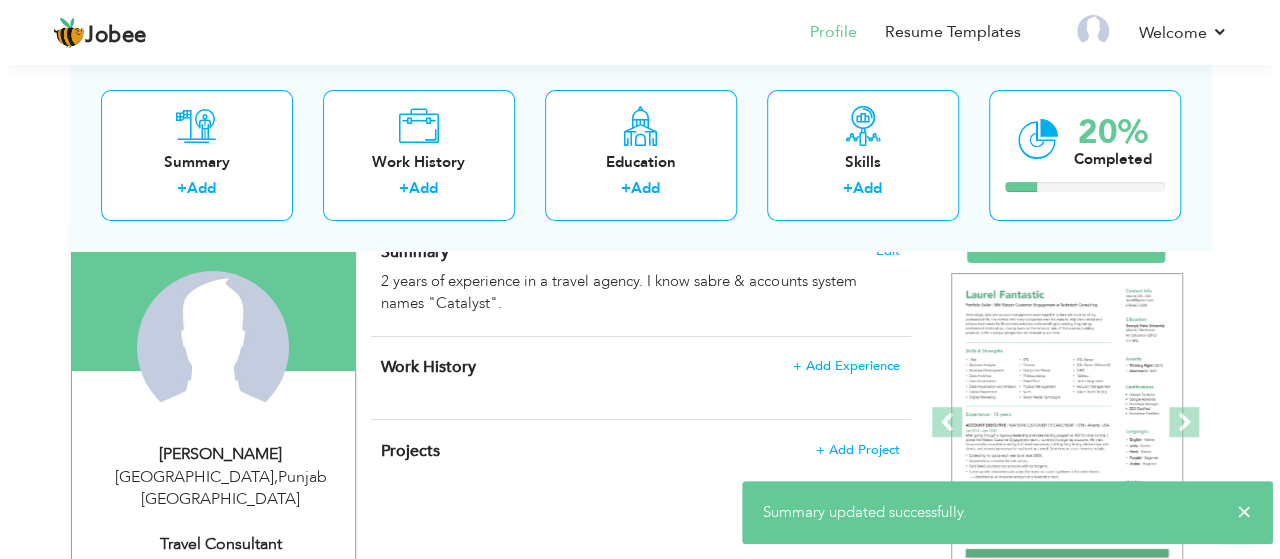 scroll, scrollTop: 217, scrollLeft: 0, axis: vertical 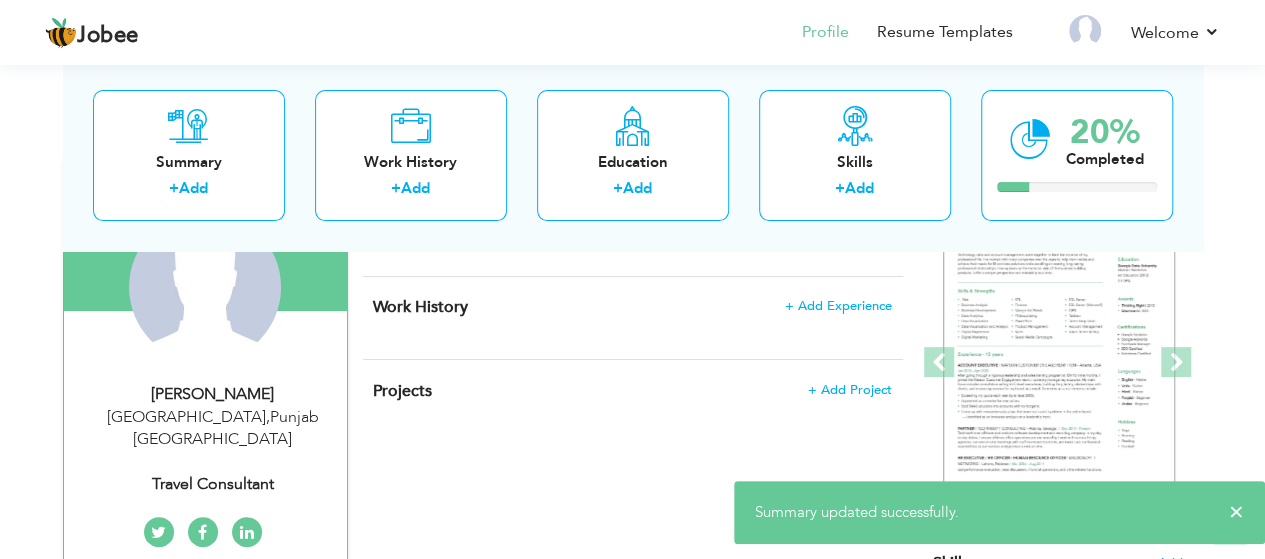 click on "Work History
+ Add Experience" at bounding box center (632, 307) 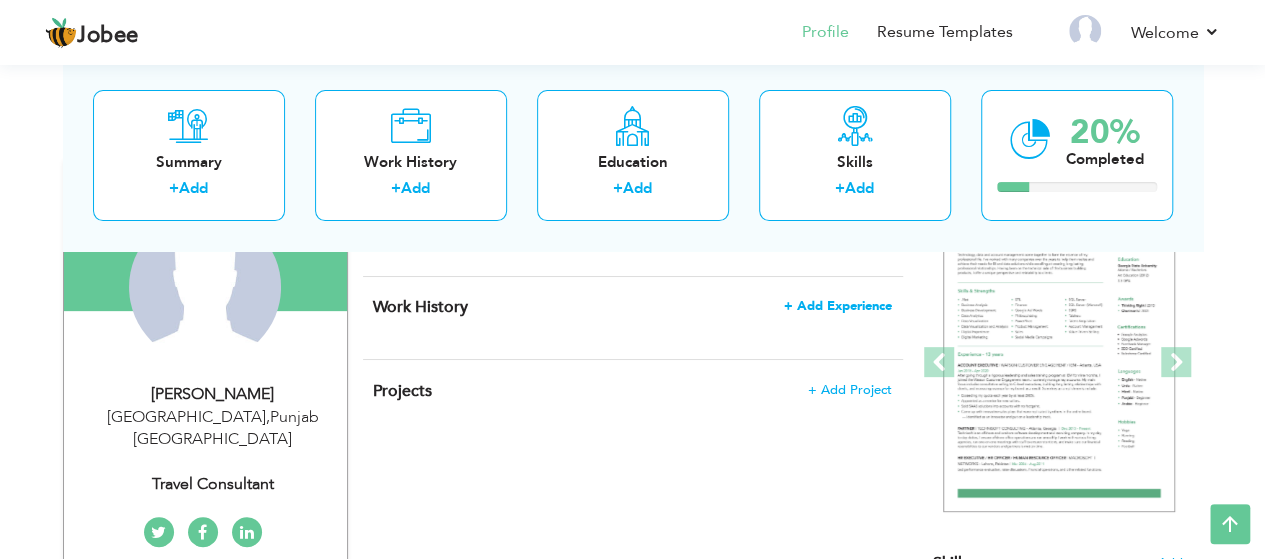 click on "+ Add Experience" at bounding box center [838, 306] 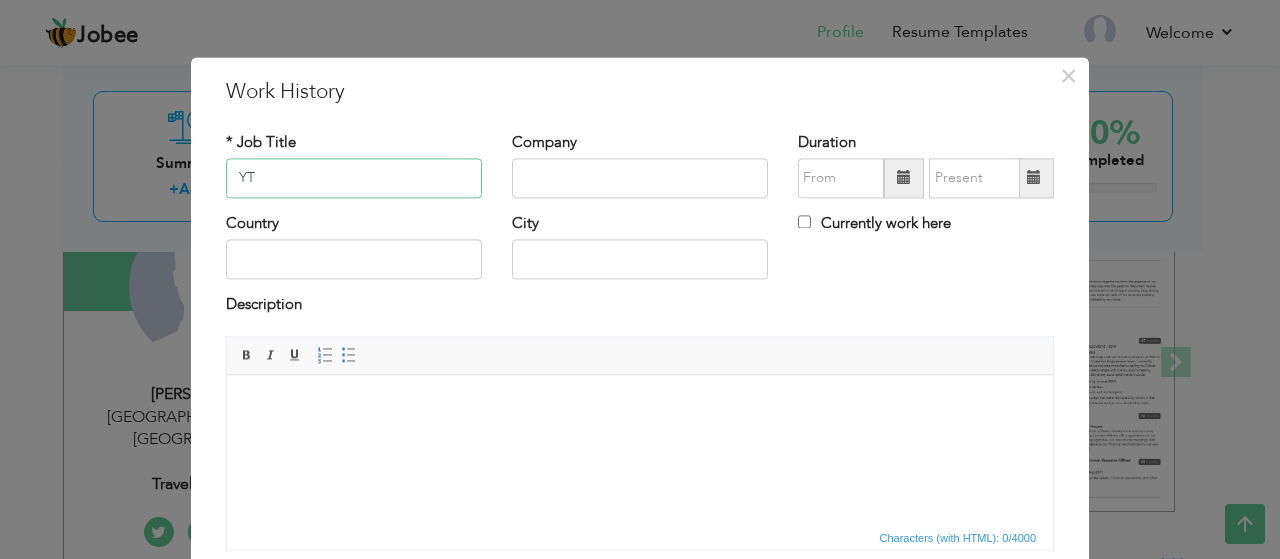 type on "Y" 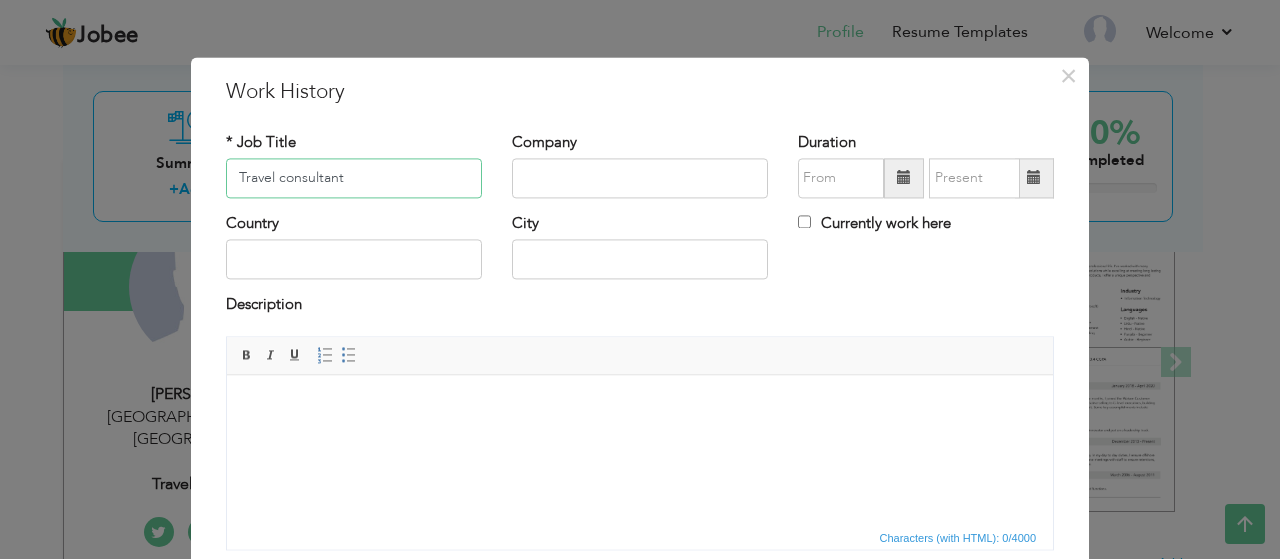 type on "Travel consultant" 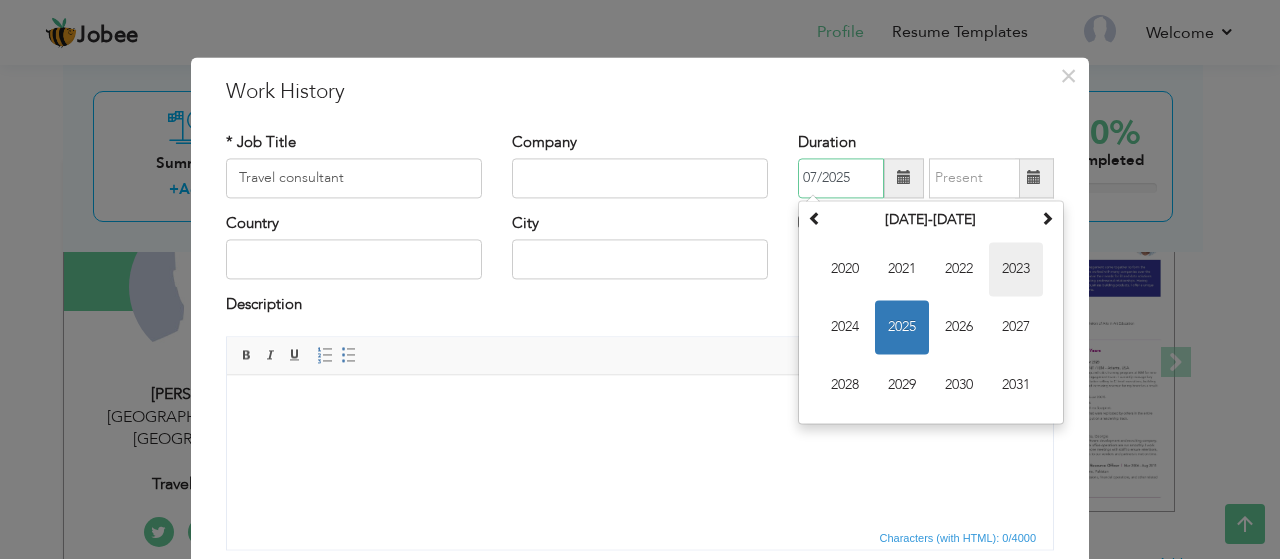 click on "2023" at bounding box center [1016, 269] 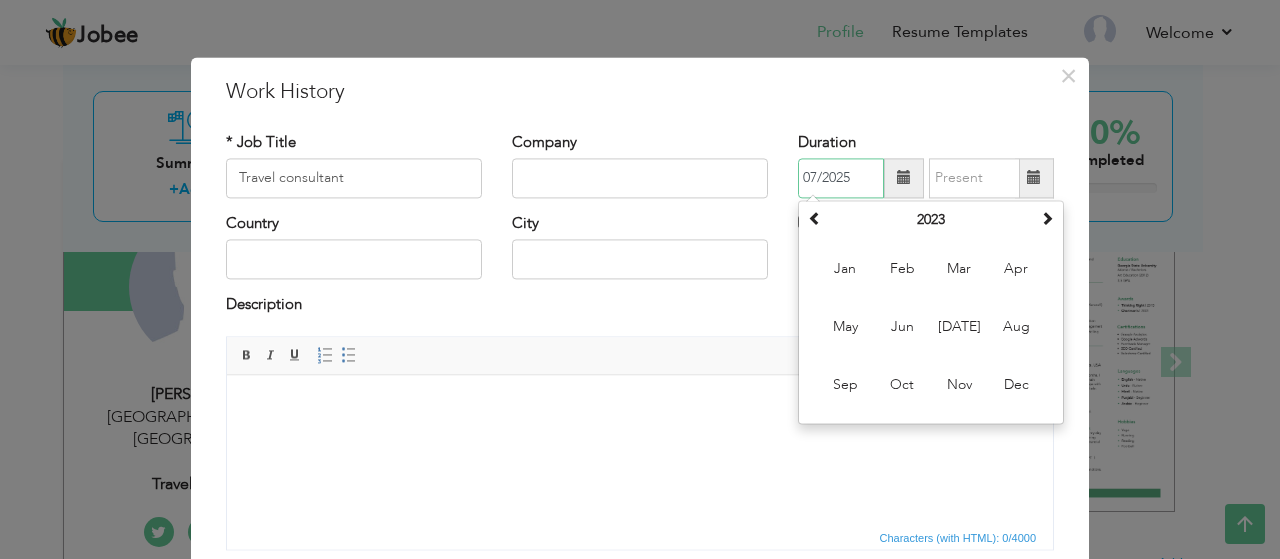 click on "Jul" at bounding box center (959, 327) 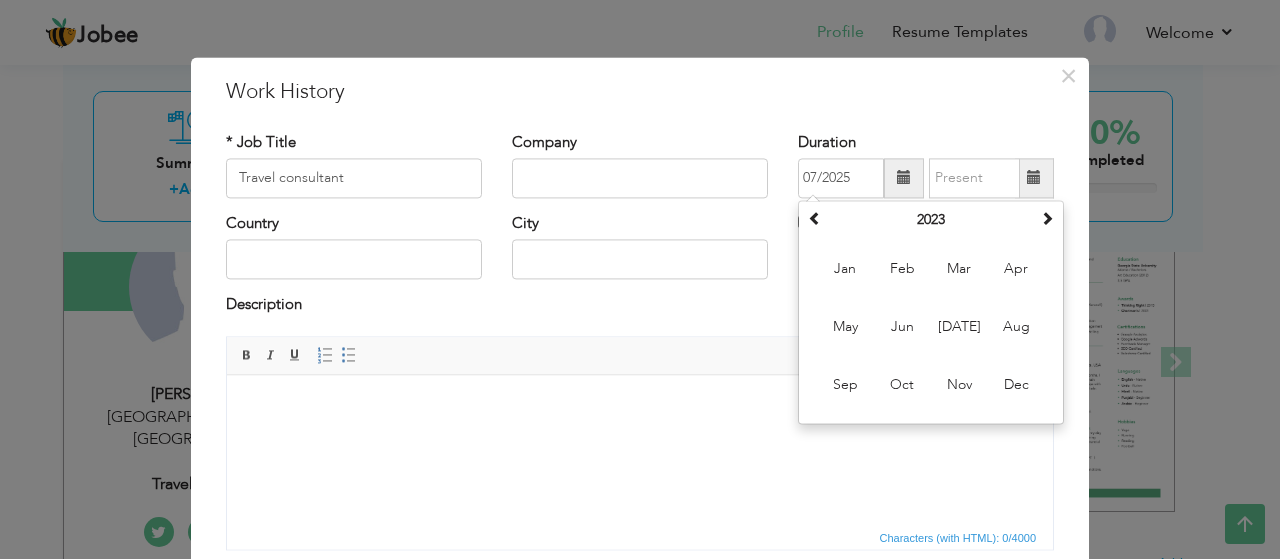 type on "07/2023" 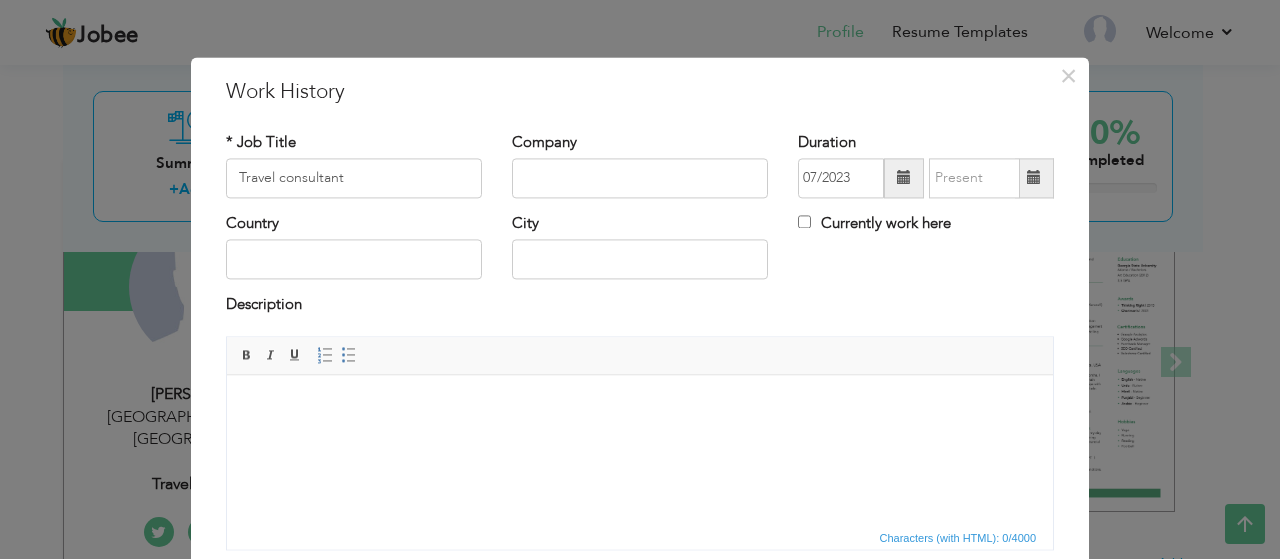click at bounding box center (1034, 178) 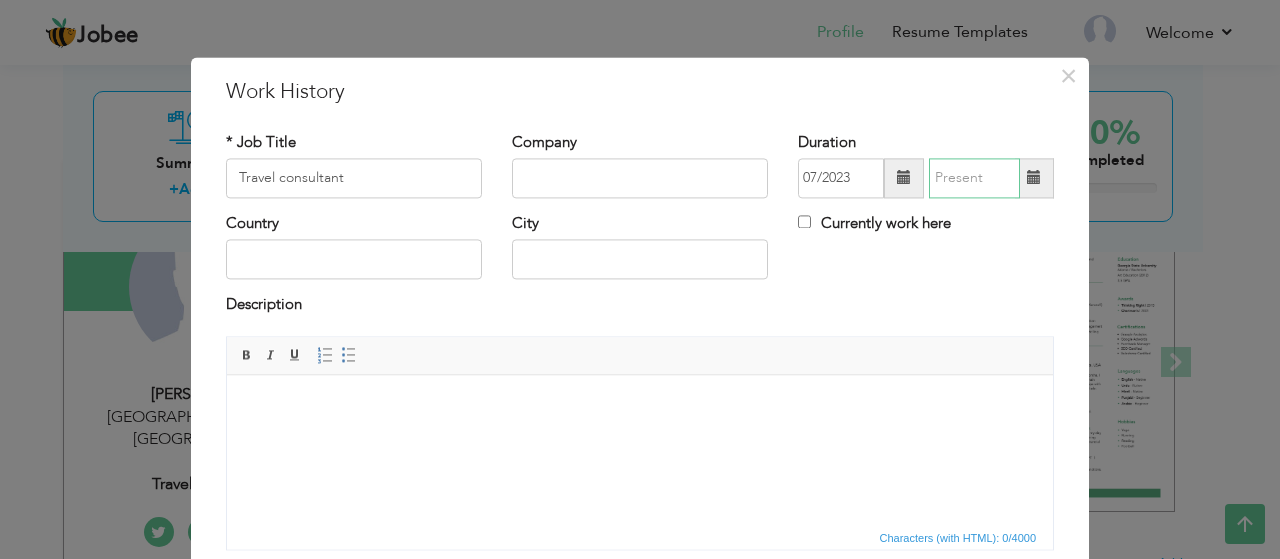 type on "07/2025" 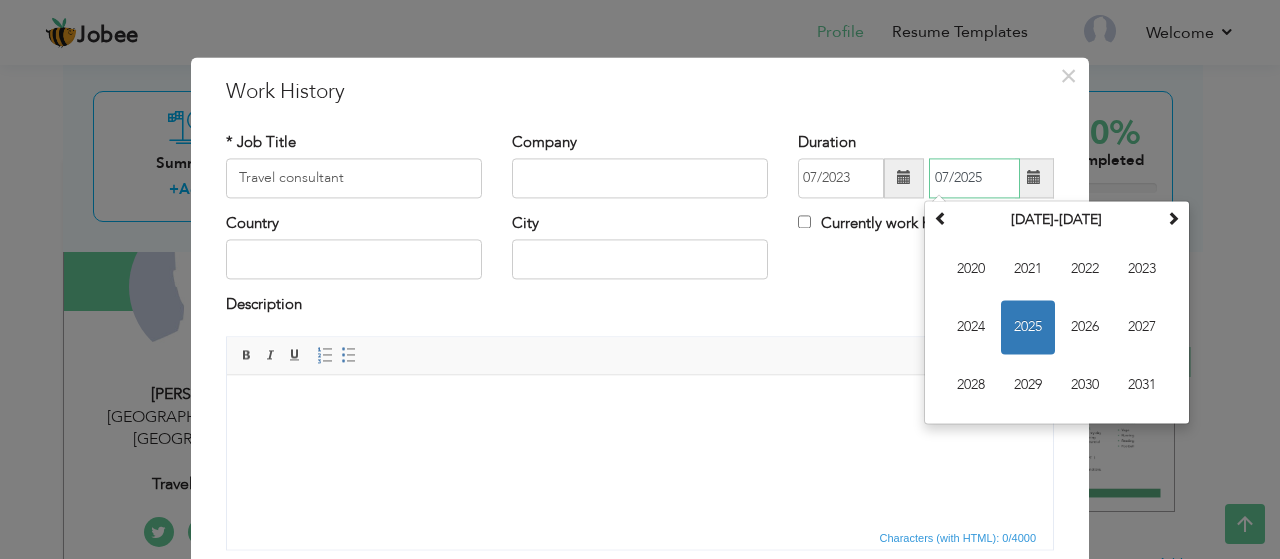 click on "2025" at bounding box center [1028, 327] 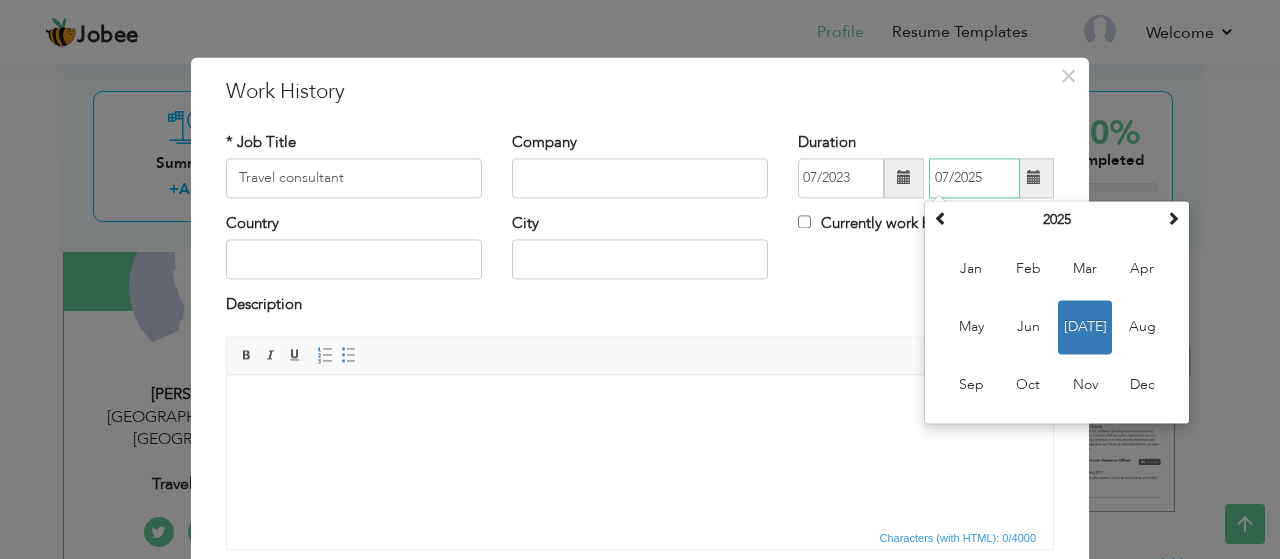 click on "Jul" at bounding box center [1085, 327] 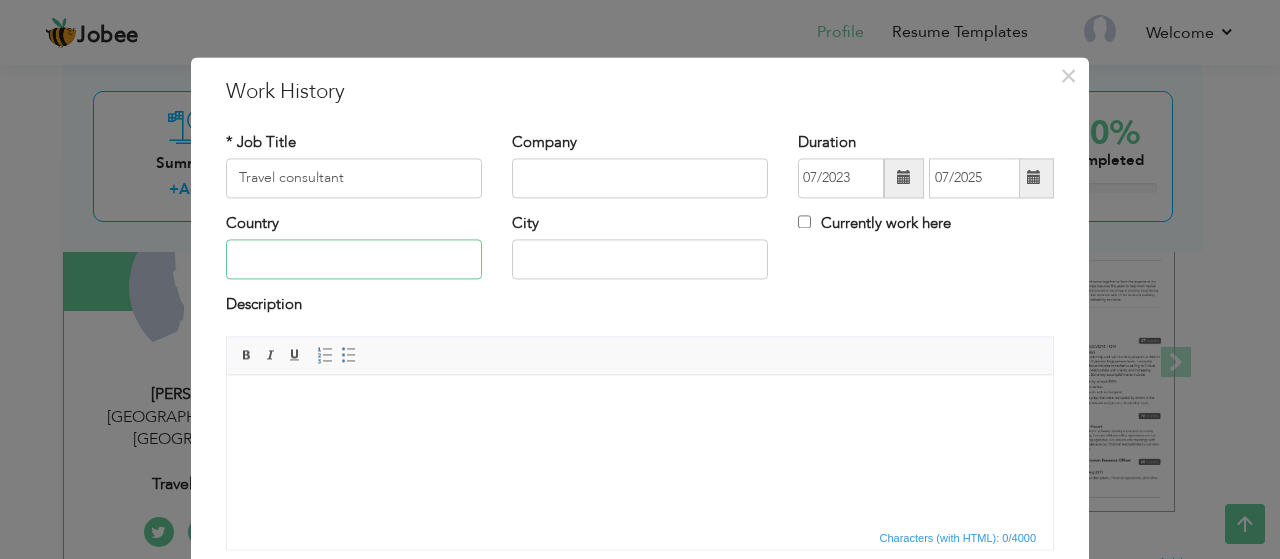 click at bounding box center [354, 260] 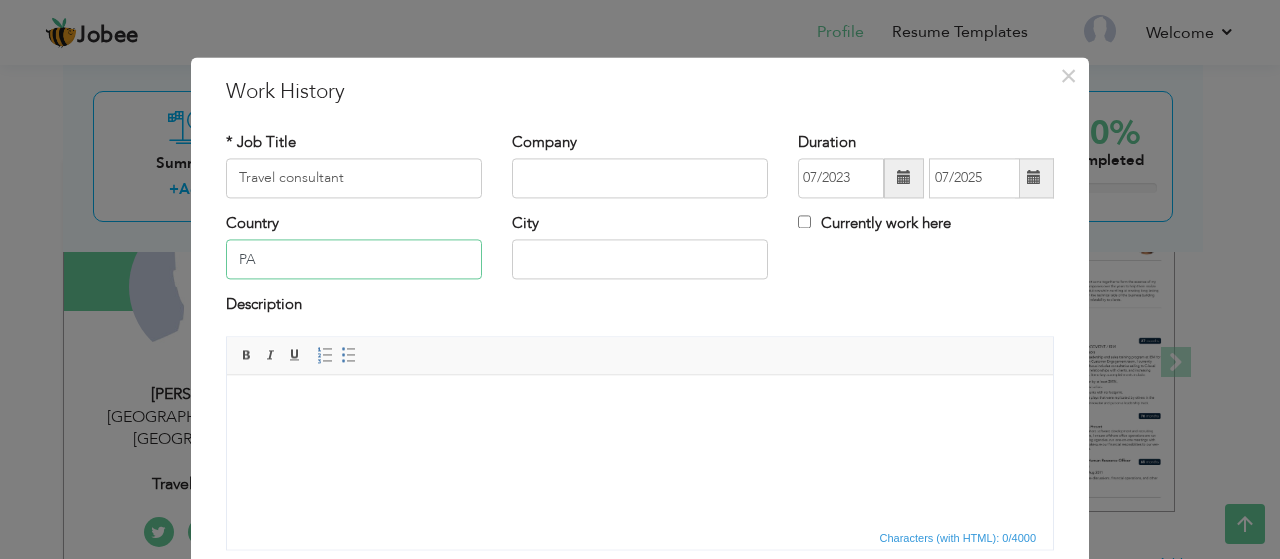 type on "P" 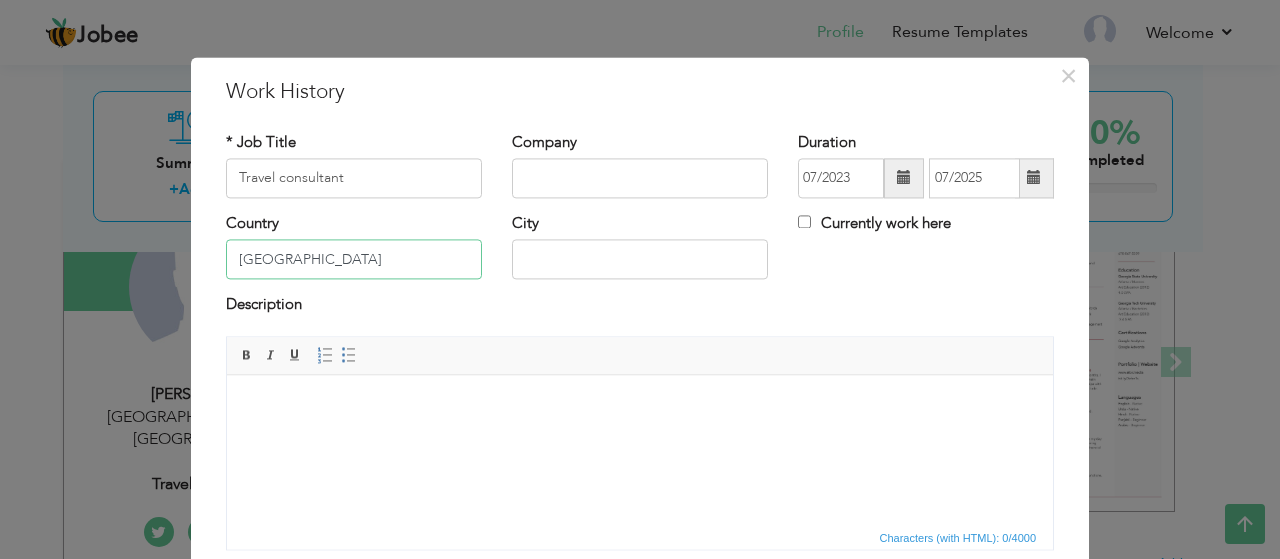 type on "Pakistan" 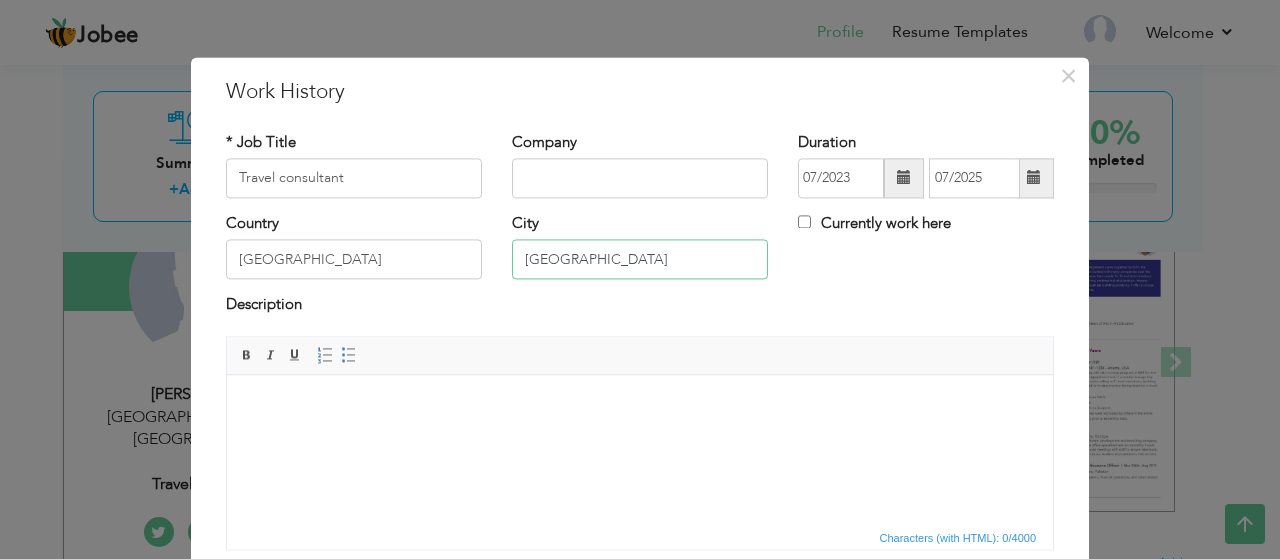 type on "Lahore" 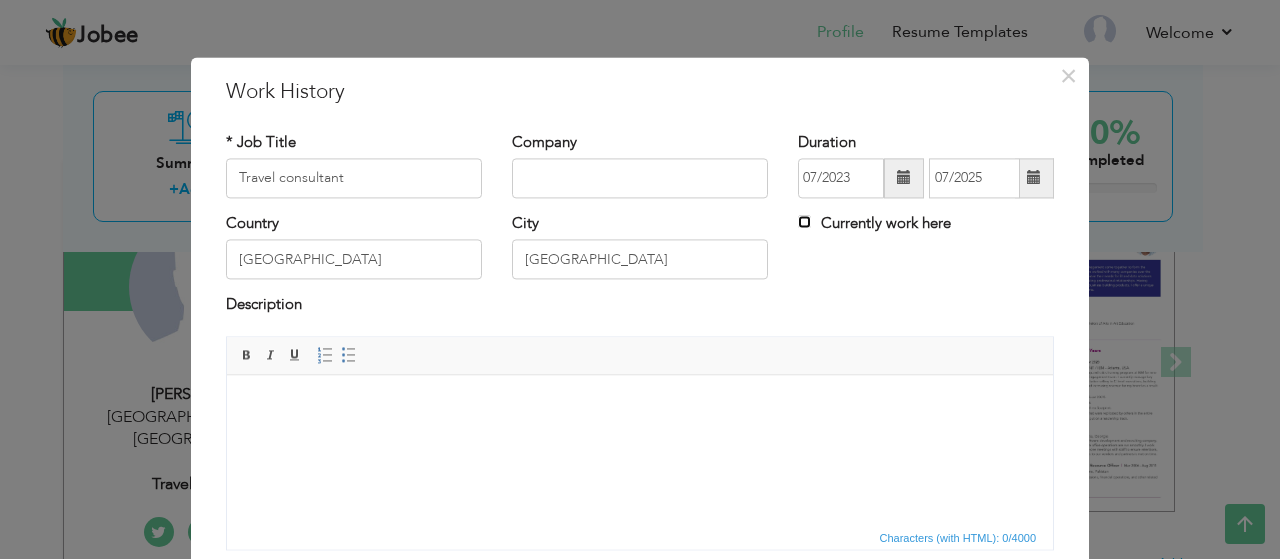 click on "Currently work here" at bounding box center [804, 221] 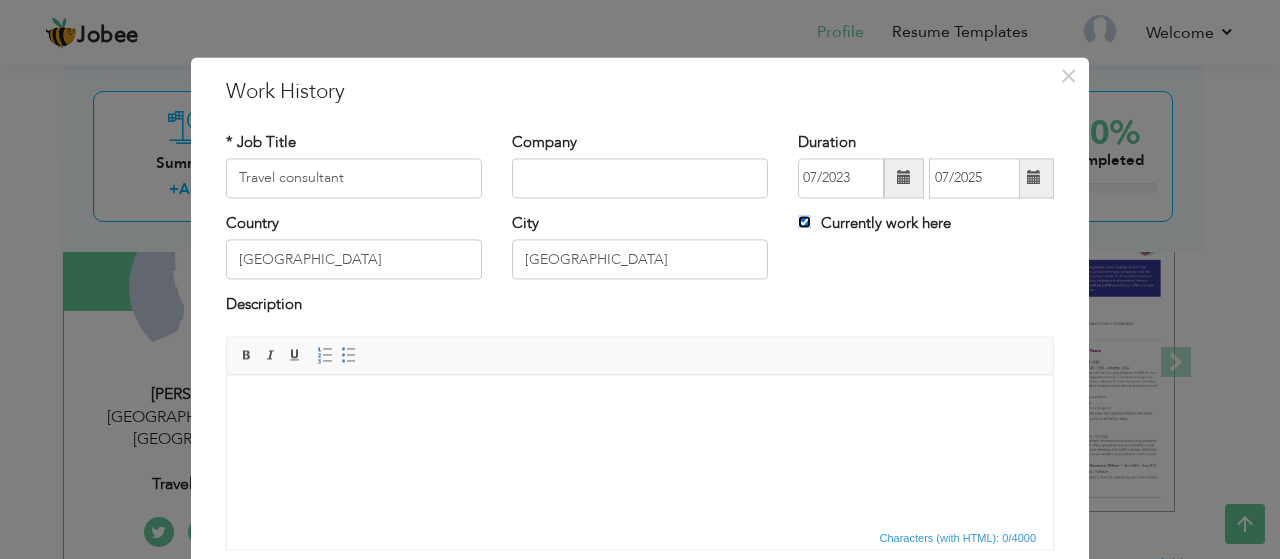 type 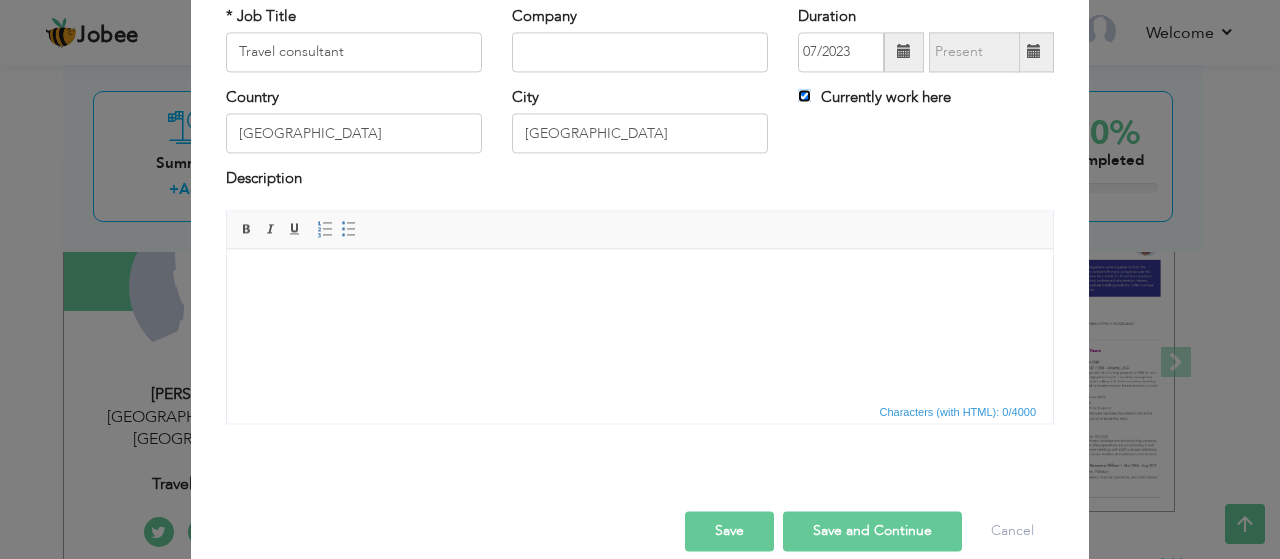 scroll, scrollTop: 151, scrollLeft: 0, axis: vertical 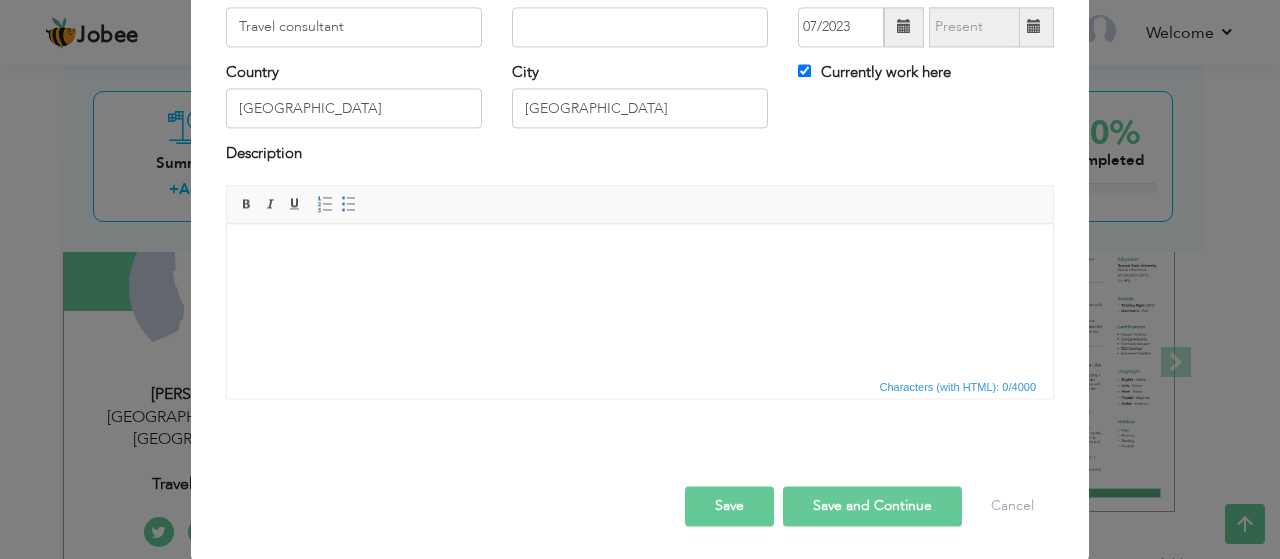 click on "Save and Continue" at bounding box center [872, 506] 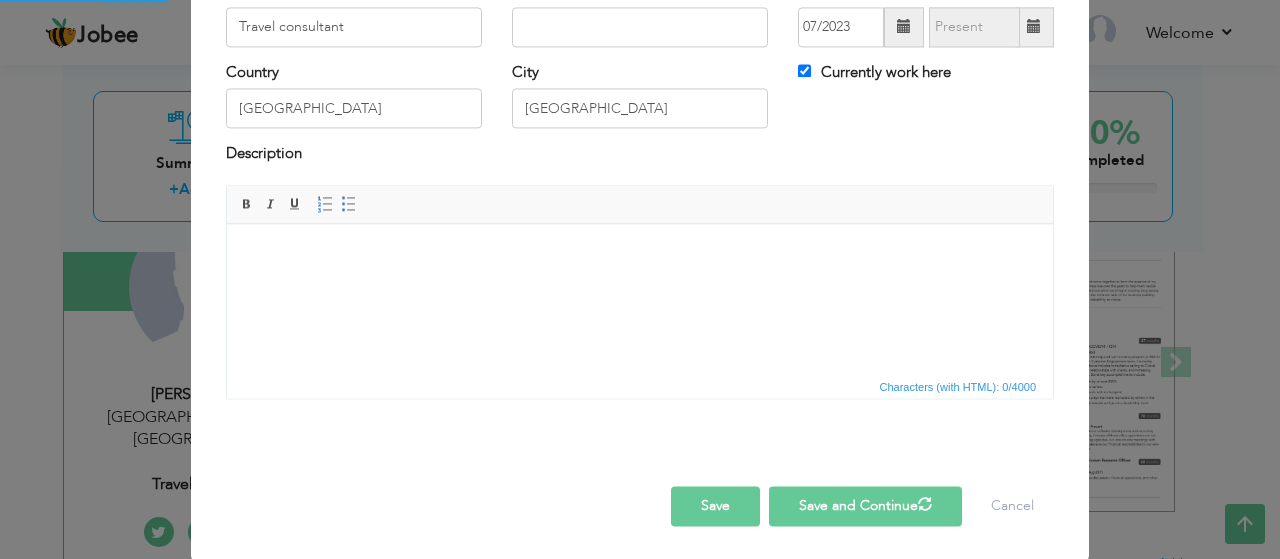 type 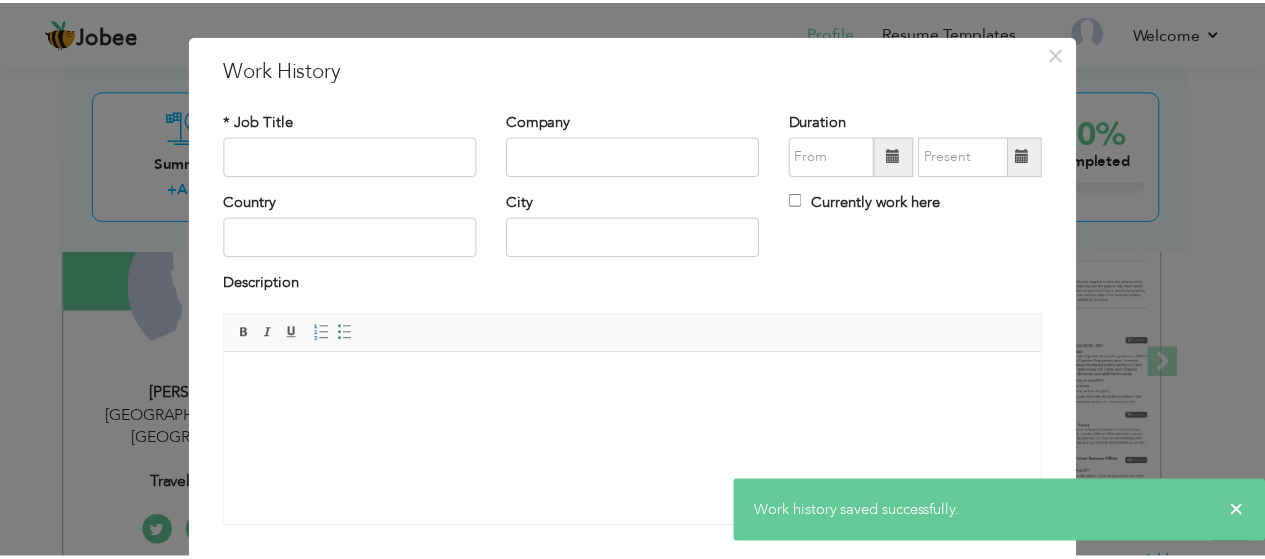 scroll, scrollTop: 0, scrollLeft: 0, axis: both 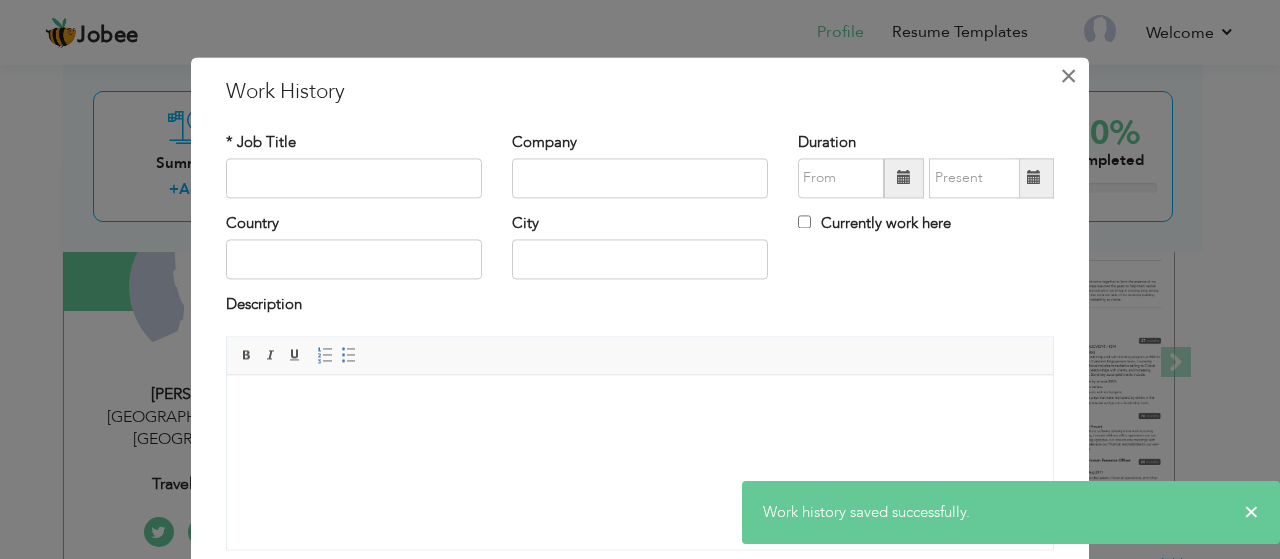 click on "×" at bounding box center (1068, 76) 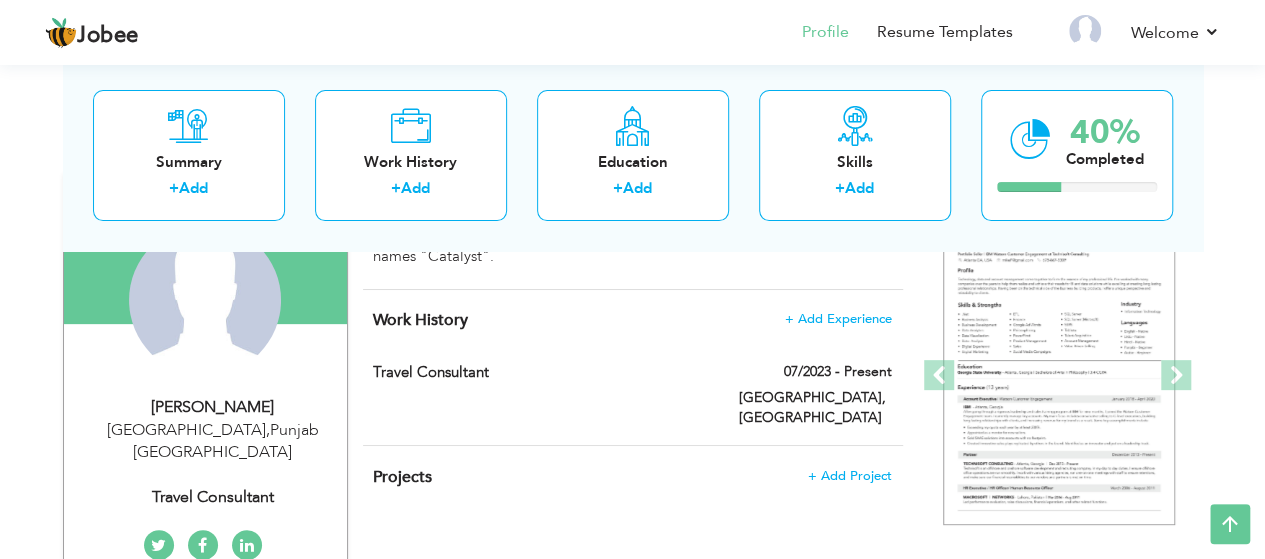scroll, scrollTop: 193, scrollLeft: 0, axis: vertical 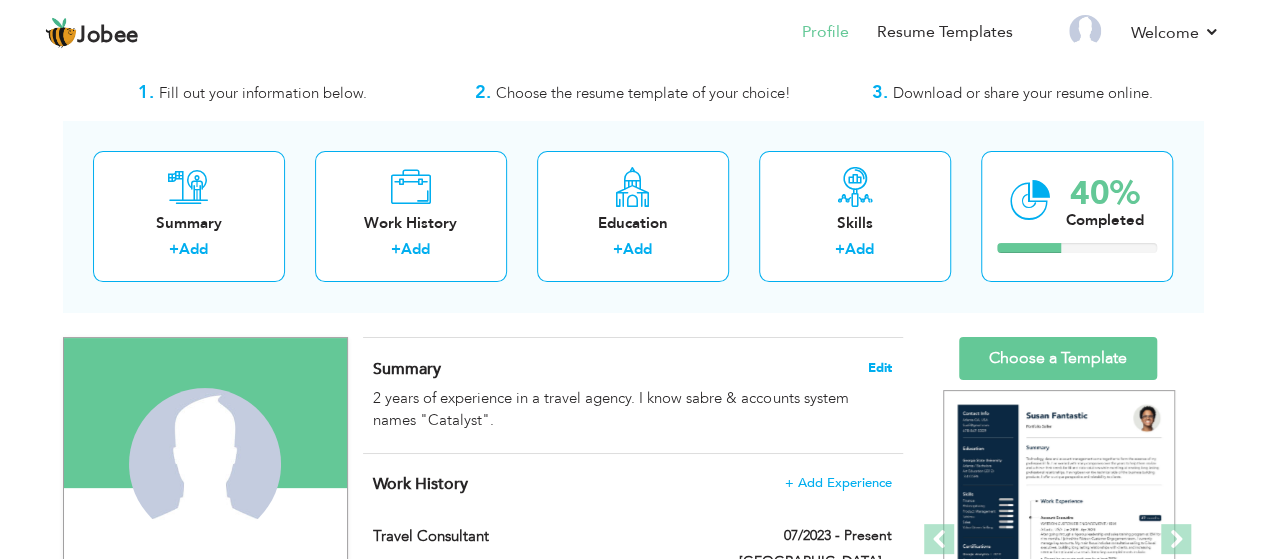 click on "Edit" at bounding box center [880, 368] 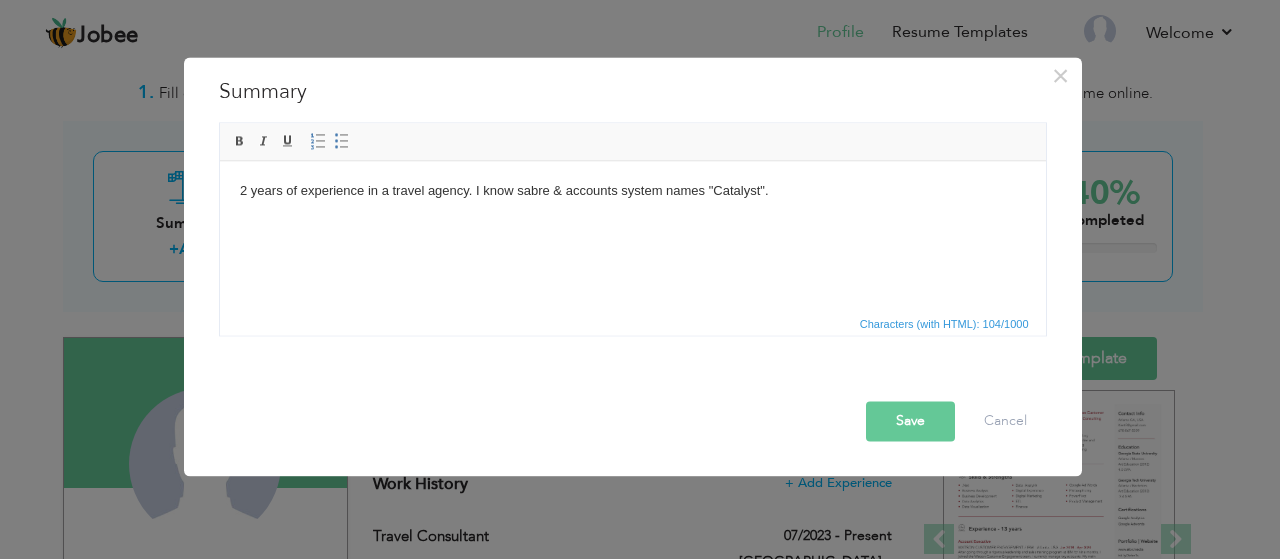 click on "2 years of experience in a travel agency. I know sabre & accounts system names "Catalyst"." at bounding box center (632, 190) 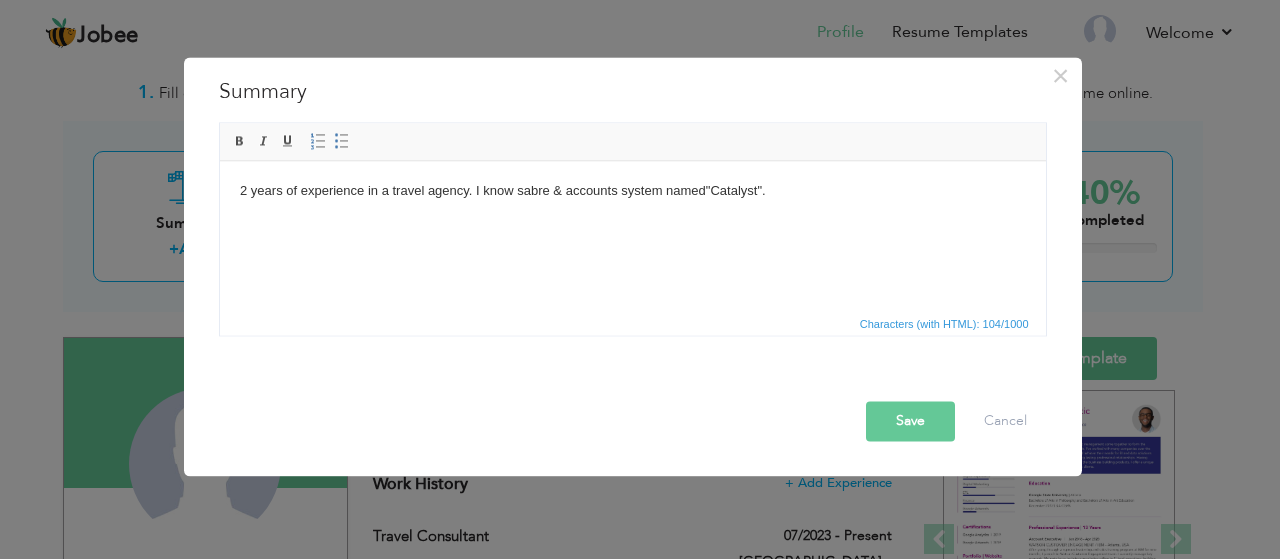 click at bounding box center (637, 383) 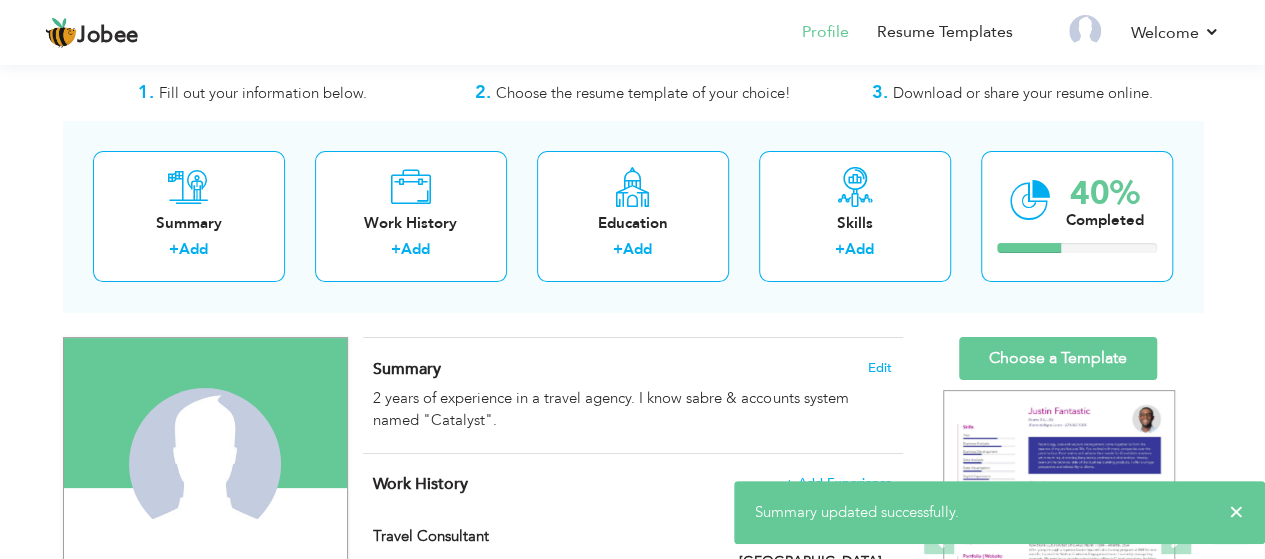 scroll, scrollTop: 440, scrollLeft: 0, axis: vertical 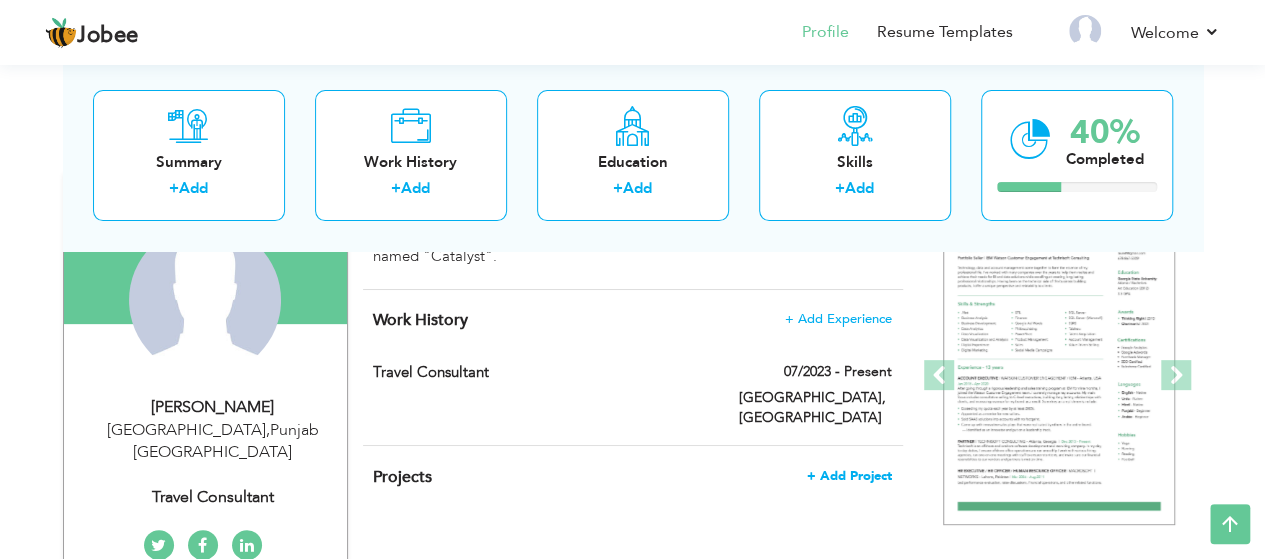 click on "+ Add Project" at bounding box center (849, 476) 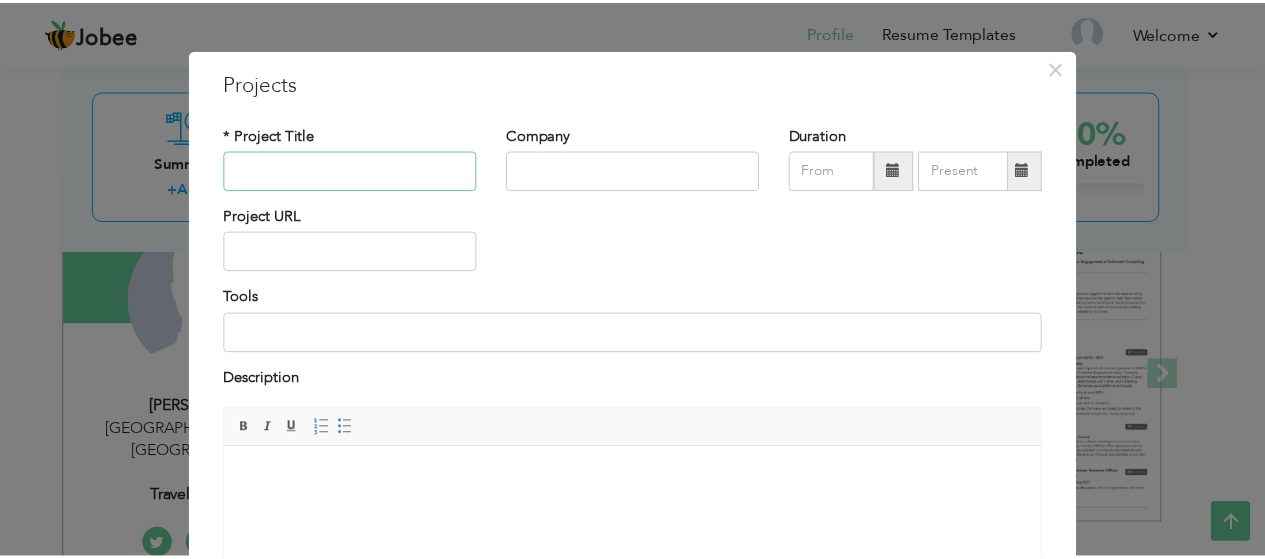 scroll, scrollTop: 0, scrollLeft: 0, axis: both 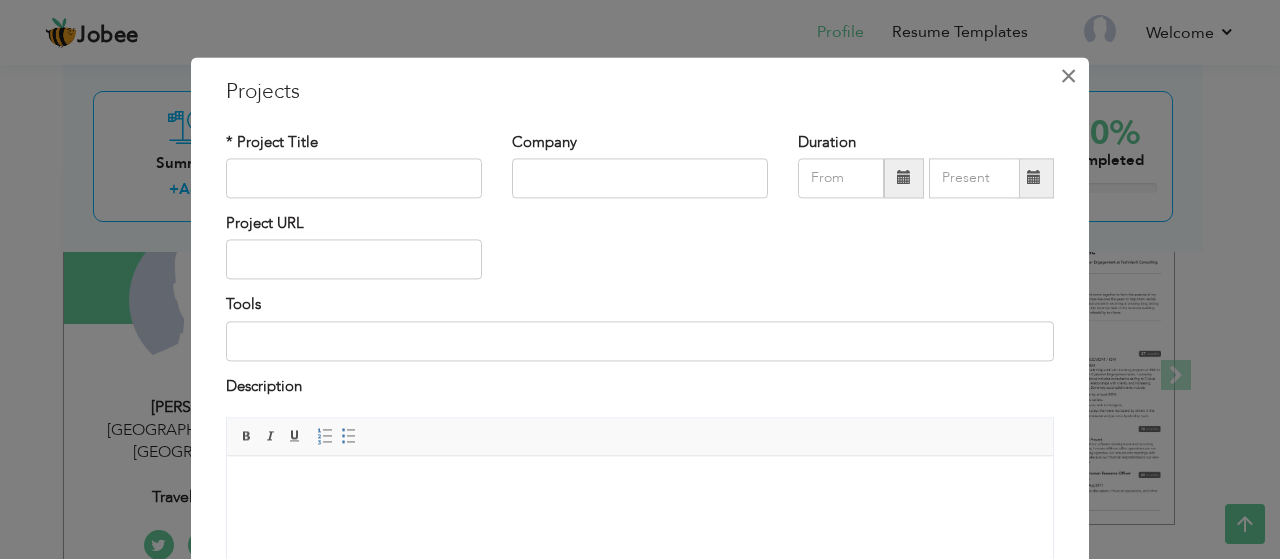 click on "×" at bounding box center [1068, 76] 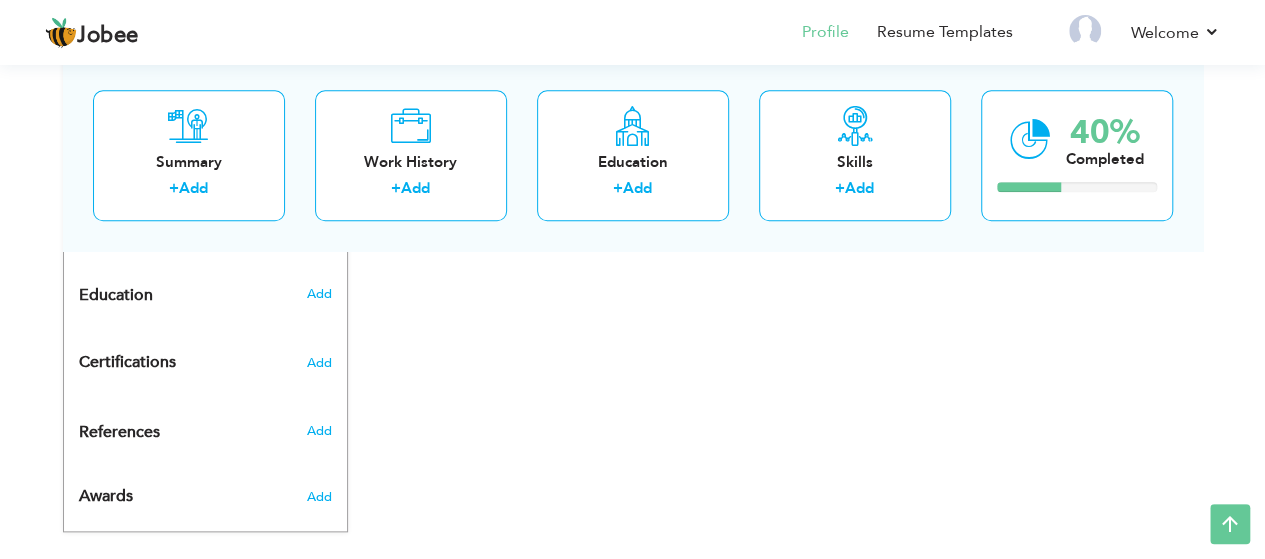 scroll, scrollTop: 826, scrollLeft: 0, axis: vertical 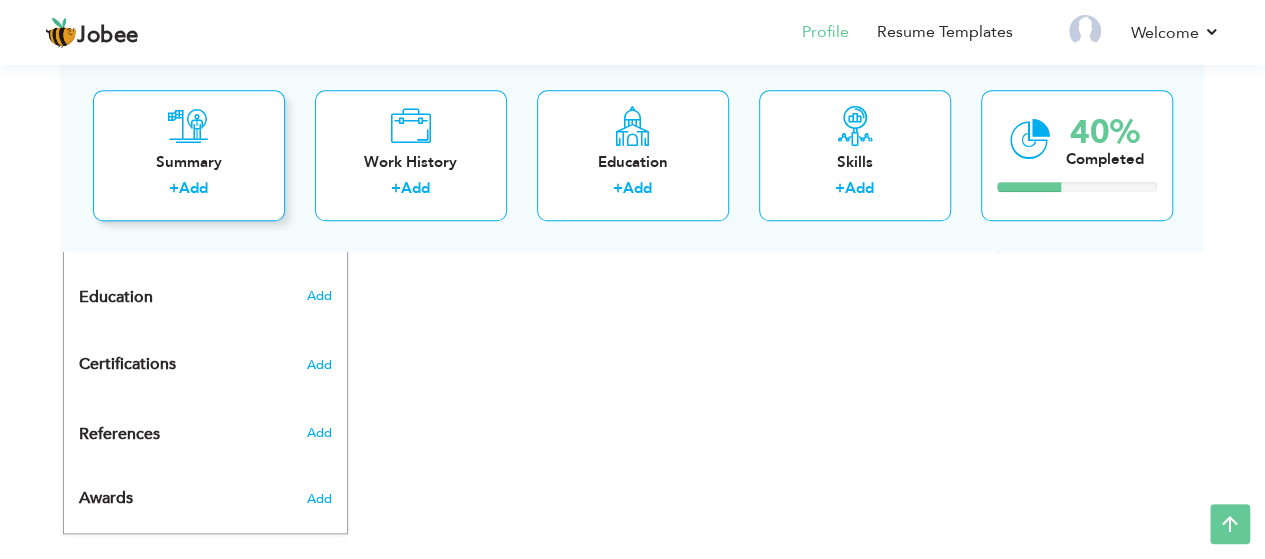 click on "+  Add" at bounding box center [189, 192] 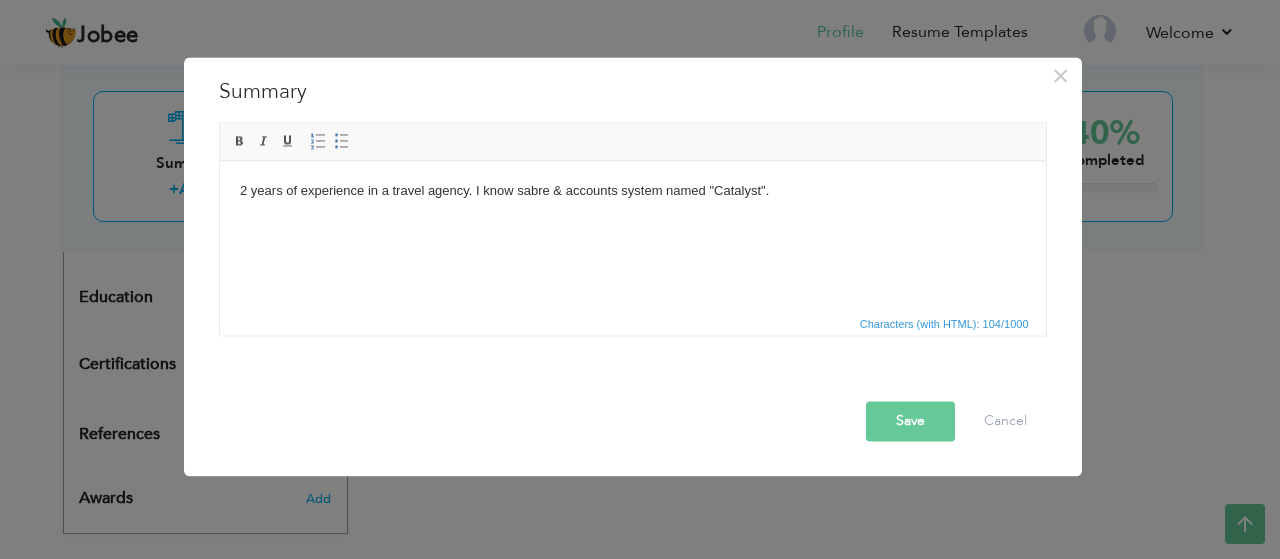click on "Save" at bounding box center [910, 421] 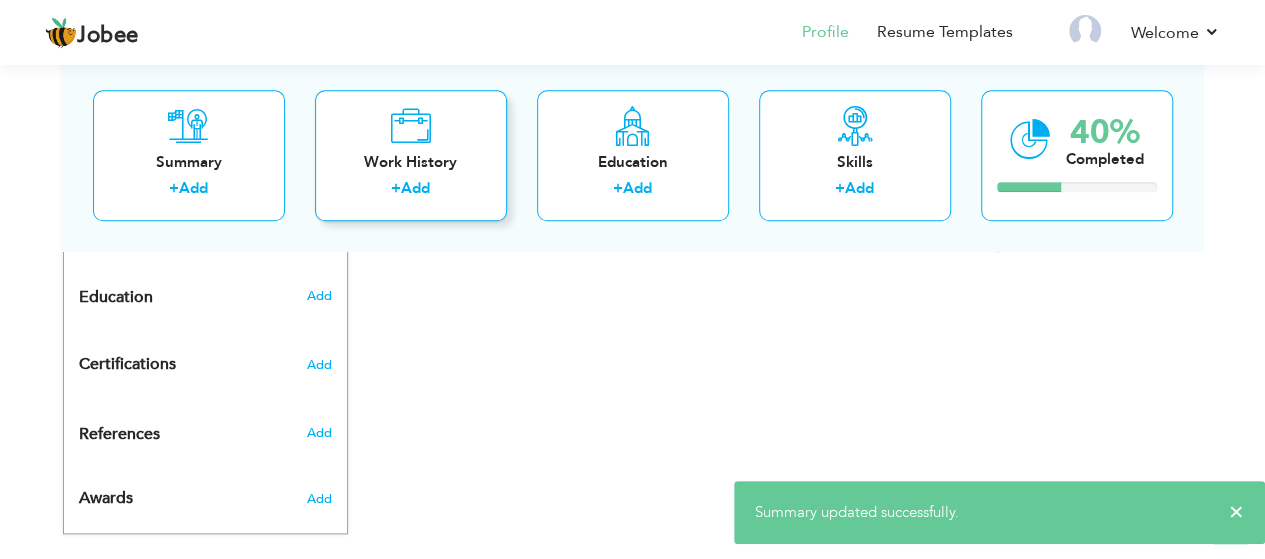 click on "Work History
+  Add" at bounding box center [411, 155] 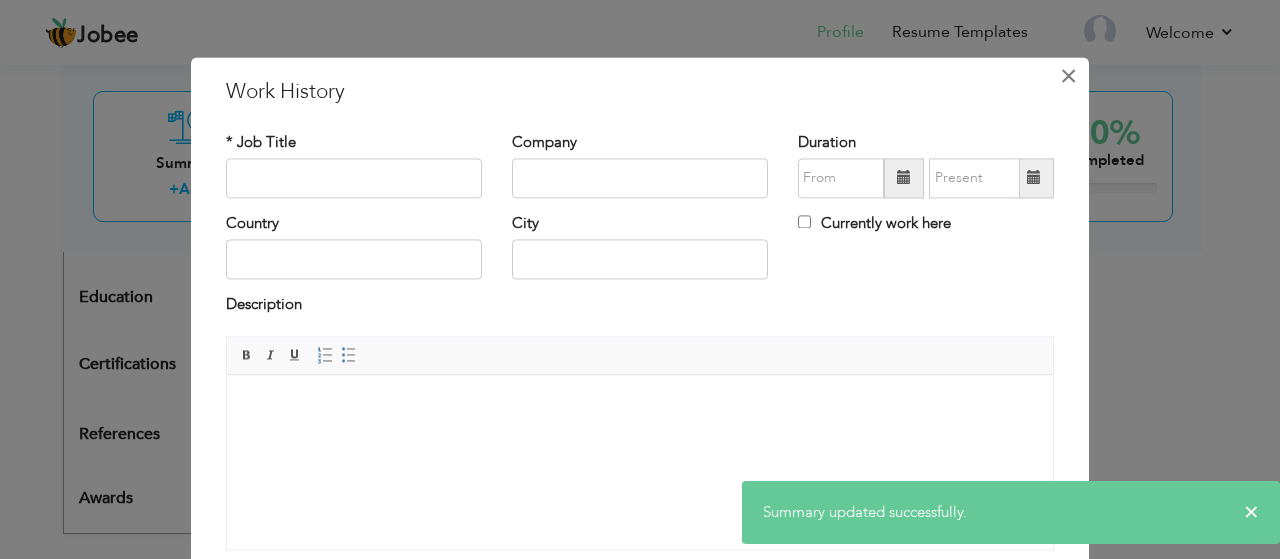 click on "×" at bounding box center (1068, 76) 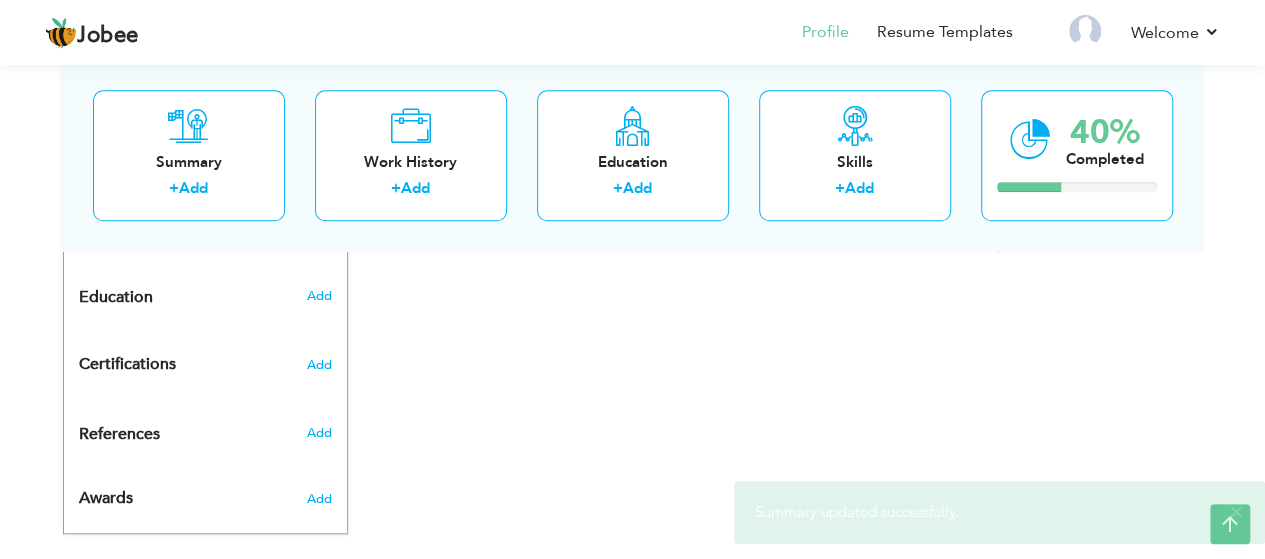 scroll, scrollTop: 0, scrollLeft: 0, axis: both 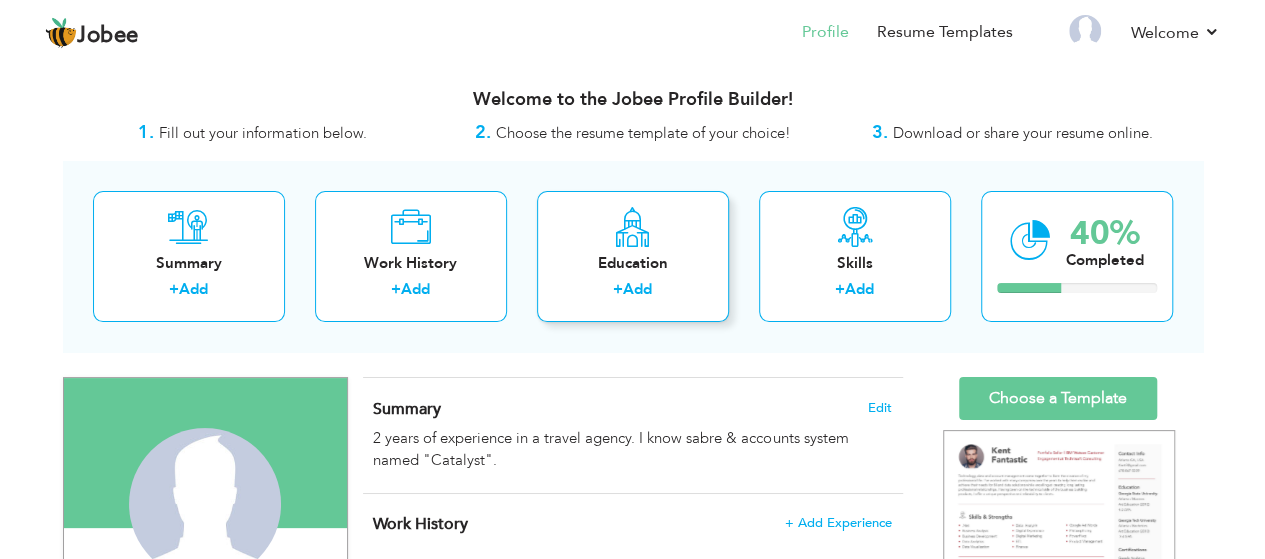 click on "Education
+  Add" at bounding box center [633, 256] 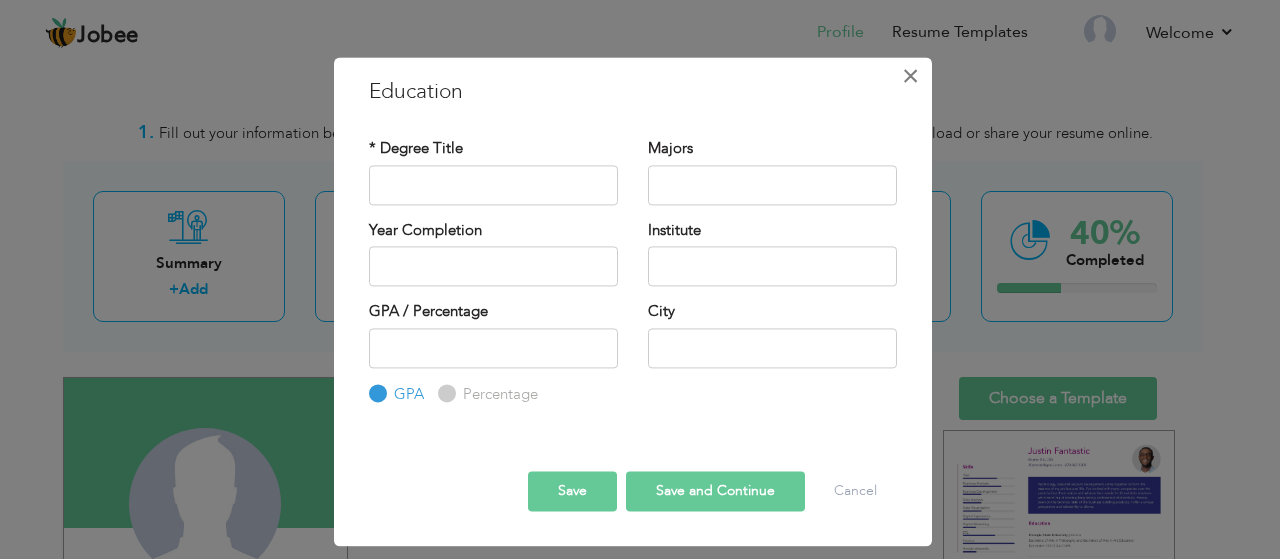 click on "×" at bounding box center [911, 76] 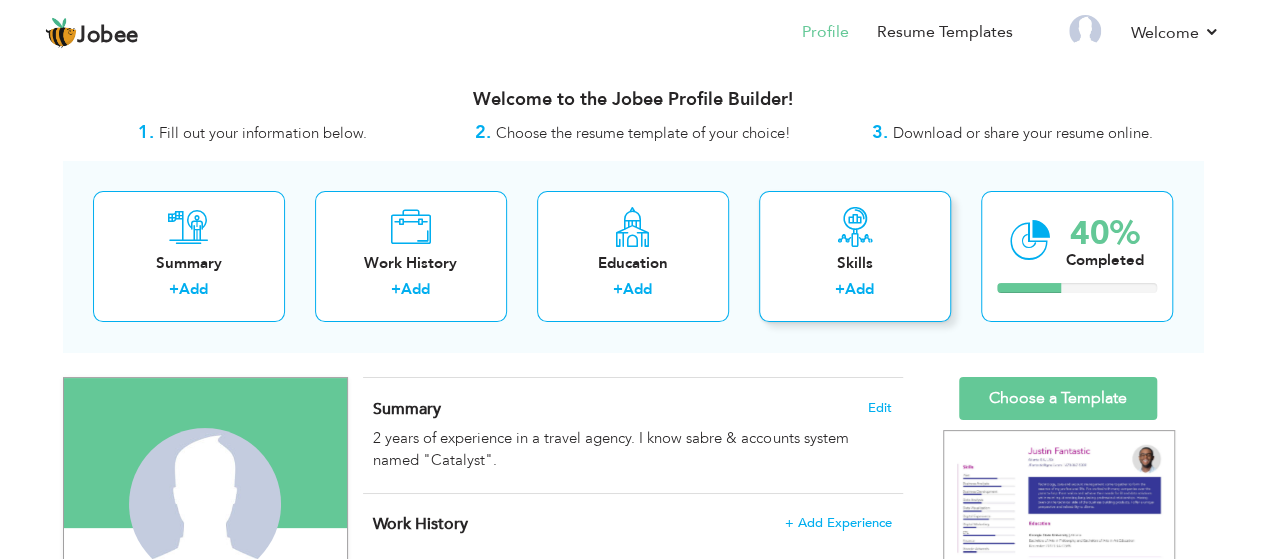 click on "Skills
+  Add" at bounding box center [855, 256] 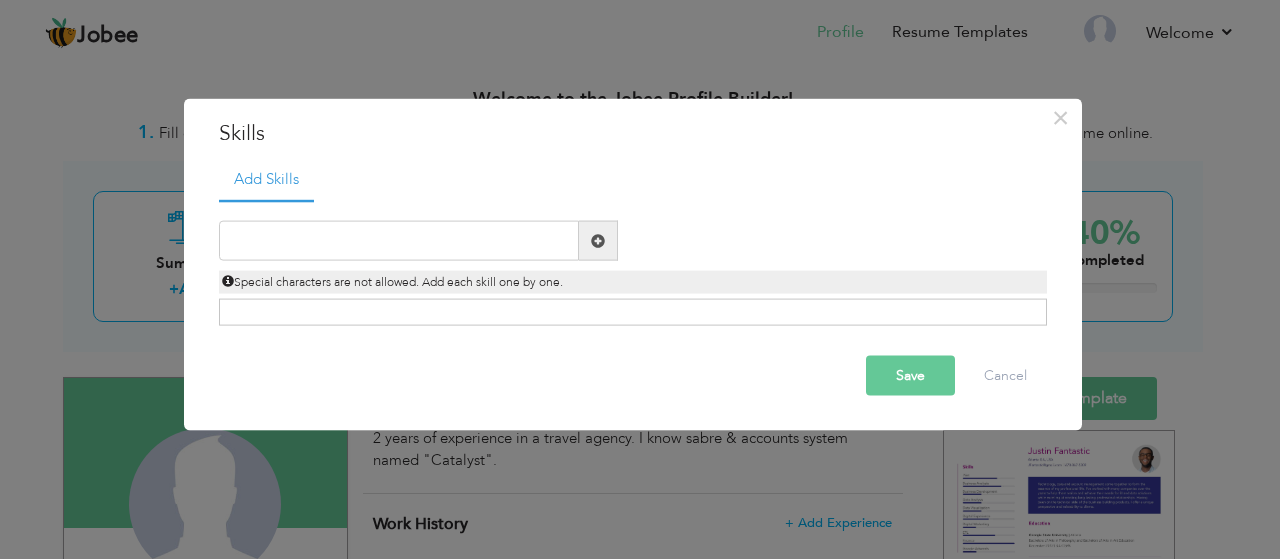 click at bounding box center [598, 241] 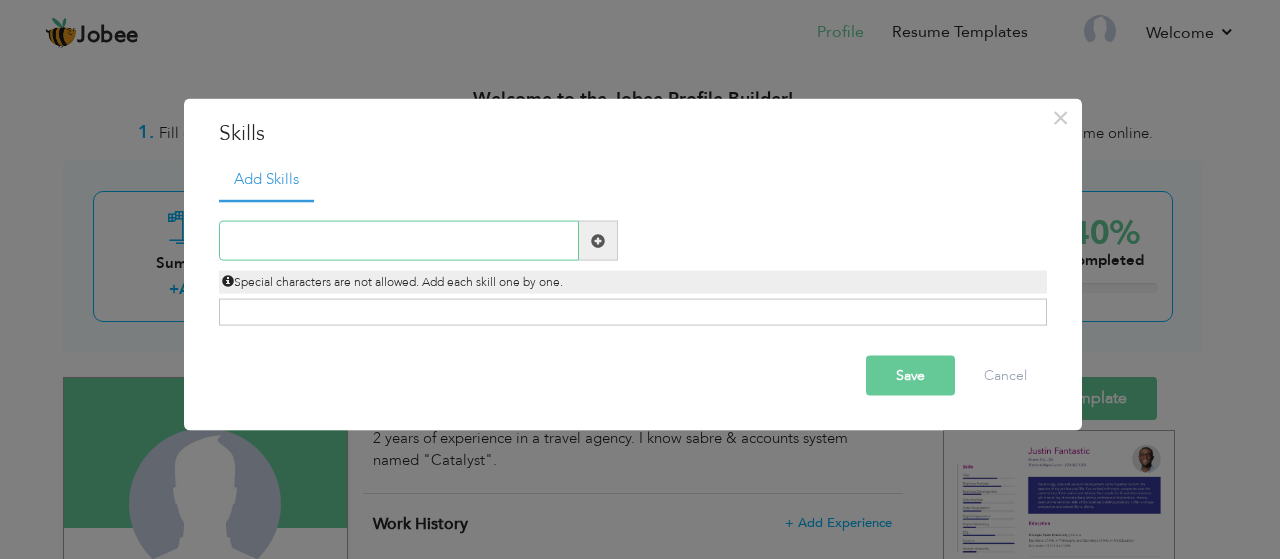 click at bounding box center [399, 241] 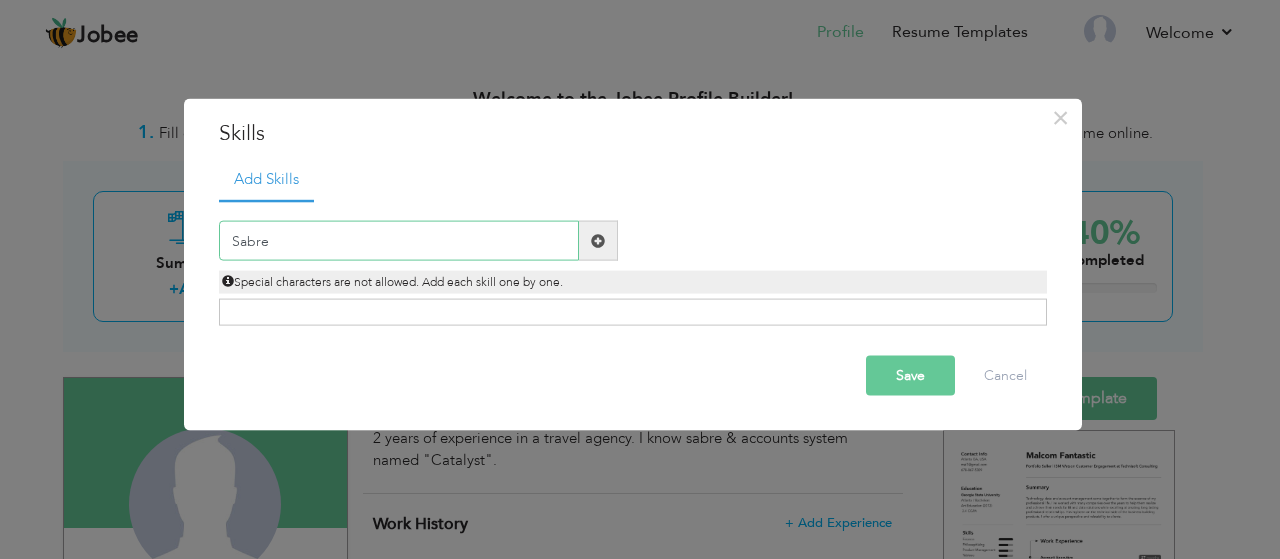 type on "Sabre" 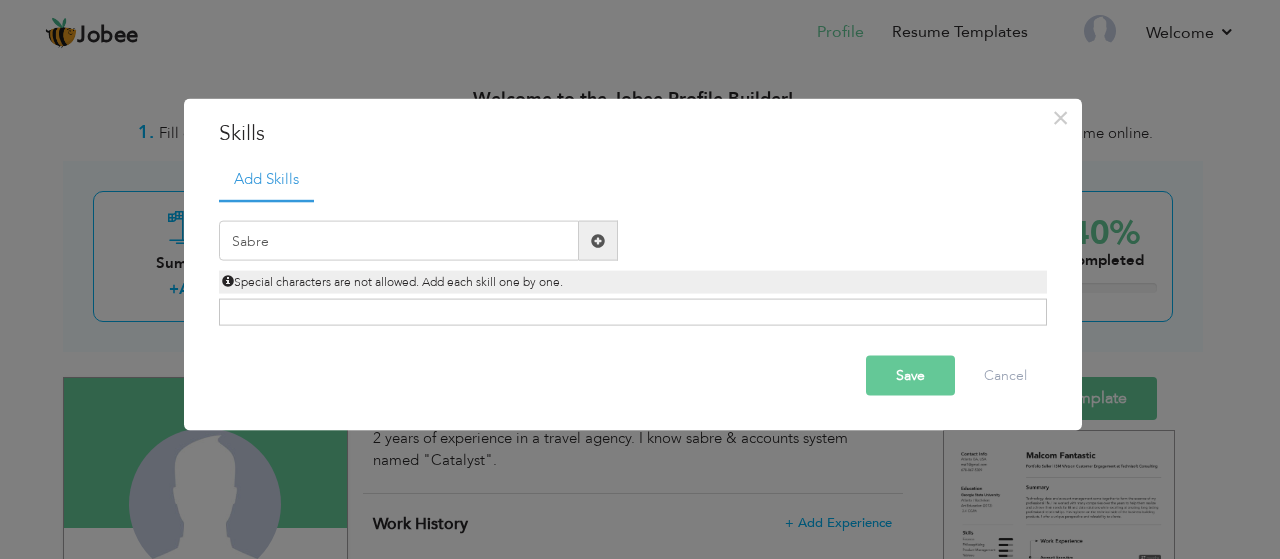 click at bounding box center [598, 241] 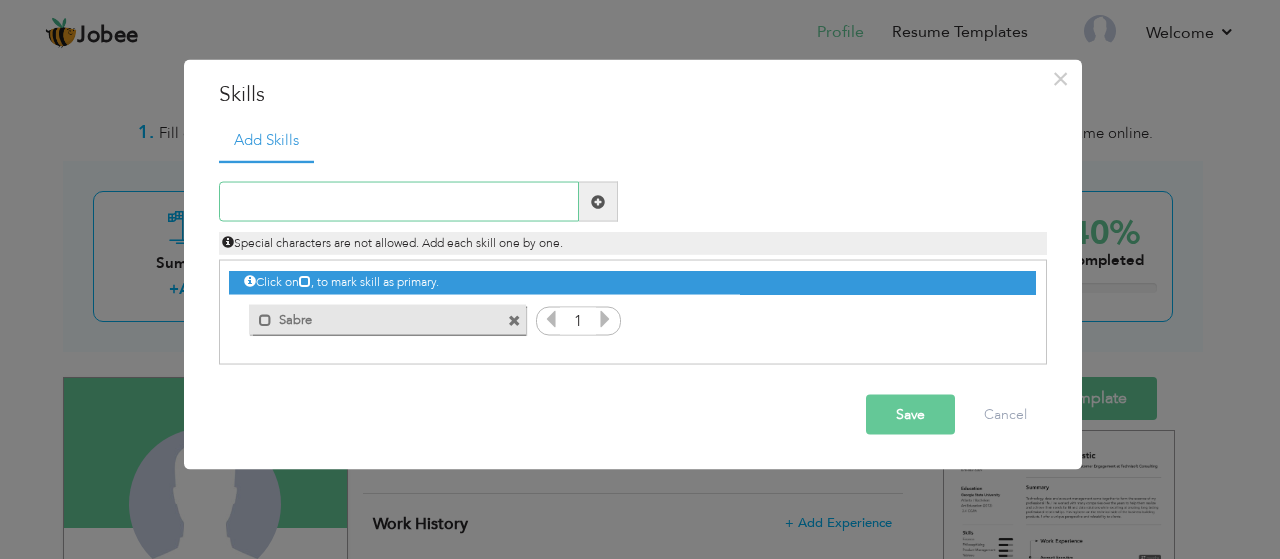 click at bounding box center [399, 202] 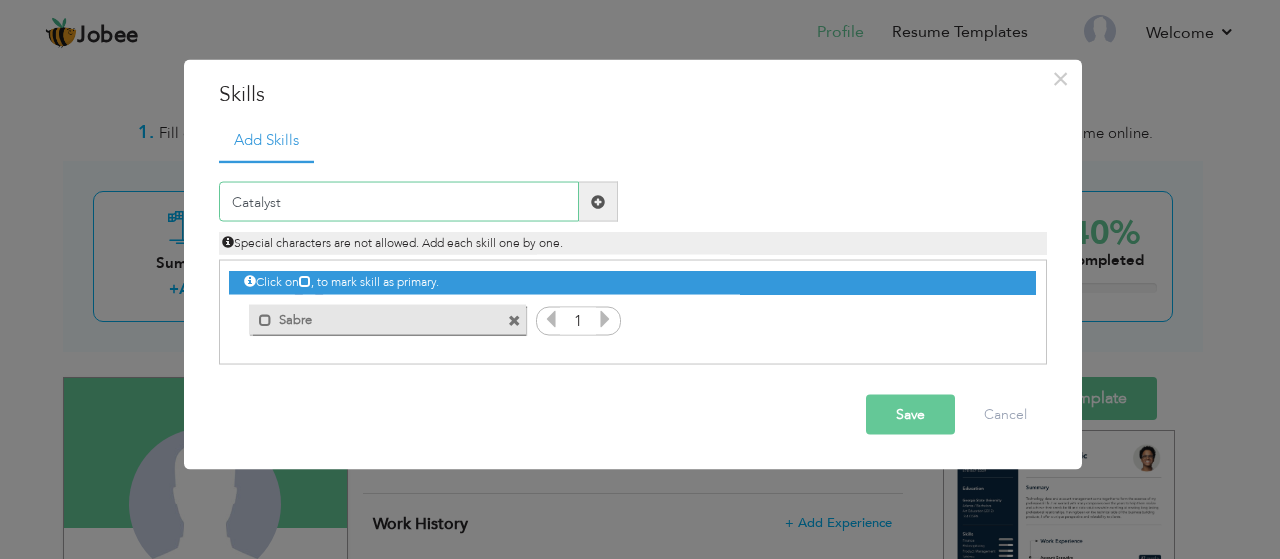 type on "Catalyst" 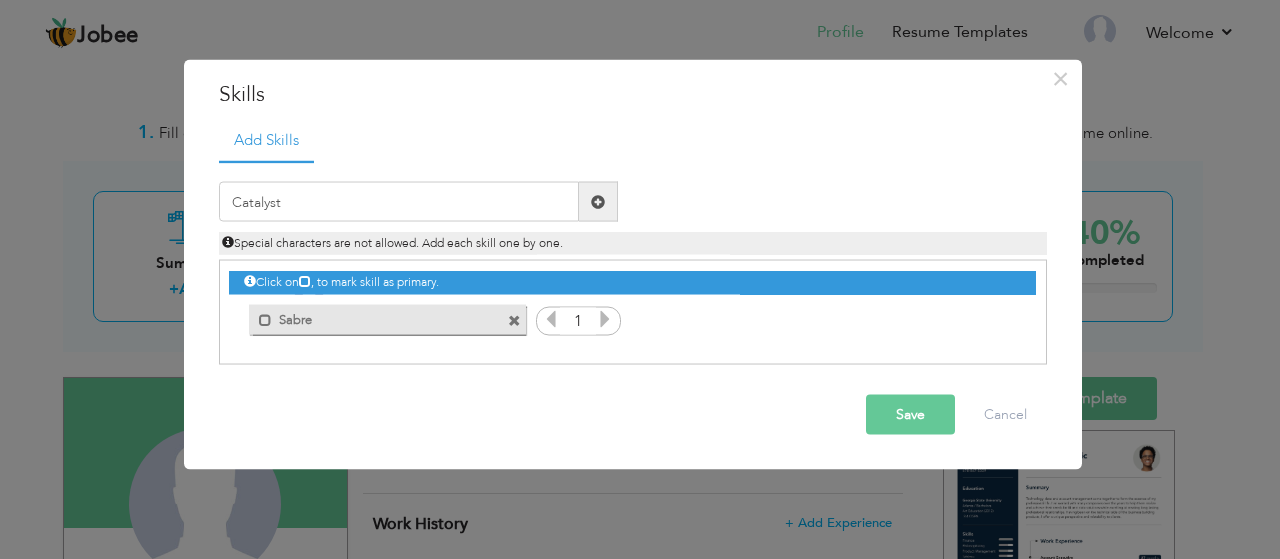 click on "Save" at bounding box center [910, 415] 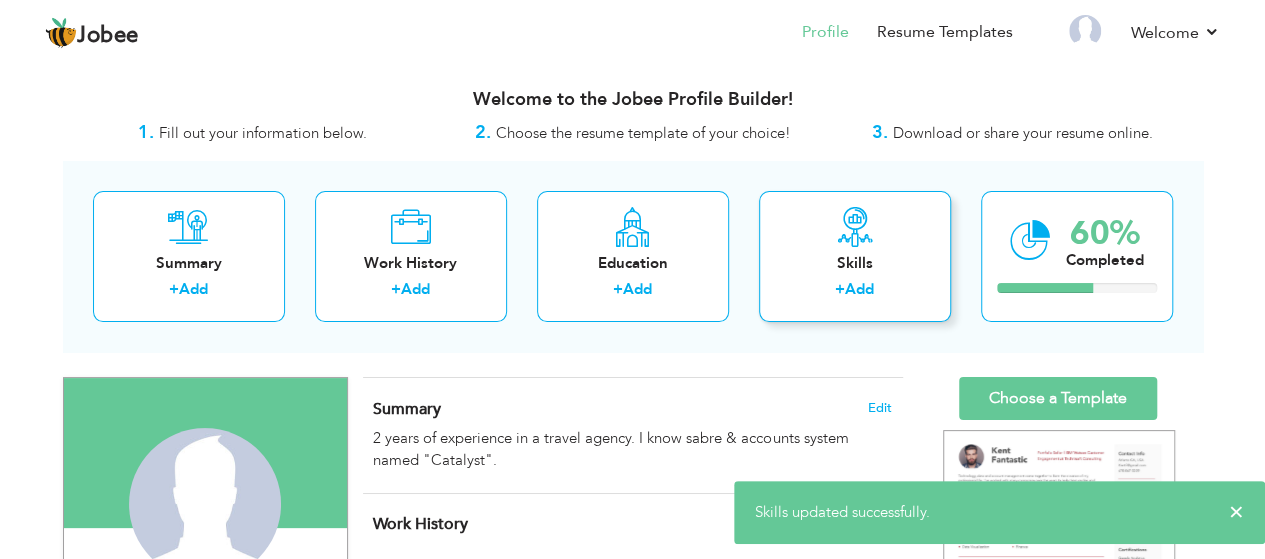 click on "Skills" at bounding box center [855, 263] 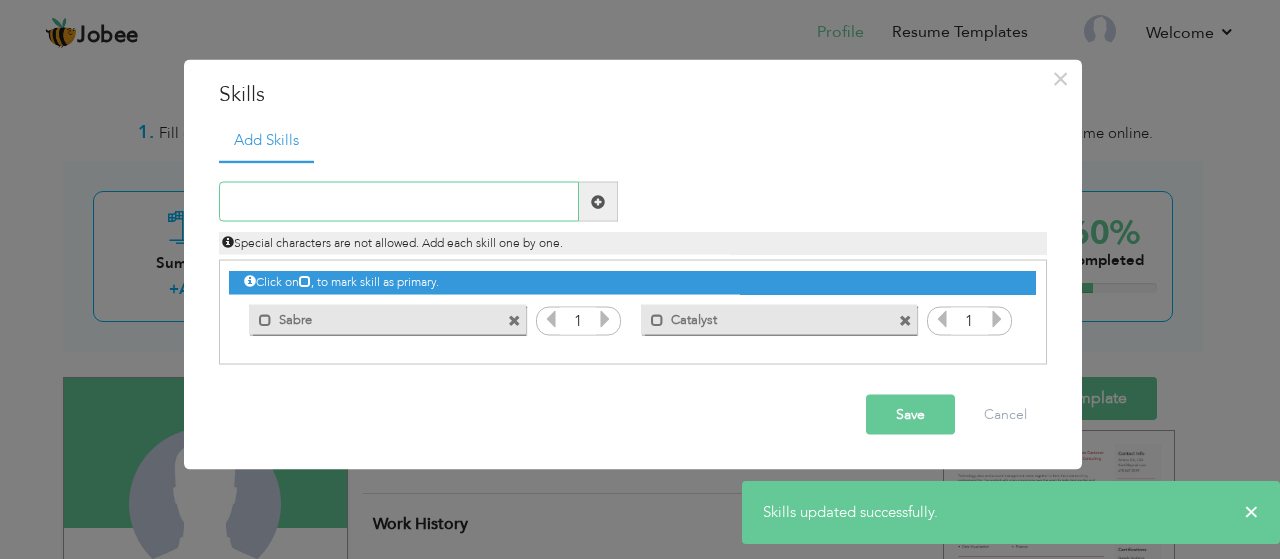 drag, startPoint x: 464, startPoint y: 203, endPoint x: 458, endPoint y: 175, distance: 28.635643 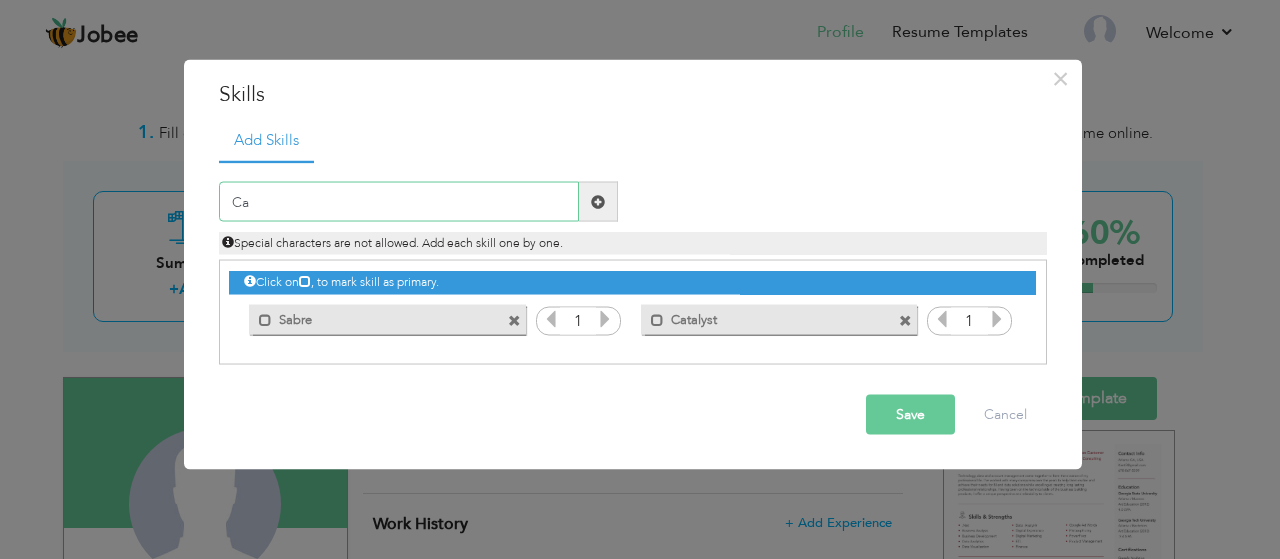 type on "C" 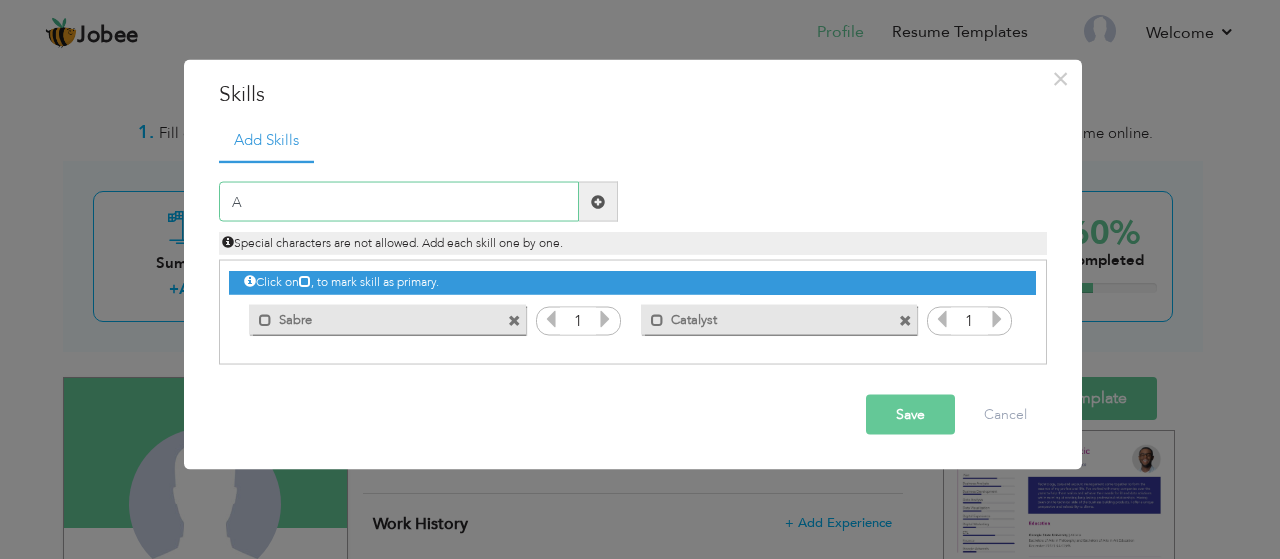 type on "A" 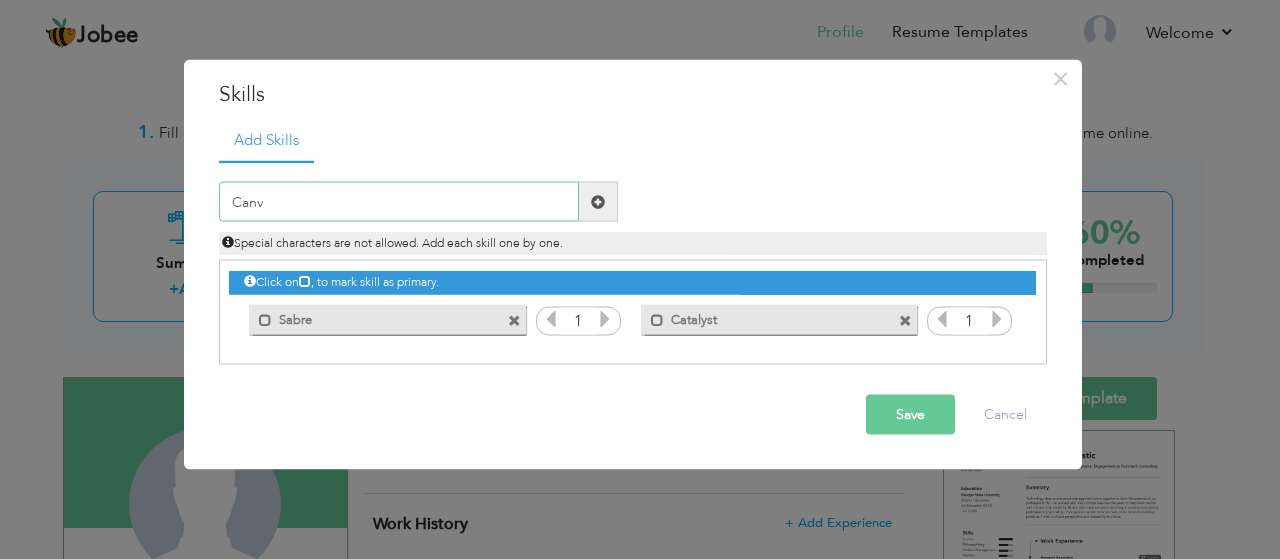 type on "Canva" 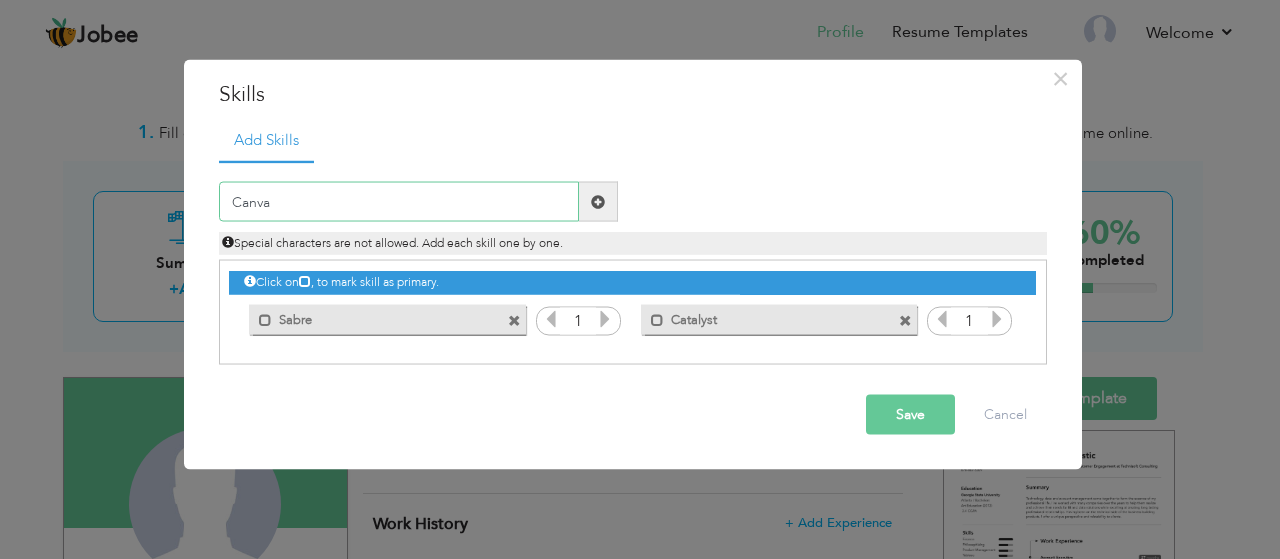 type 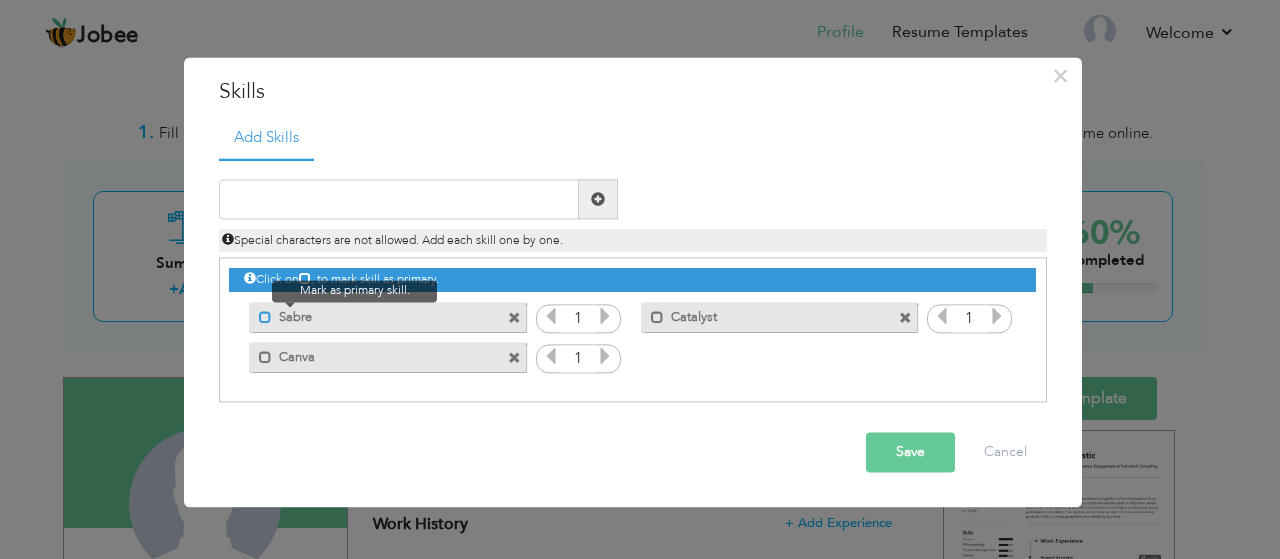 click at bounding box center (265, 317) 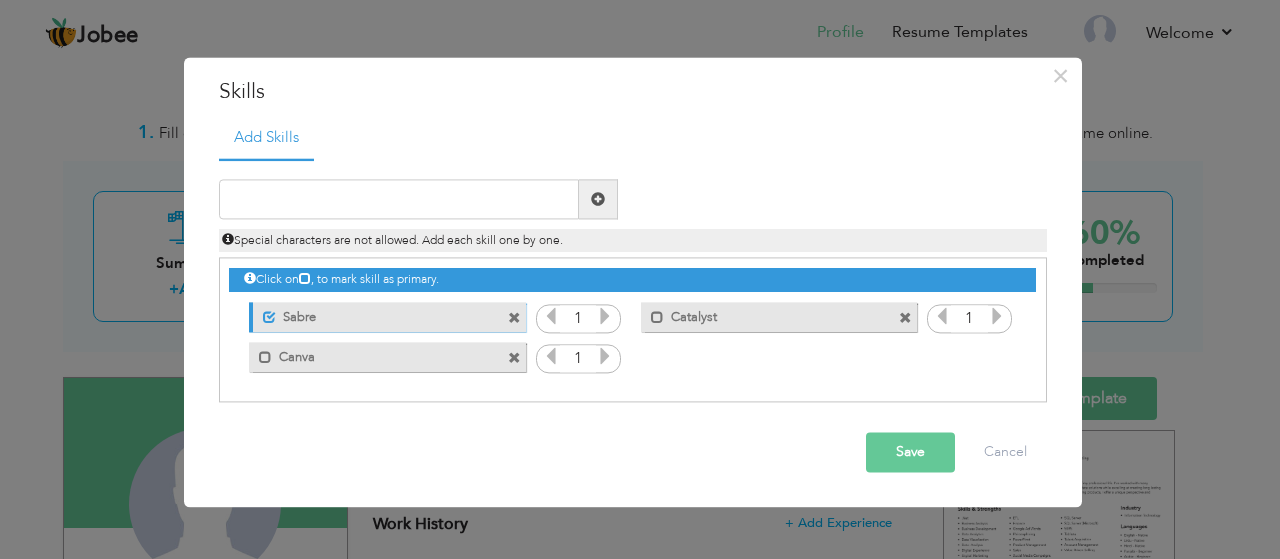 click on "Save" at bounding box center [910, 453] 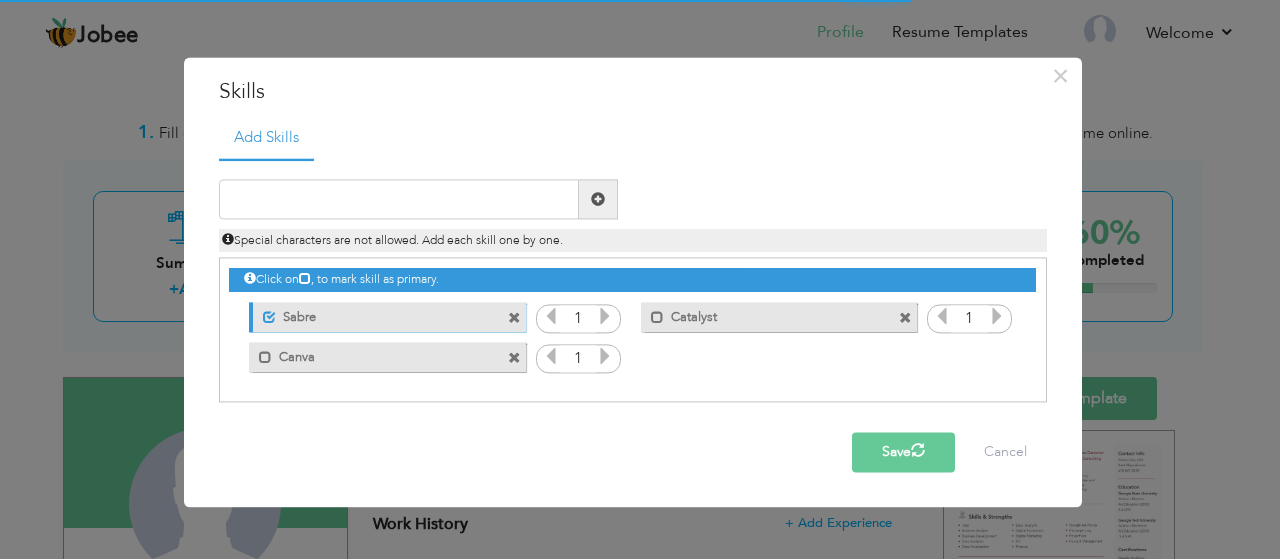 type 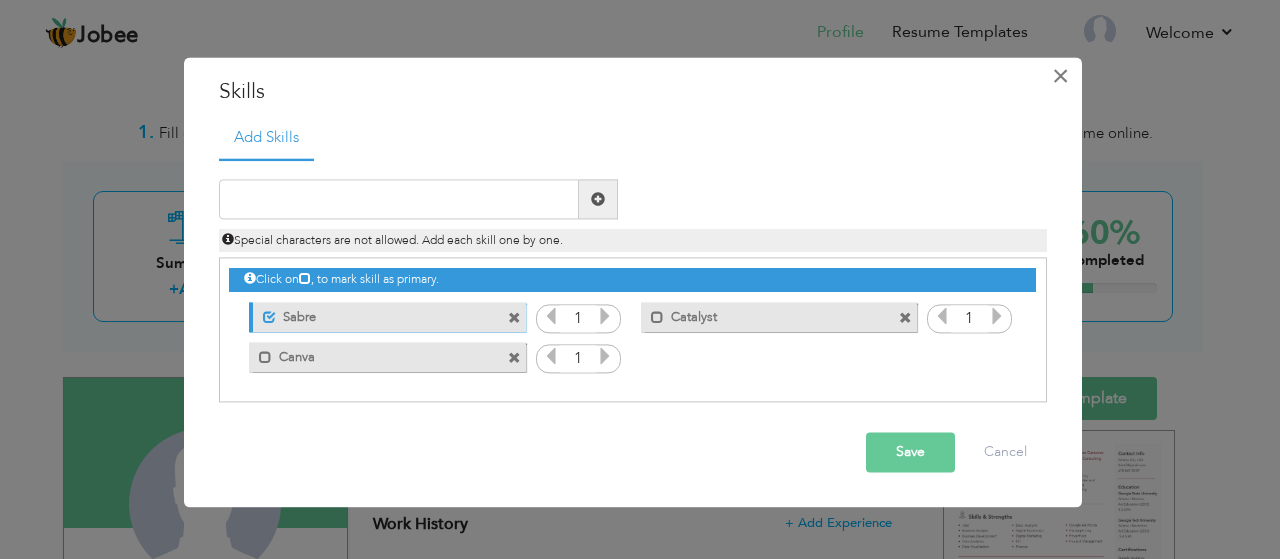 click on "×" at bounding box center [1060, 76] 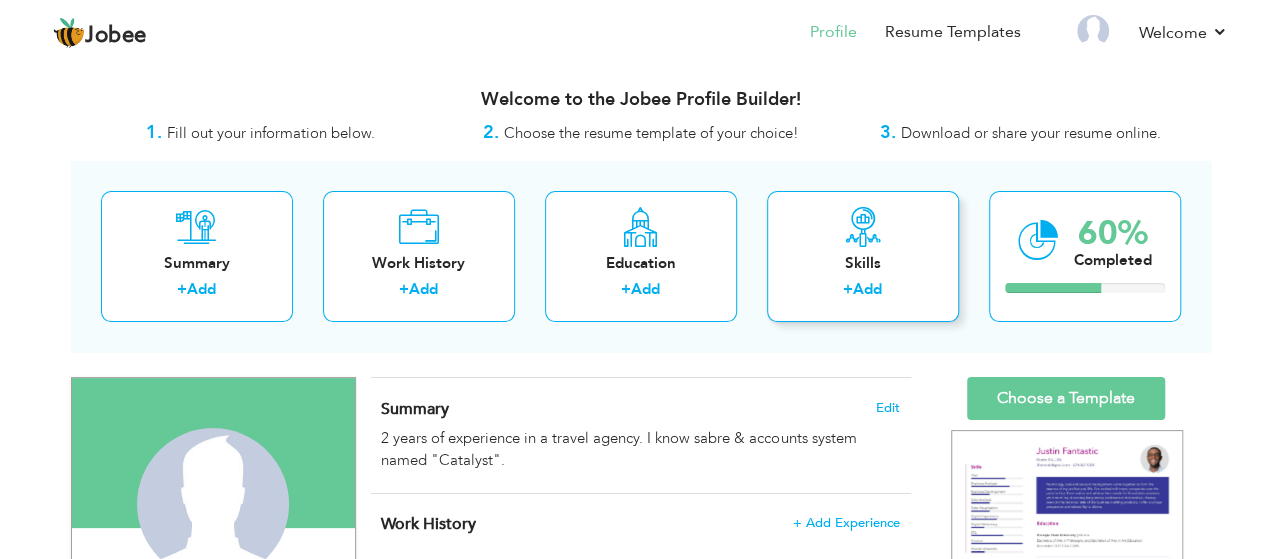 scroll, scrollTop: 400, scrollLeft: 0, axis: vertical 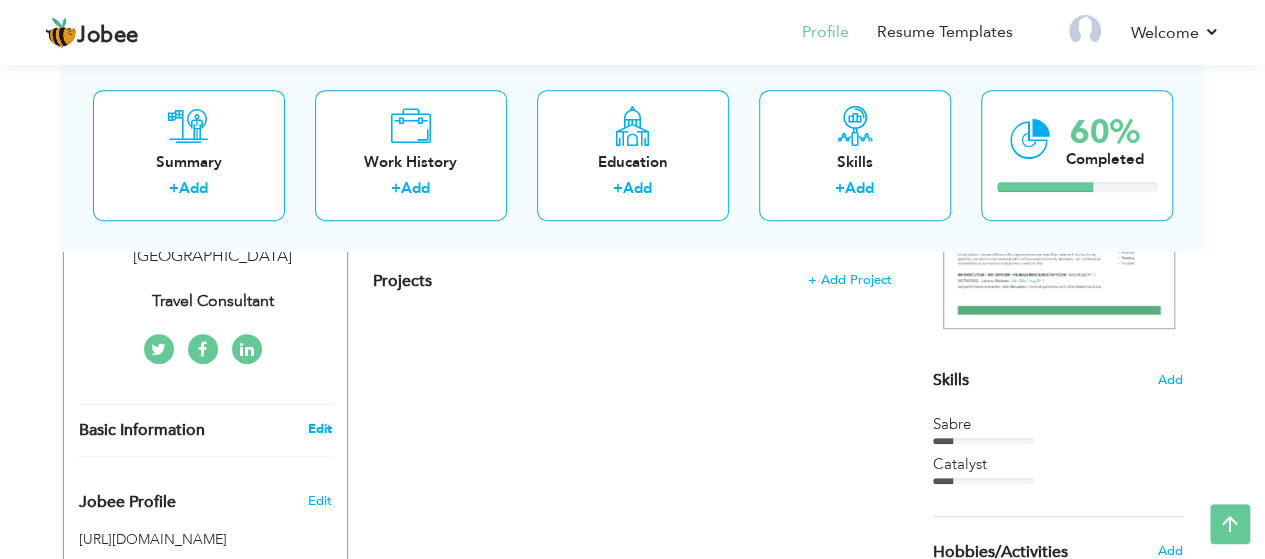 click on "Edit" at bounding box center [319, 429] 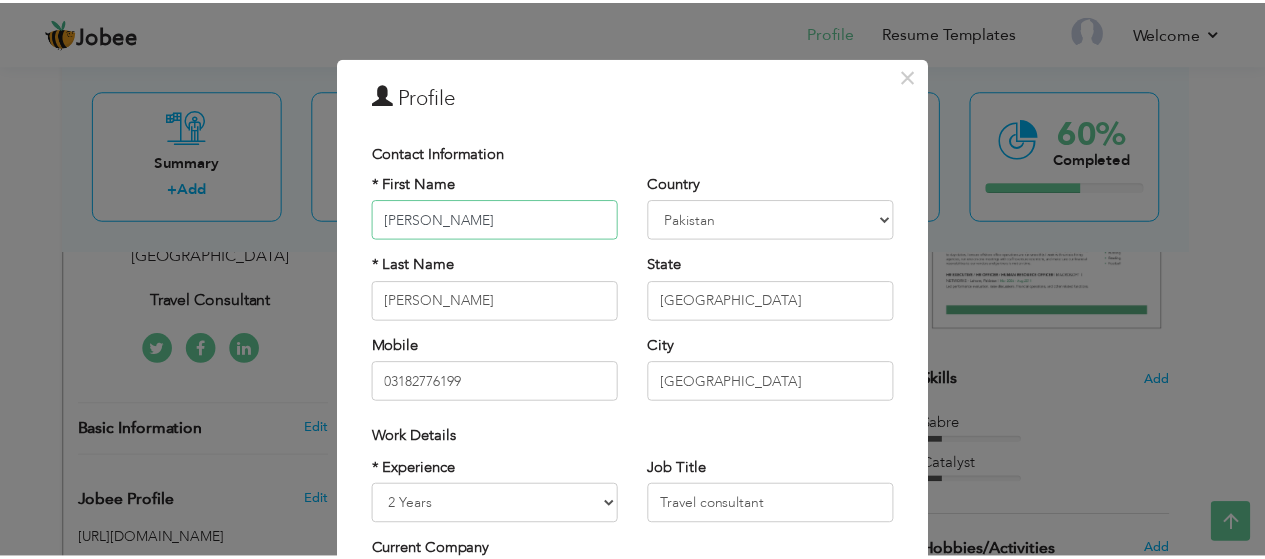 scroll, scrollTop: 334, scrollLeft: 0, axis: vertical 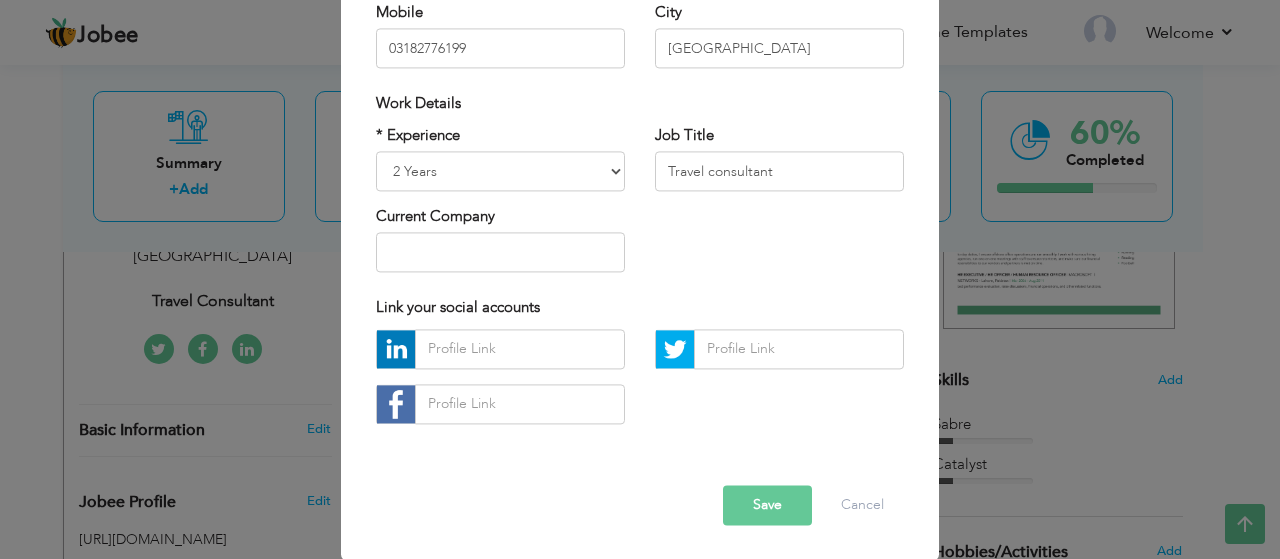 click on "Save" at bounding box center [767, 505] 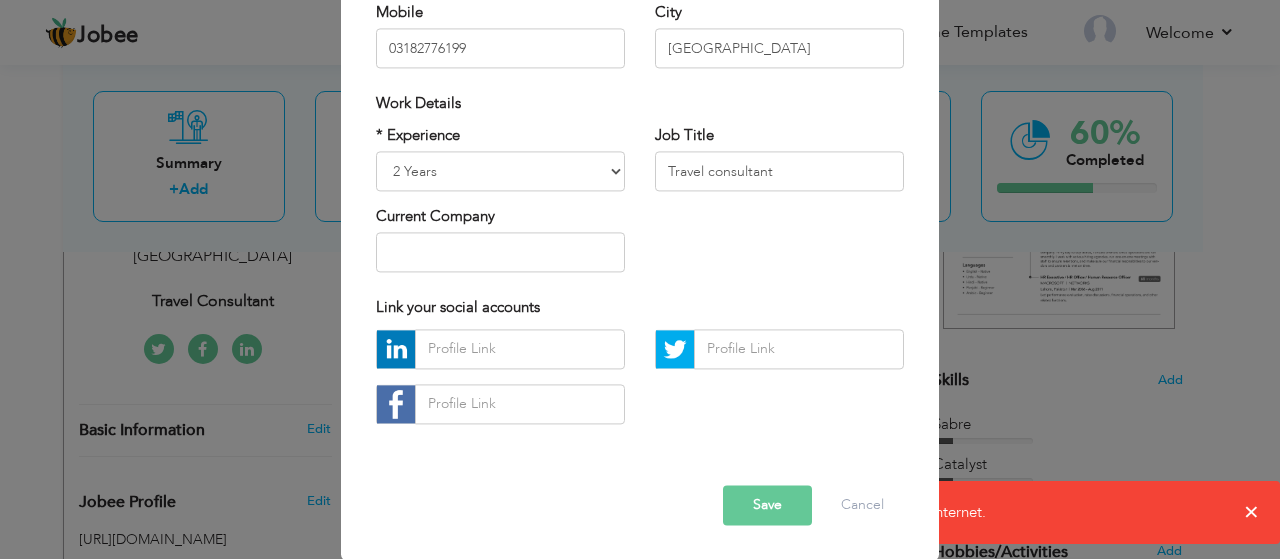 click on "Error
Save
Cancel" at bounding box center [640, 489] 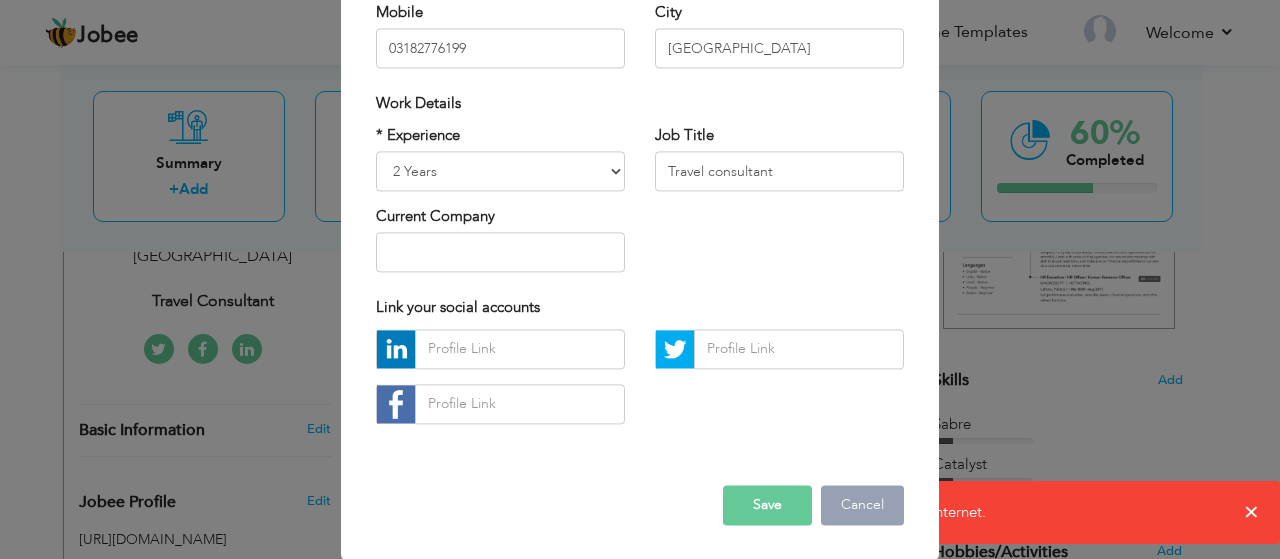 click on "Cancel" at bounding box center [862, 505] 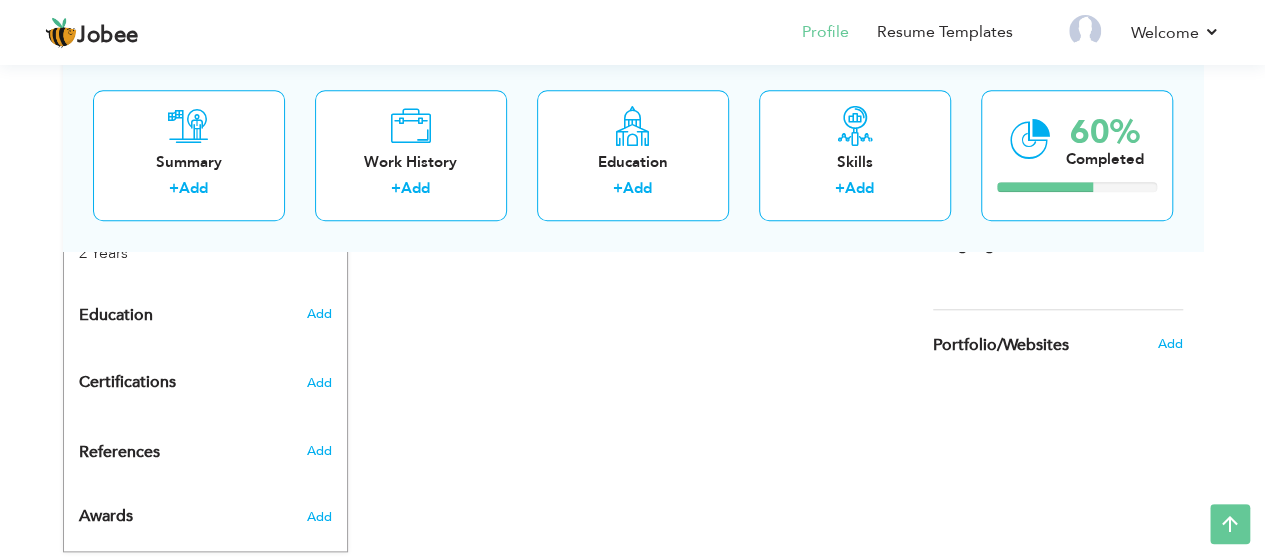 scroll, scrollTop: 813, scrollLeft: 0, axis: vertical 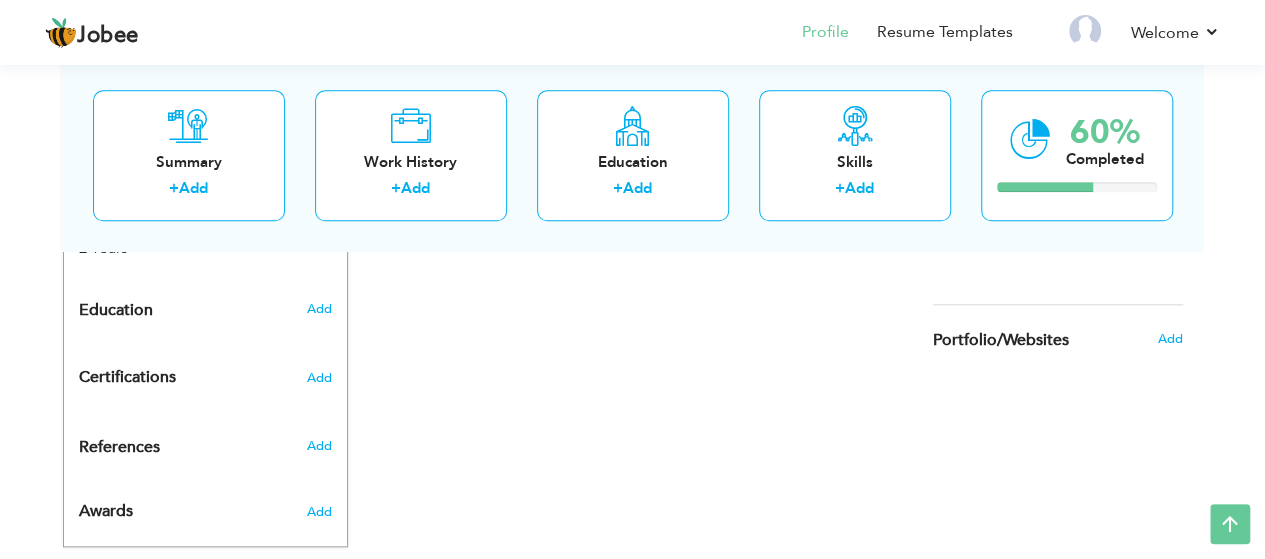 click on "Add" at bounding box center [322, 507] 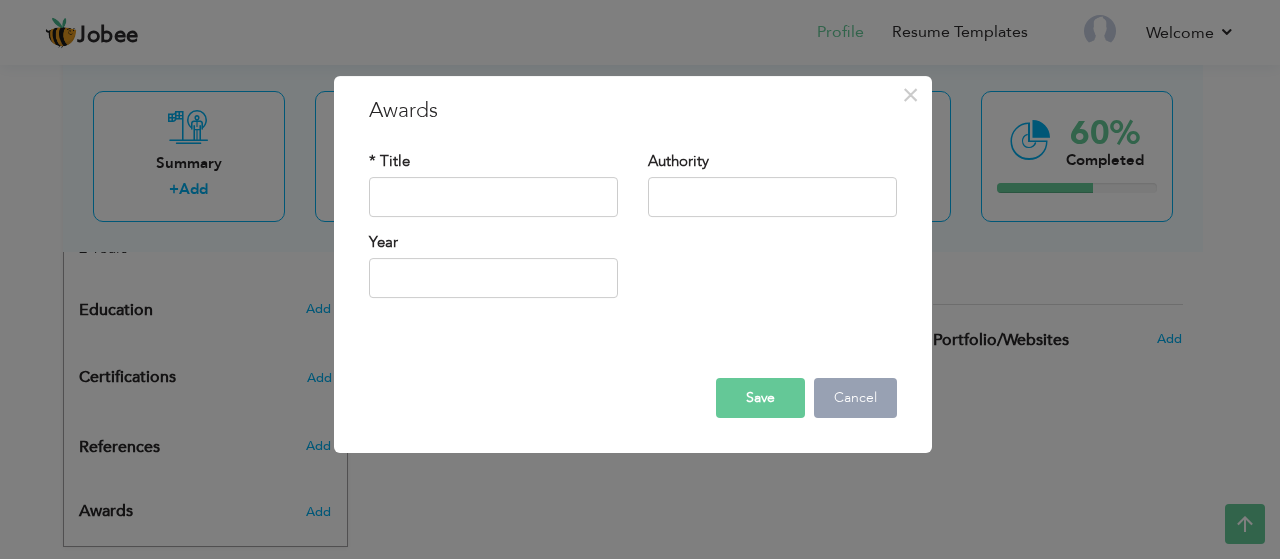 click on "Cancel" at bounding box center [855, 398] 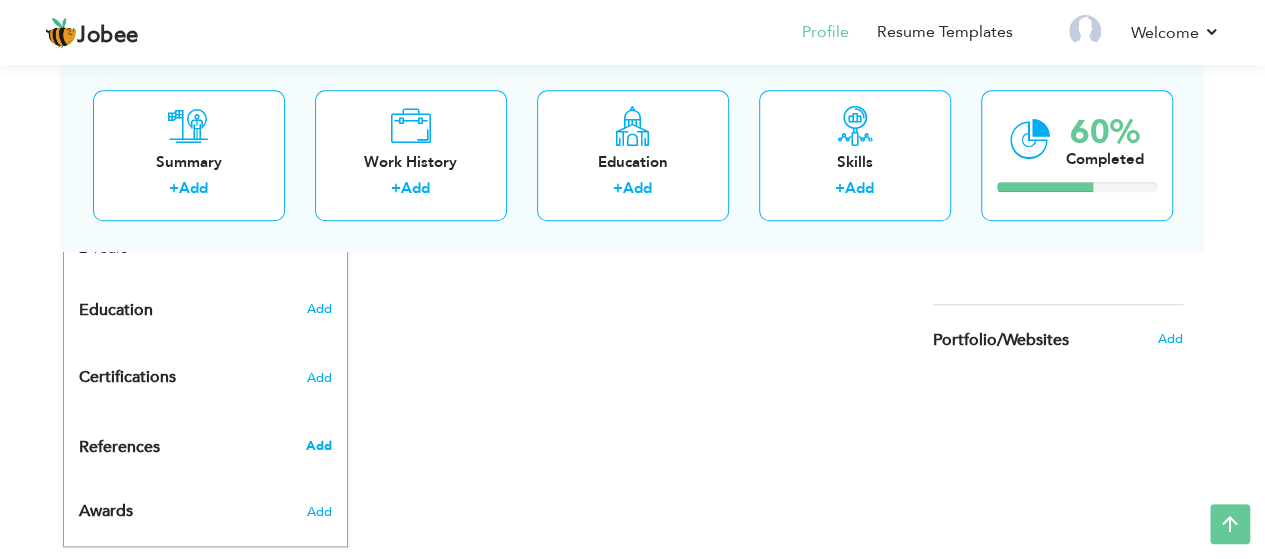 click on "Add" at bounding box center (318, 446) 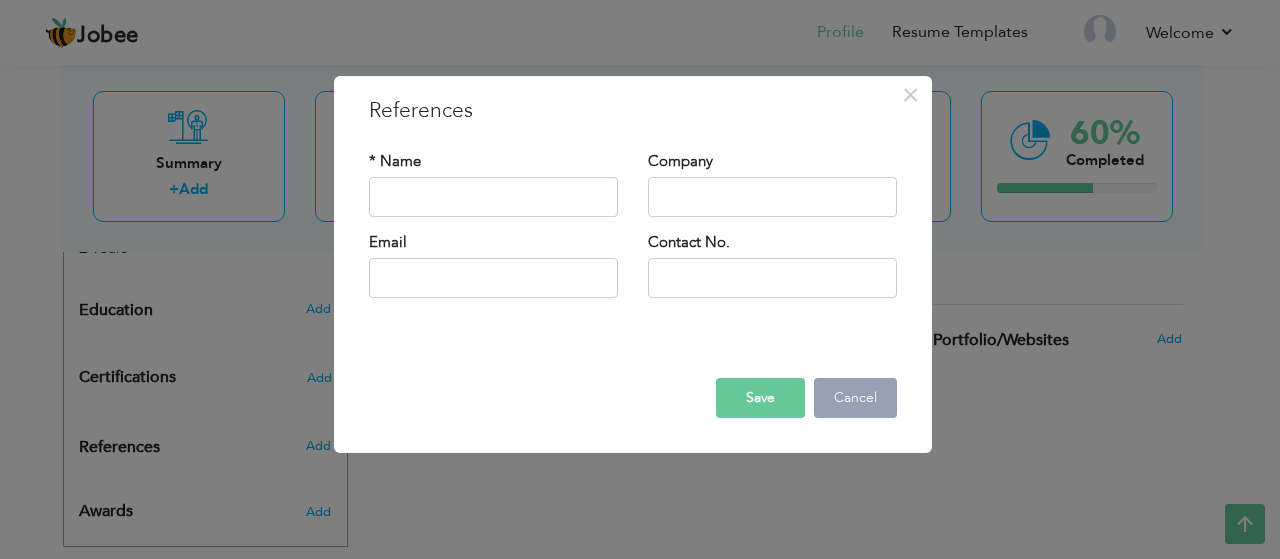 click on "Cancel" at bounding box center [855, 398] 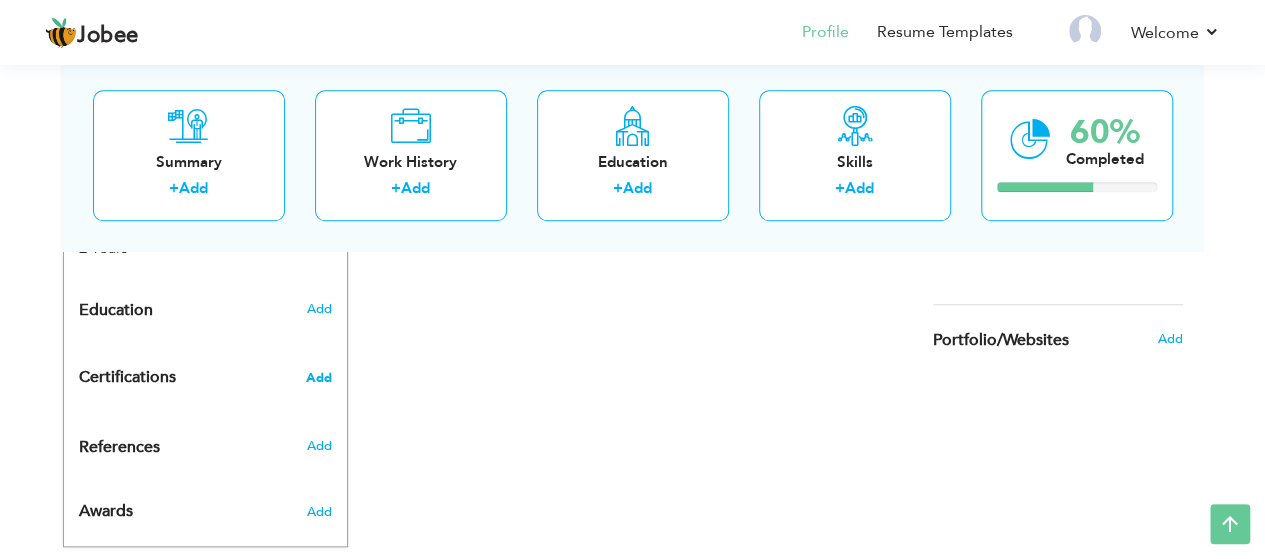 click on "Add" at bounding box center [319, 378] 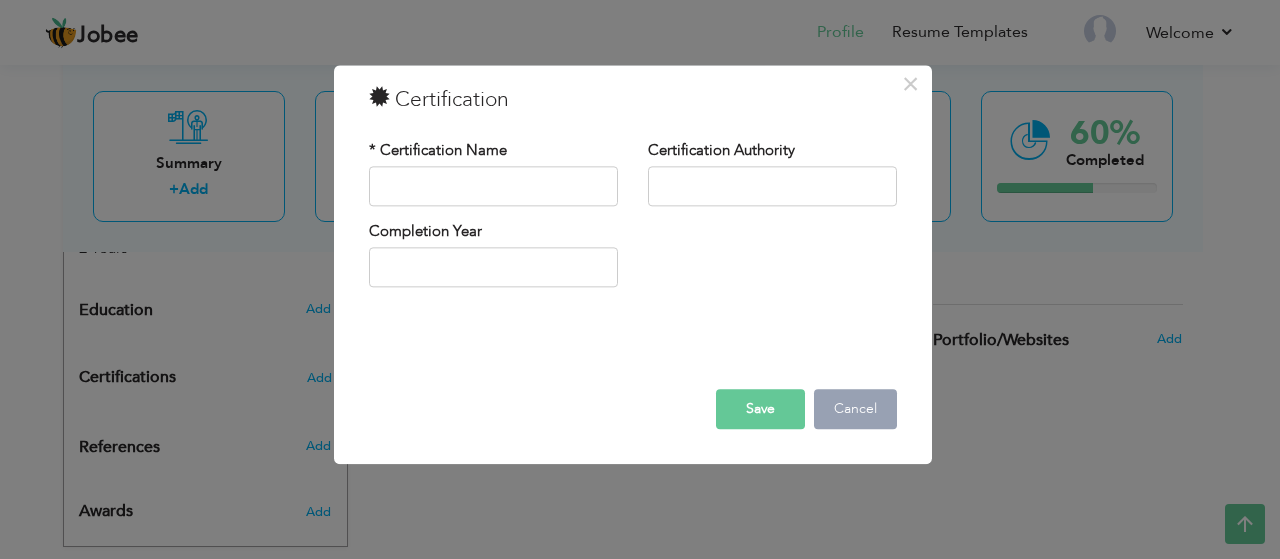 click on "Cancel" at bounding box center [855, 409] 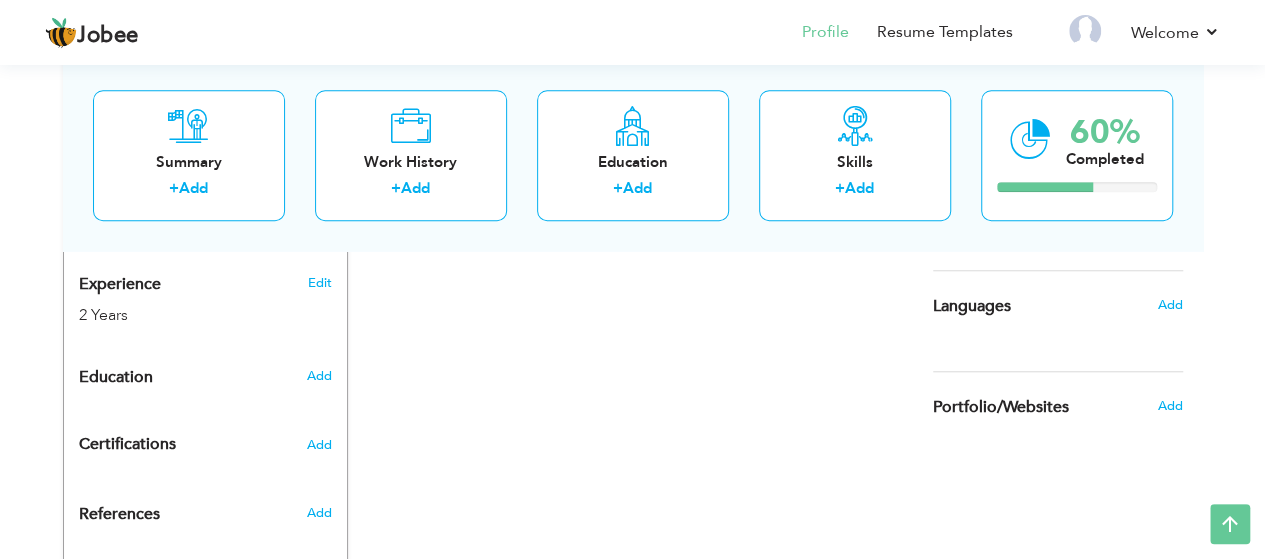 scroll, scrollTop: 726, scrollLeft: 0, axis: vertical 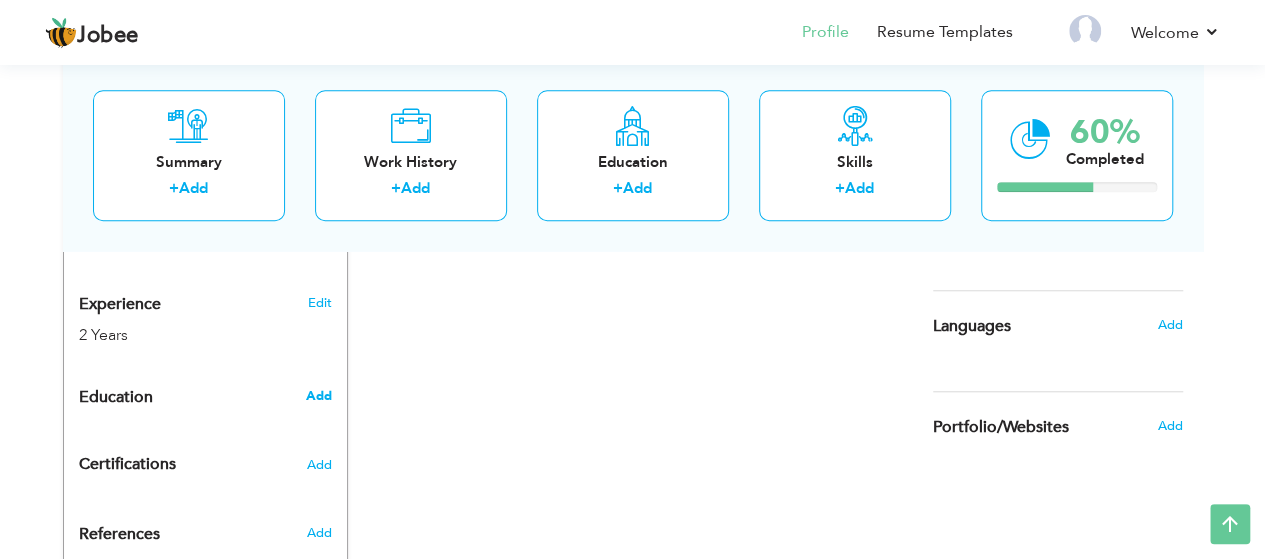 click on "Add" at bounding box center (318, 396) 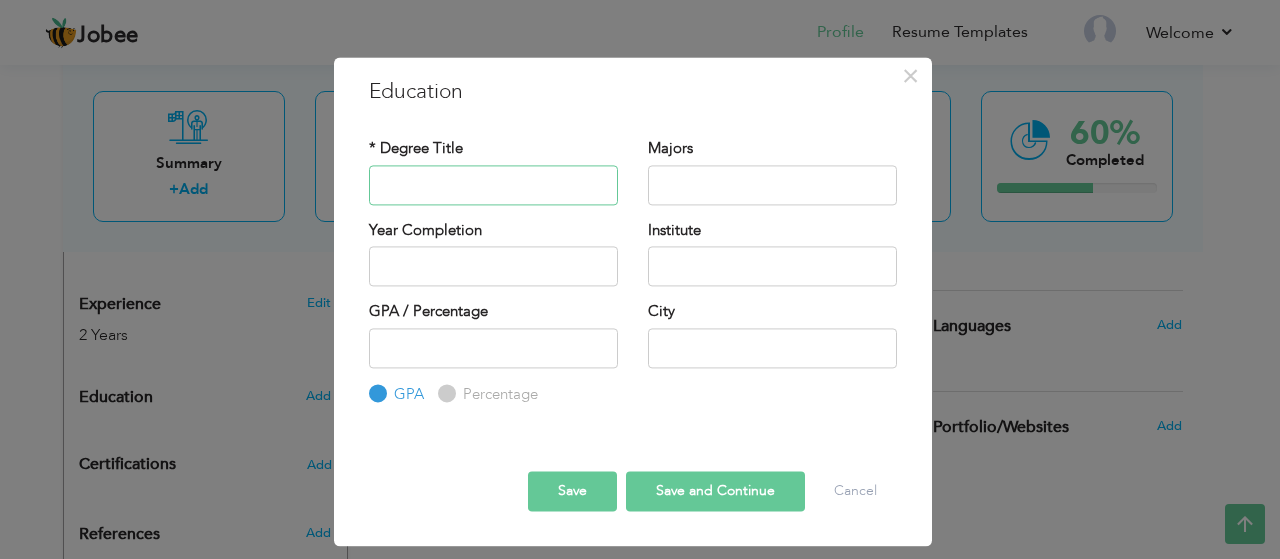 click at bounding box center (493, 185) 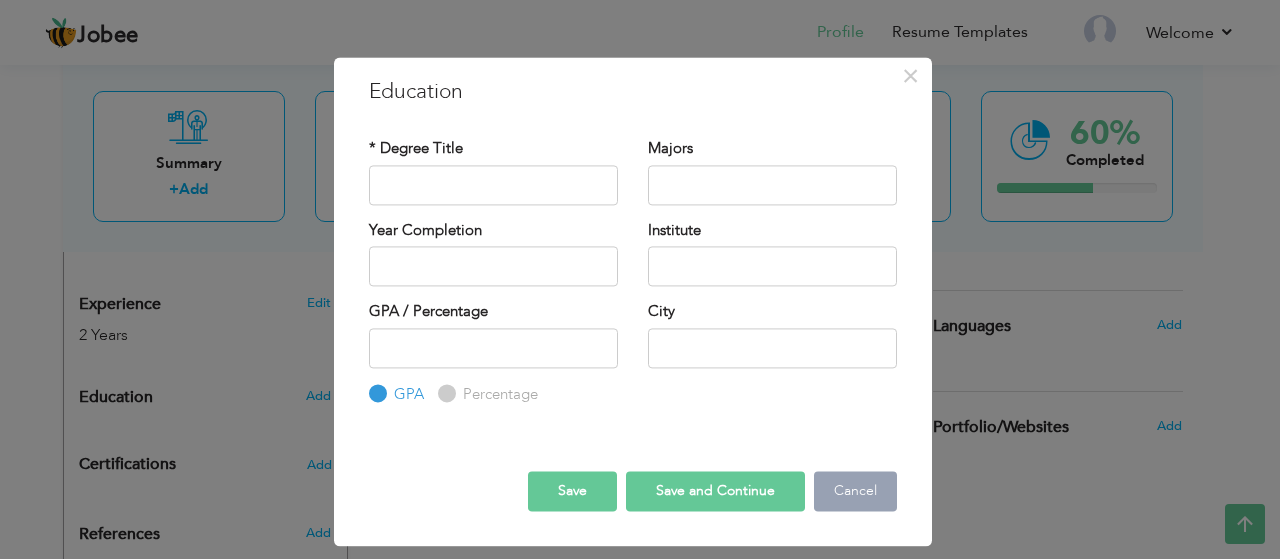 click on "Cancel" at bounding box center (855, 492) 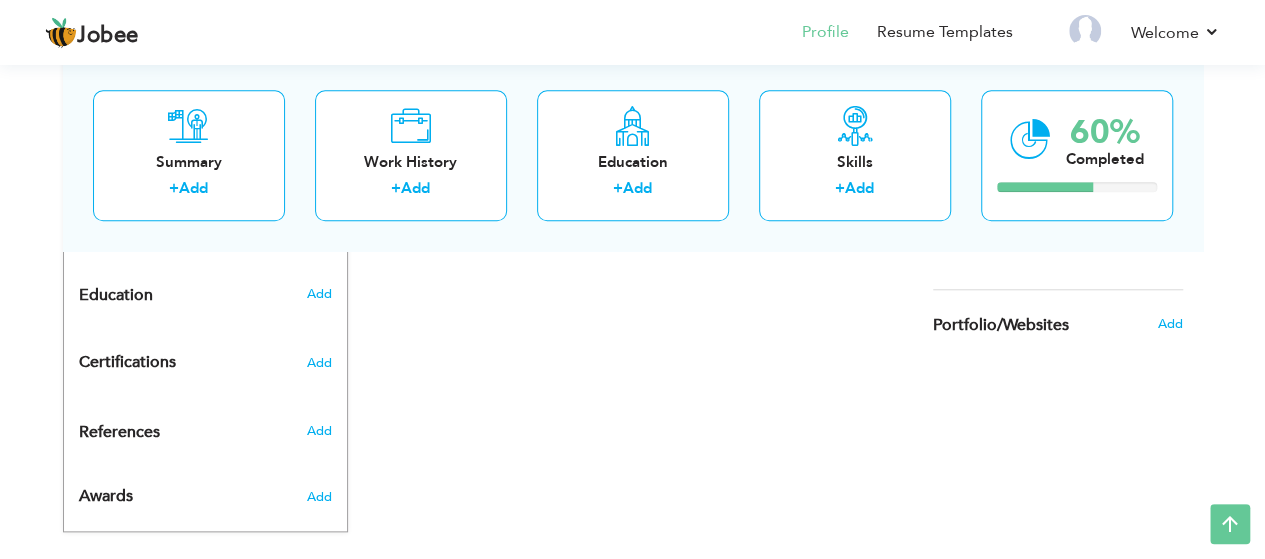 scroll, scrollTop: 428, scrollLeft: 0, axis: vertical 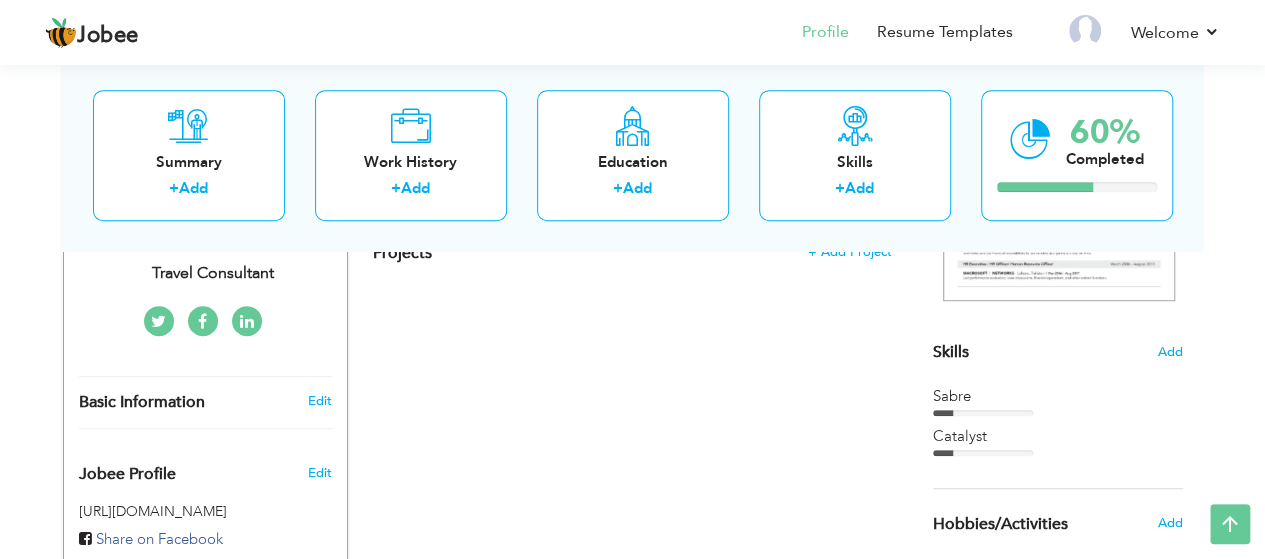 click on "Sabre
Catalyst" at bounding box center (1058, 421) 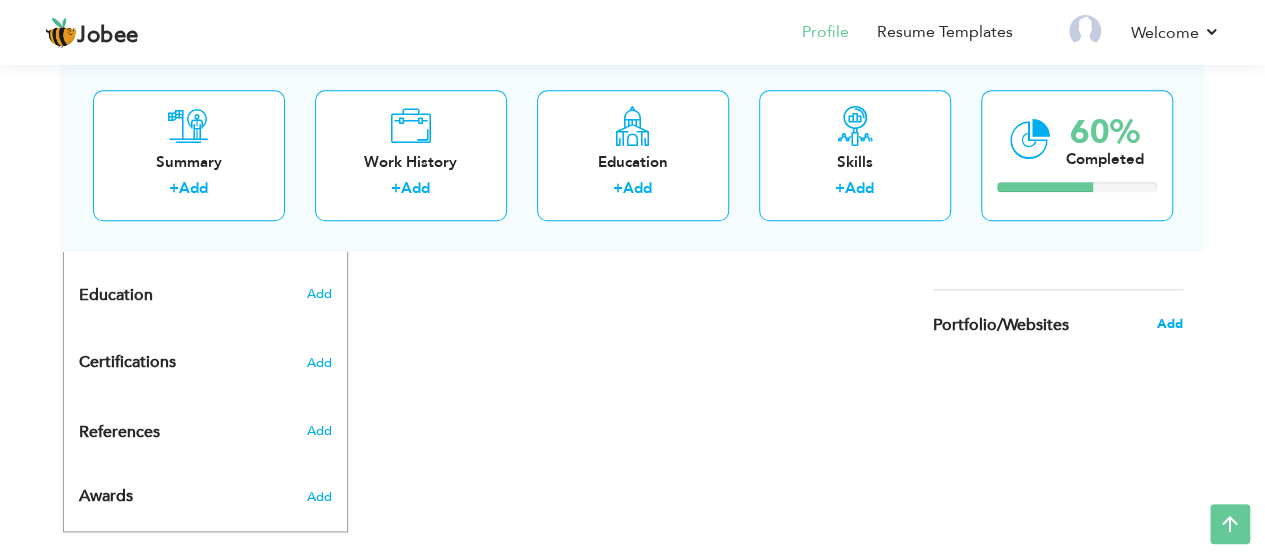 click on "Add" at bounding box center [1169, 324] 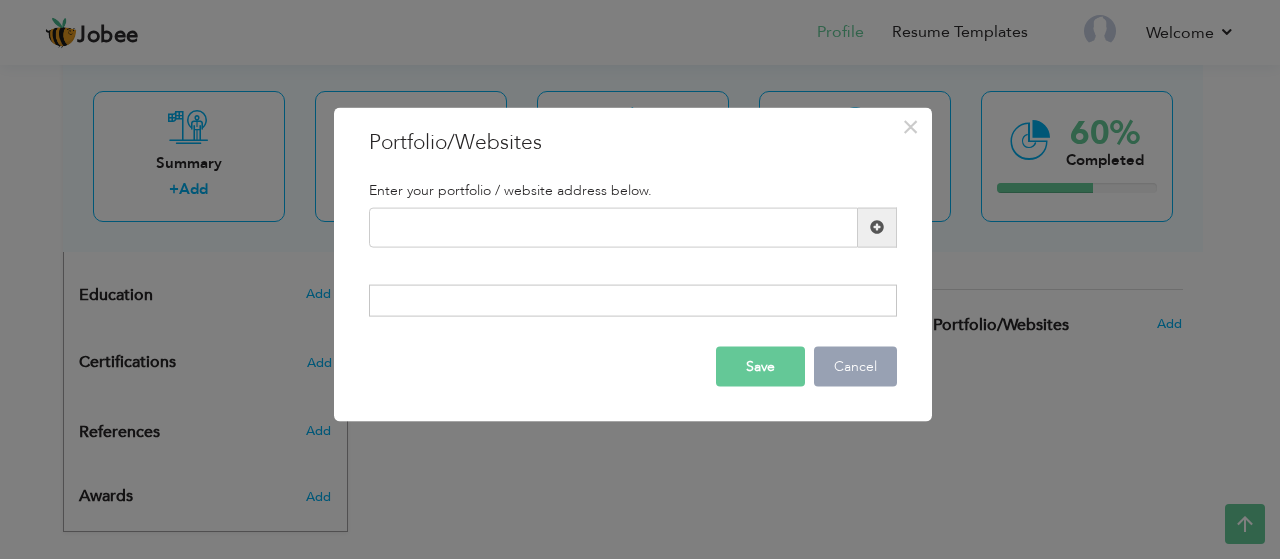 click on "Cancel" at bounding box center (855, 367) 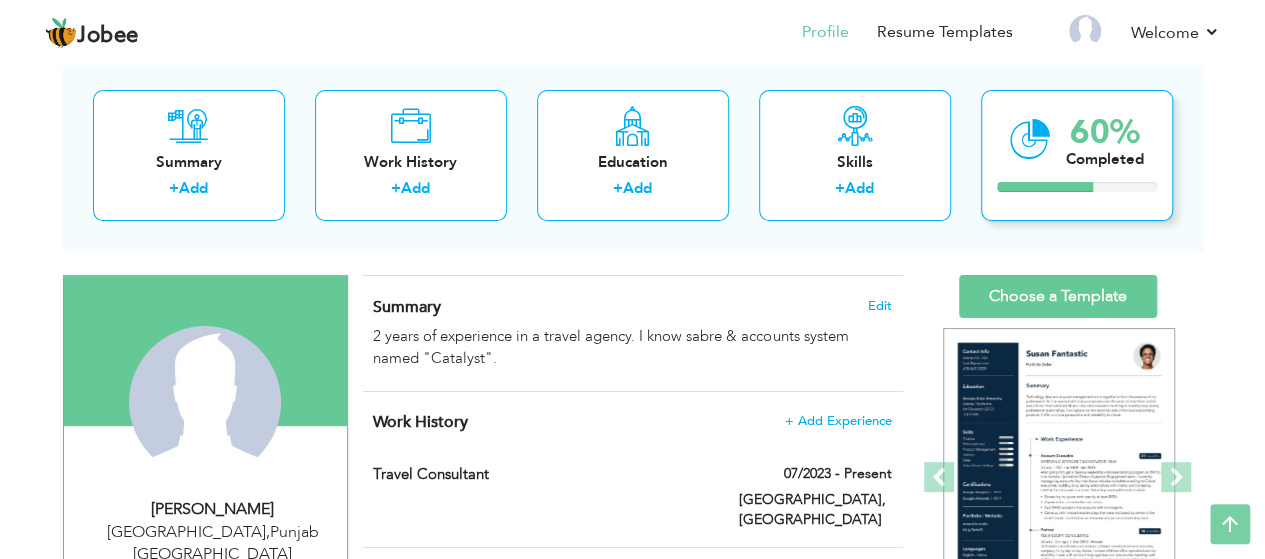 scroll, scrollTop: 0, scrollLeft: 0, axis: both 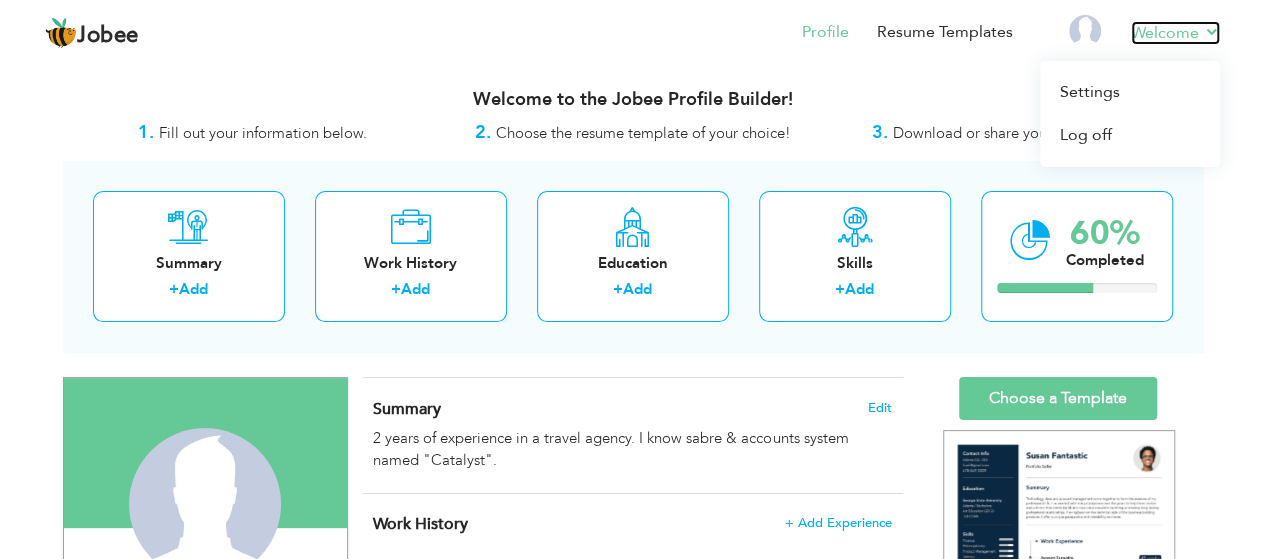 click on "Welcome" at bounding box center [1175, 33] 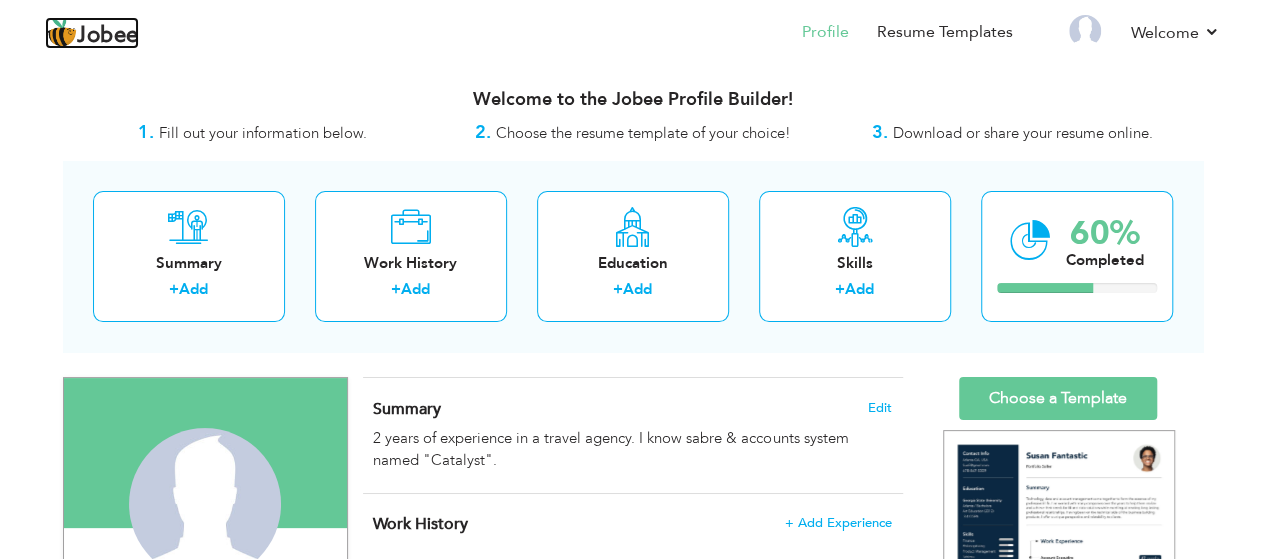 click at bounding box center [61, 33] 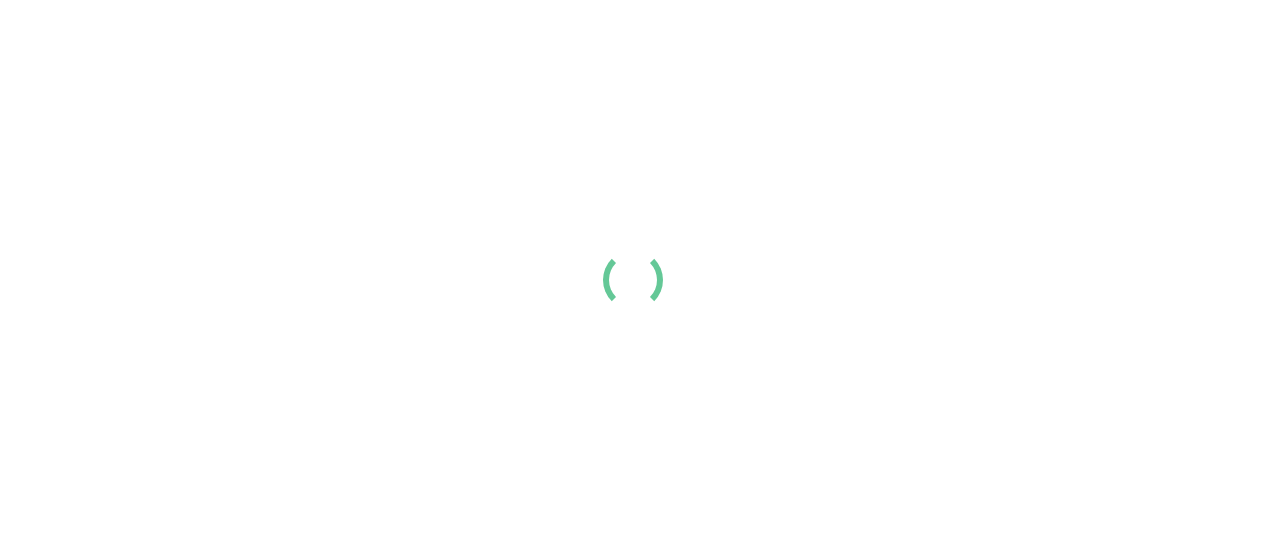scroll, scrollTop: 0, scrollLeft: 0, axis: both 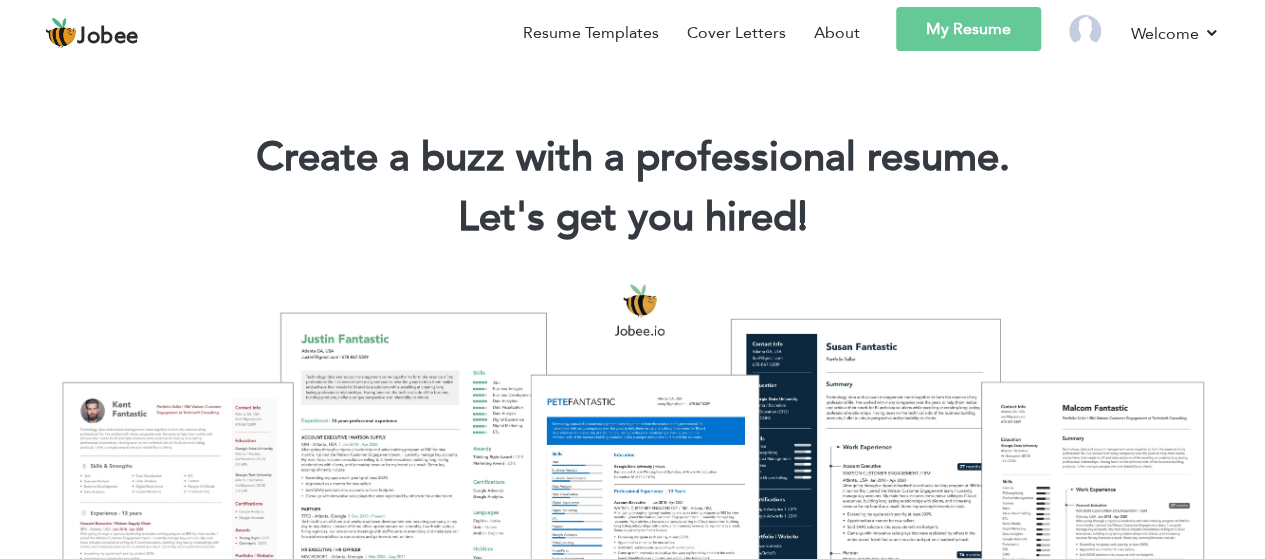 click on "My Resume" at bounding box center [968, 29] 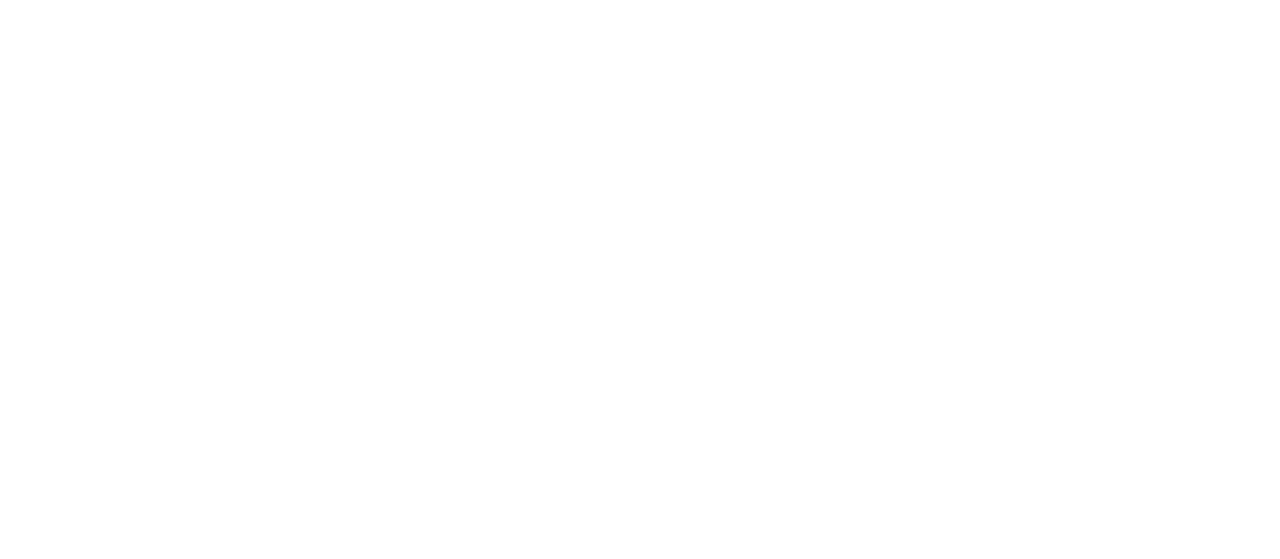 scroll, scrollTop: 0, scrollLeft: 0, axis: both 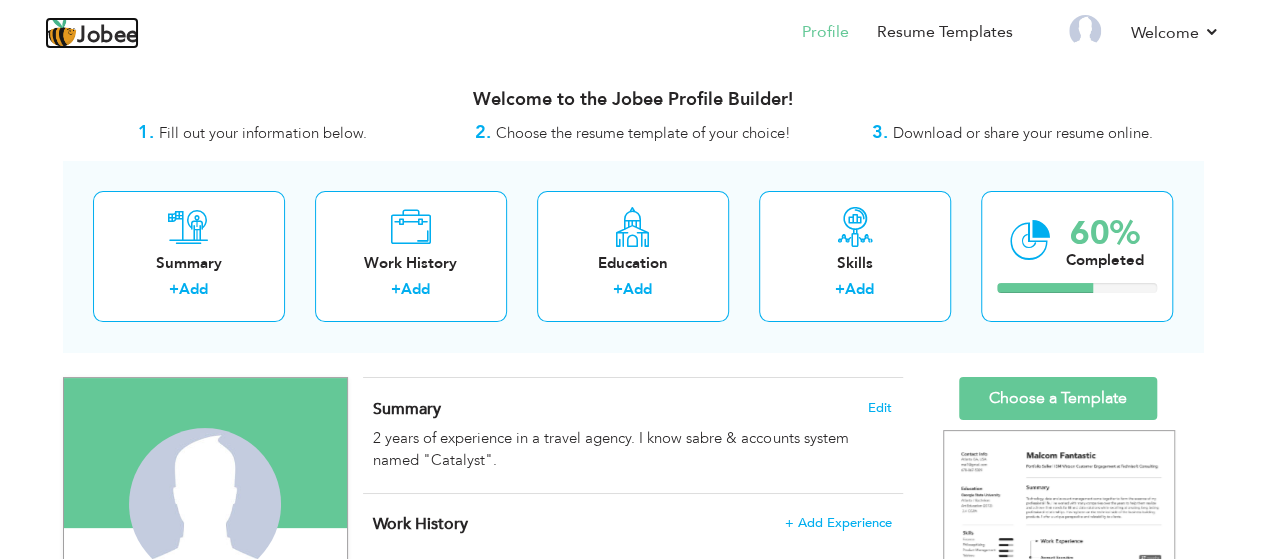 click on "Jobee" at bounding box center (108, 36) 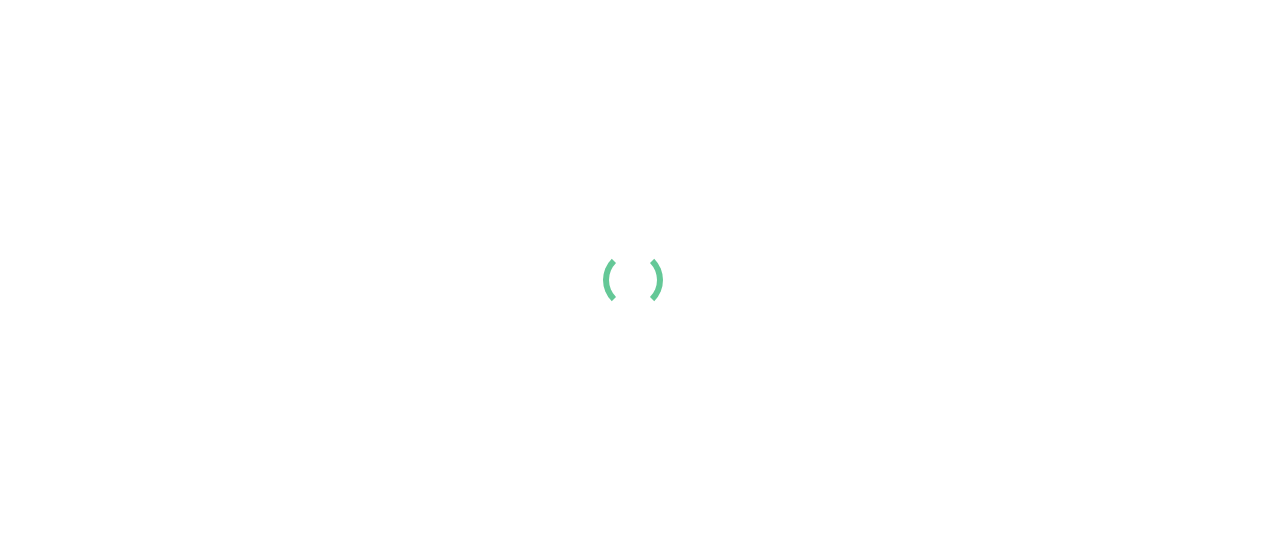 scroll, scrollTop: 0, scrollLeft: 0, axis: both 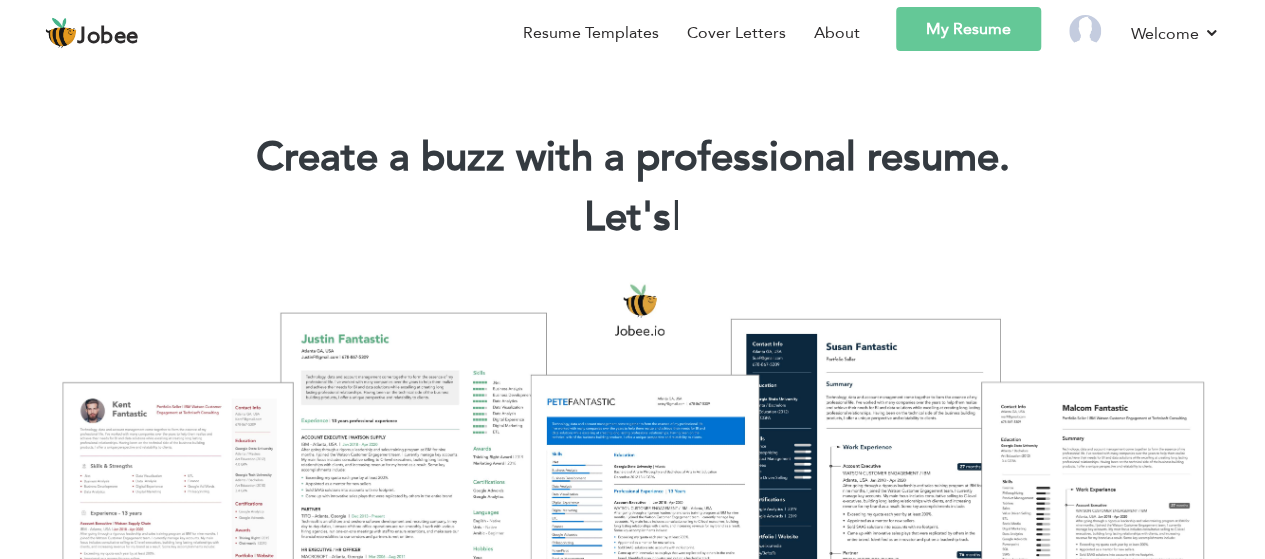 click at bounding box center (632, 478) 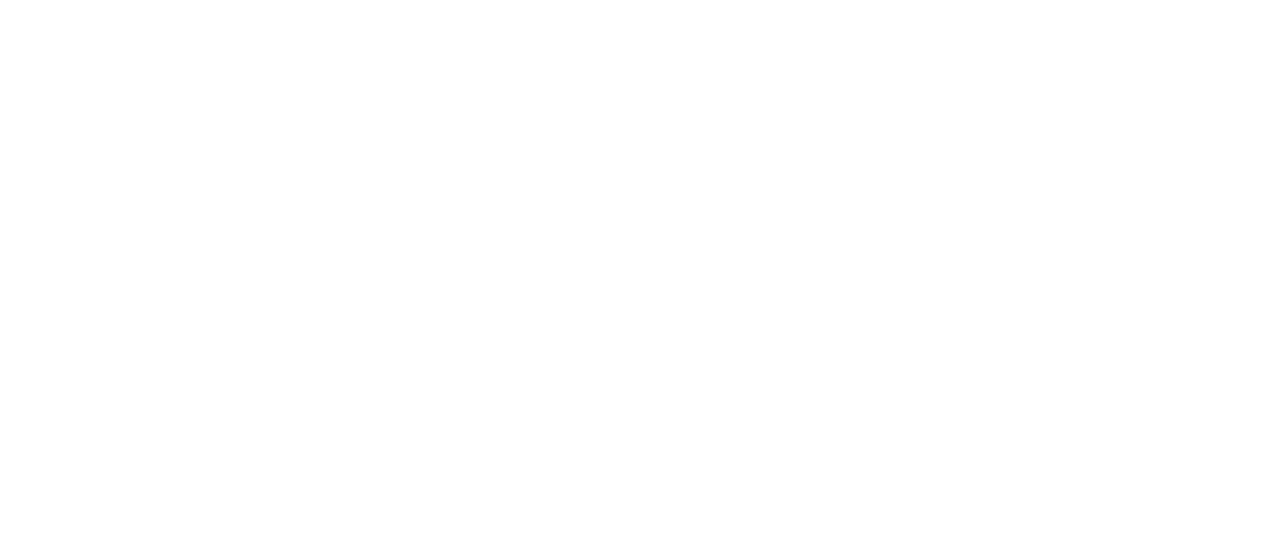 scroll, scrollTop: 0, scrollLeft: 0, axis: both 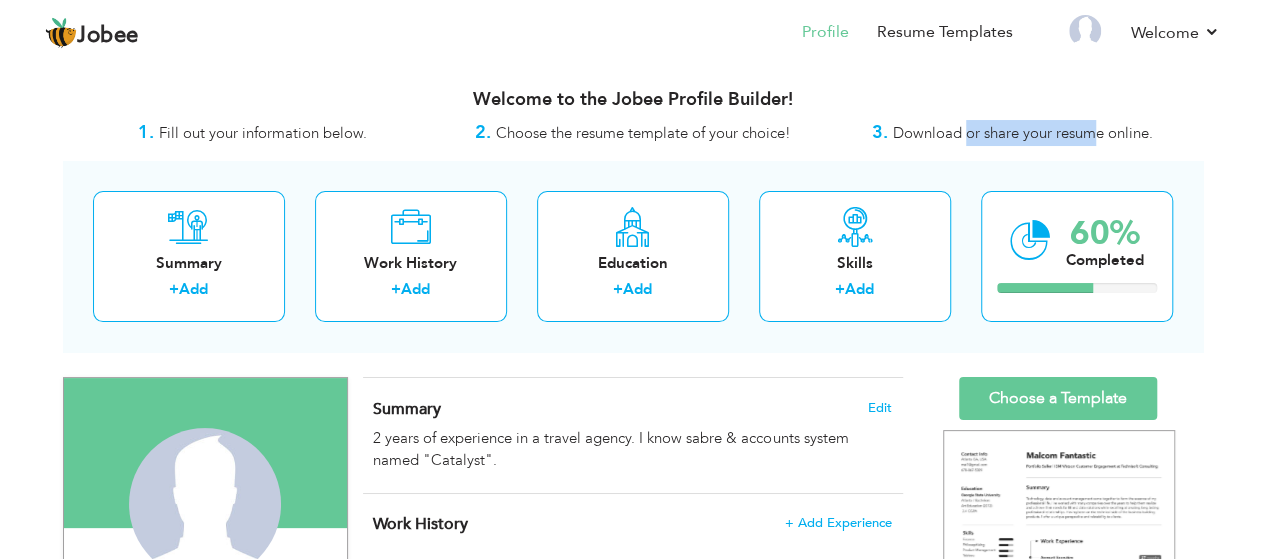 drag, startPoint x: 965, startPoint y: 130, endPoint x: 1105, endPoint y: 119, distance: 140.43147 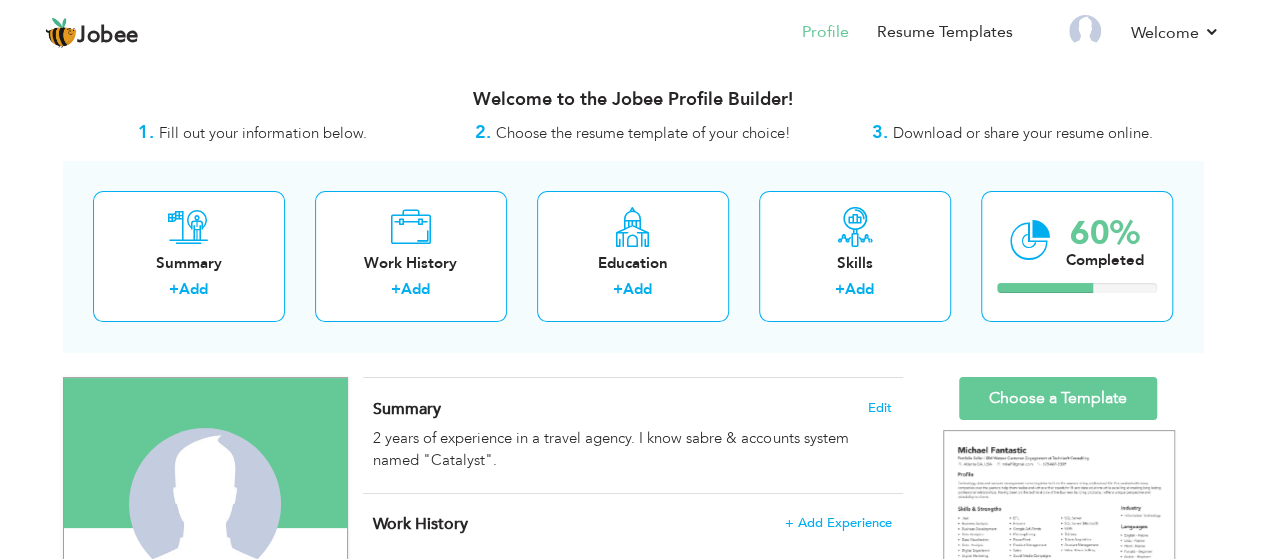 click on "3. Download or share your resume online." at bounding box center [1013, 133] 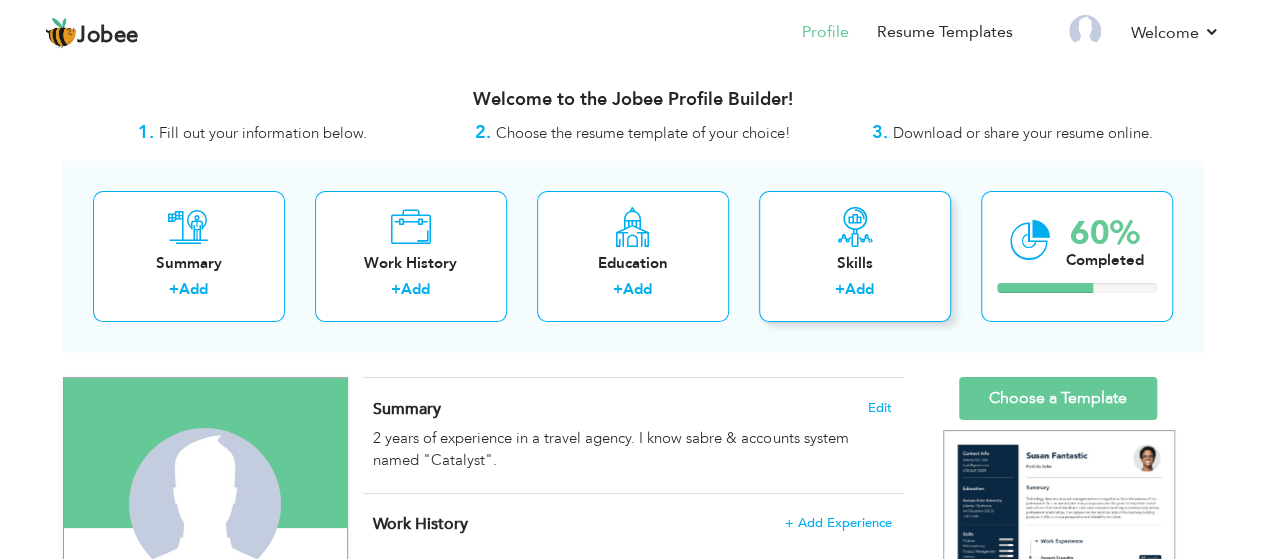 scroll, scrollTop: 400, scrollLeft: 0, axis: vertical 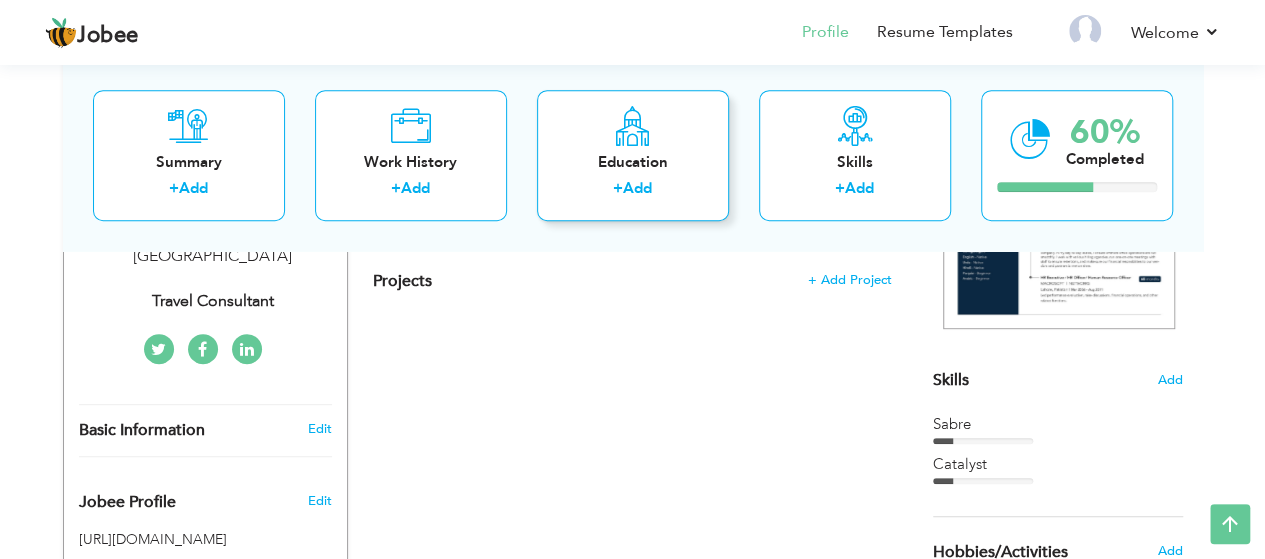 click at bounding box center [632, 126] 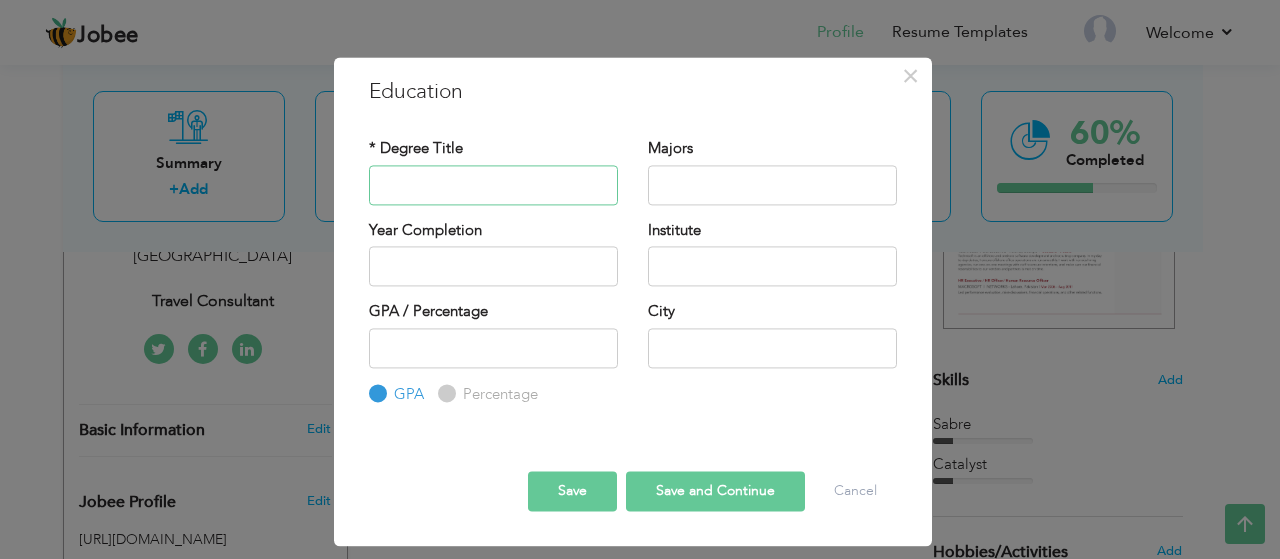 click at bounding box center (493, 185) 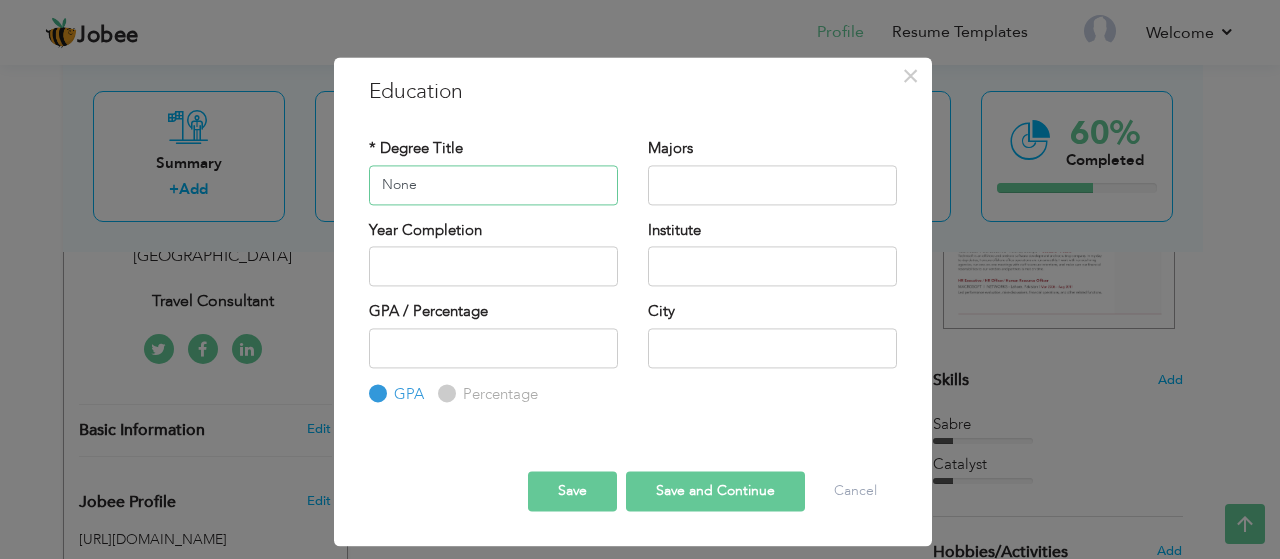 type on "None" 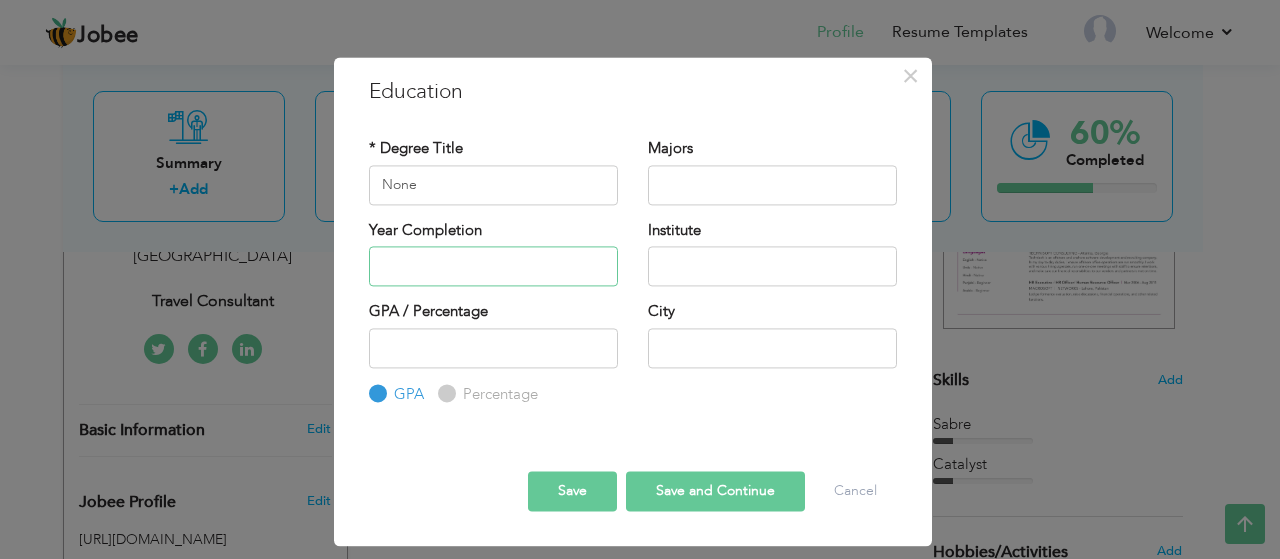 type on "2025" 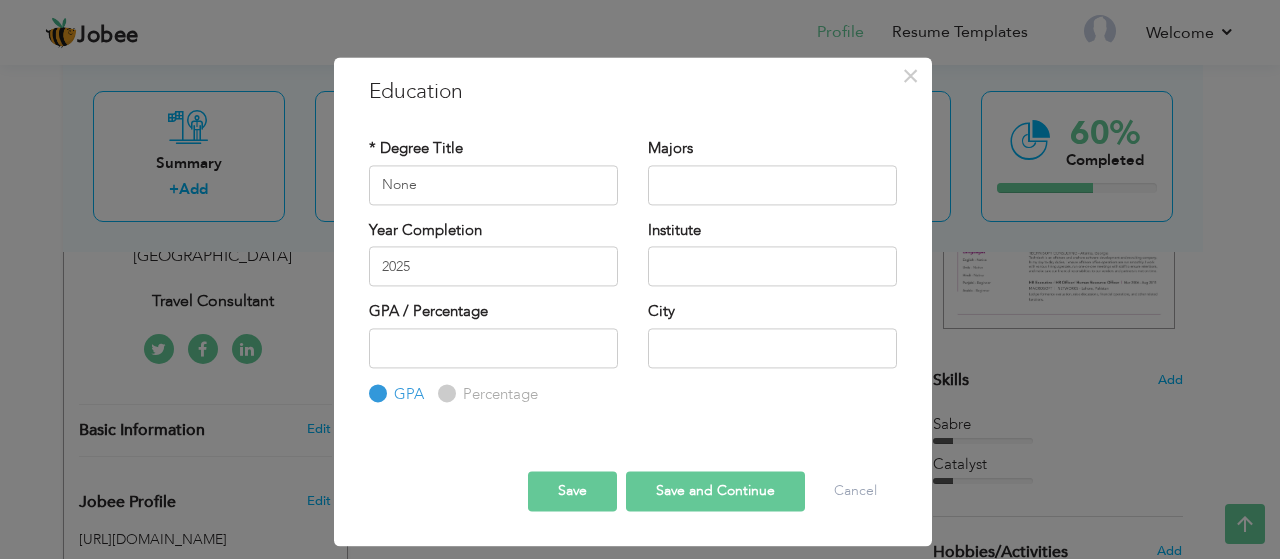 type 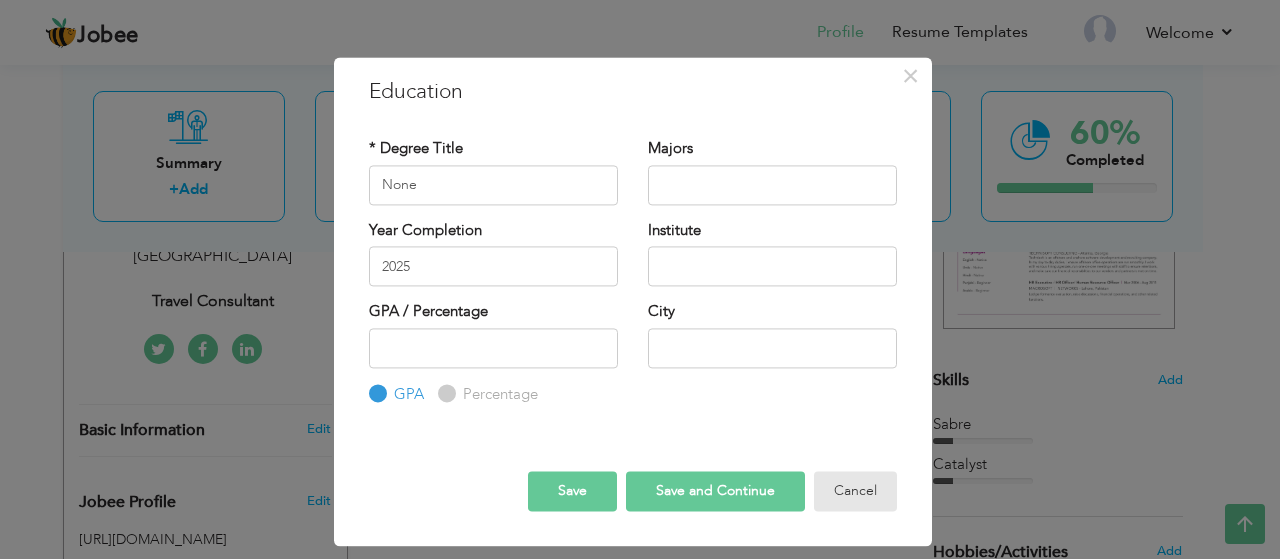 type 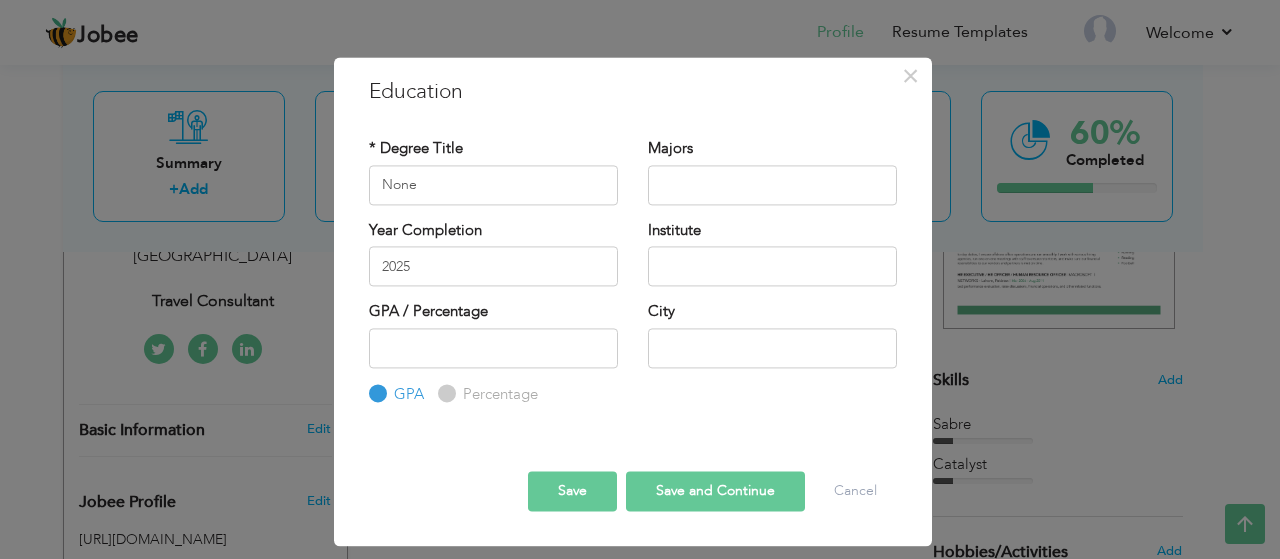 click on "Save and Continue" at bounding box center (715, 492) 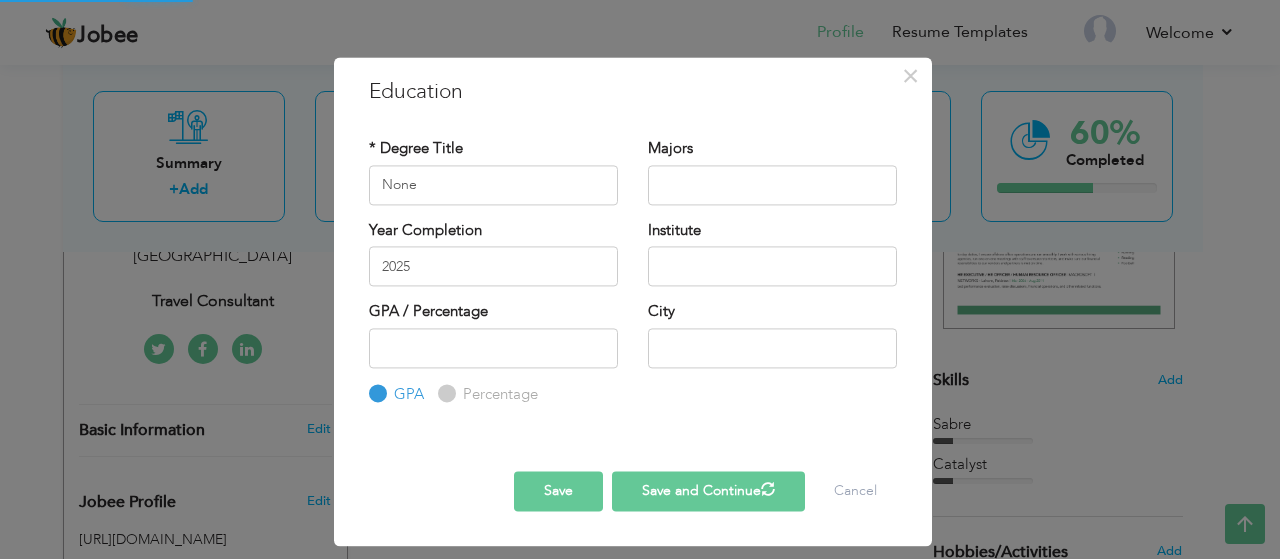 type 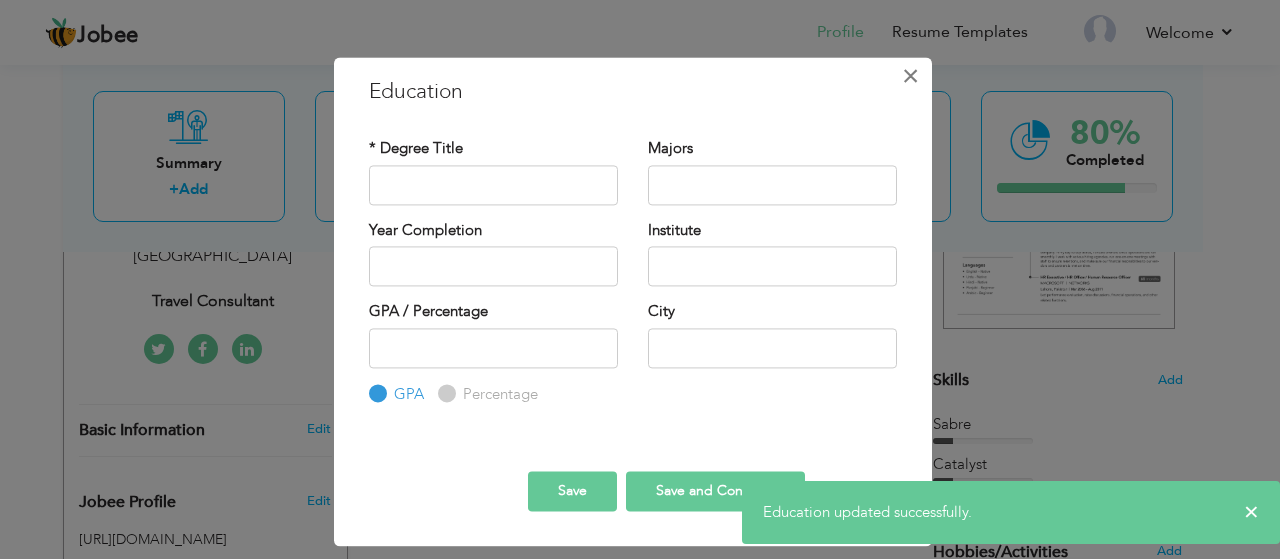 click on "×" at bounding box center (910, 76) 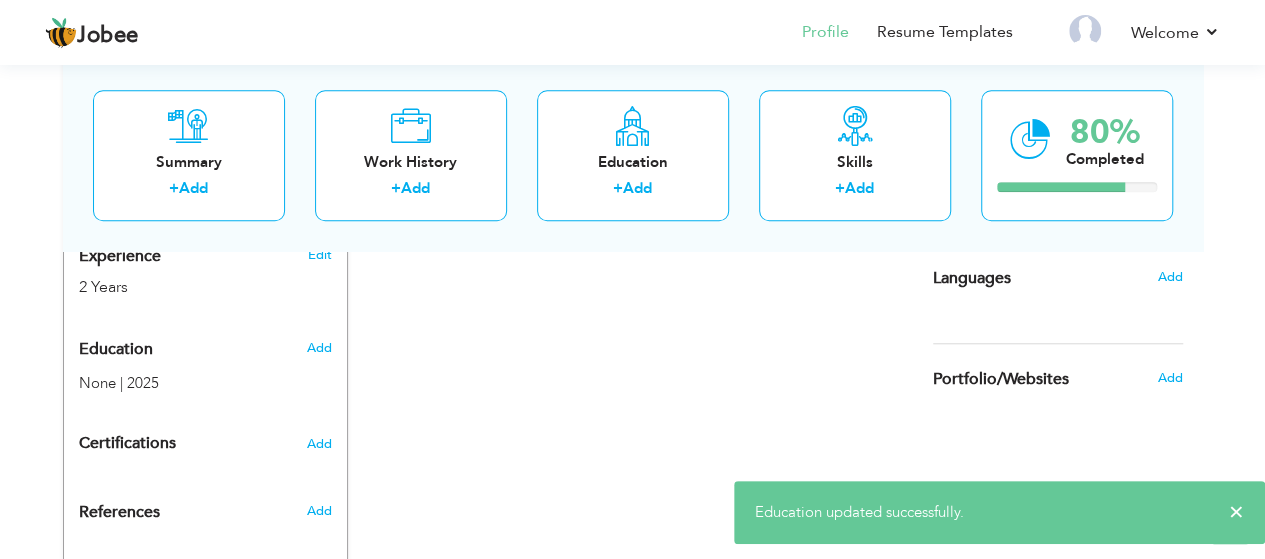 scroll, scrollTop: 854, scrollLeft: 0, axis: vertical 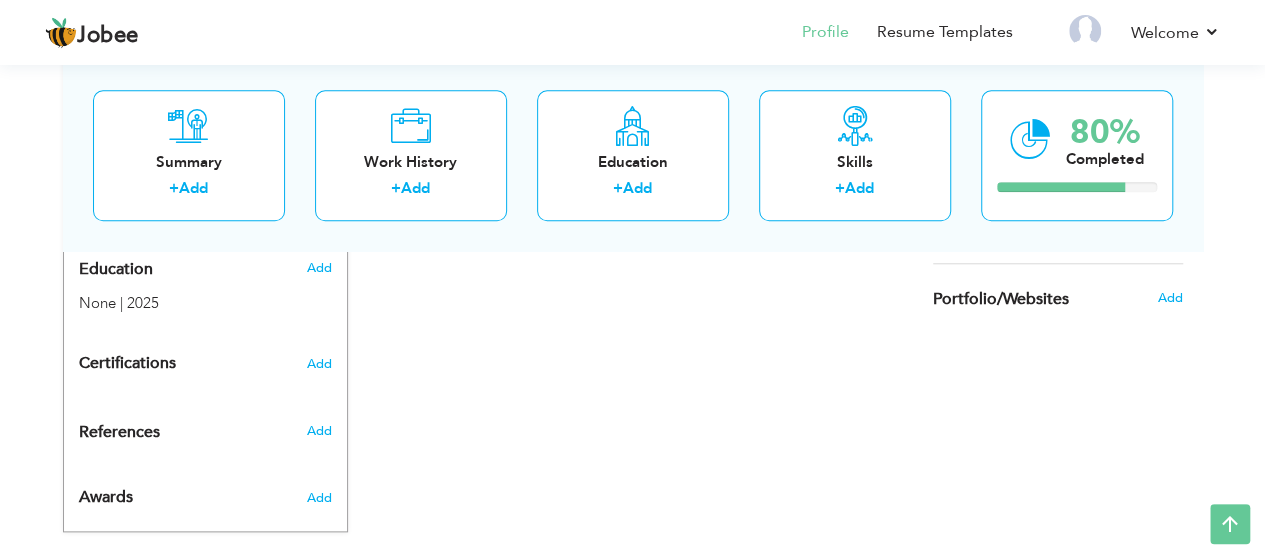 click on "CV Import
Profile Strength
0%
Select an Item from right menu
Work History
* Job Title Tools" at bounding box center [633, 15] 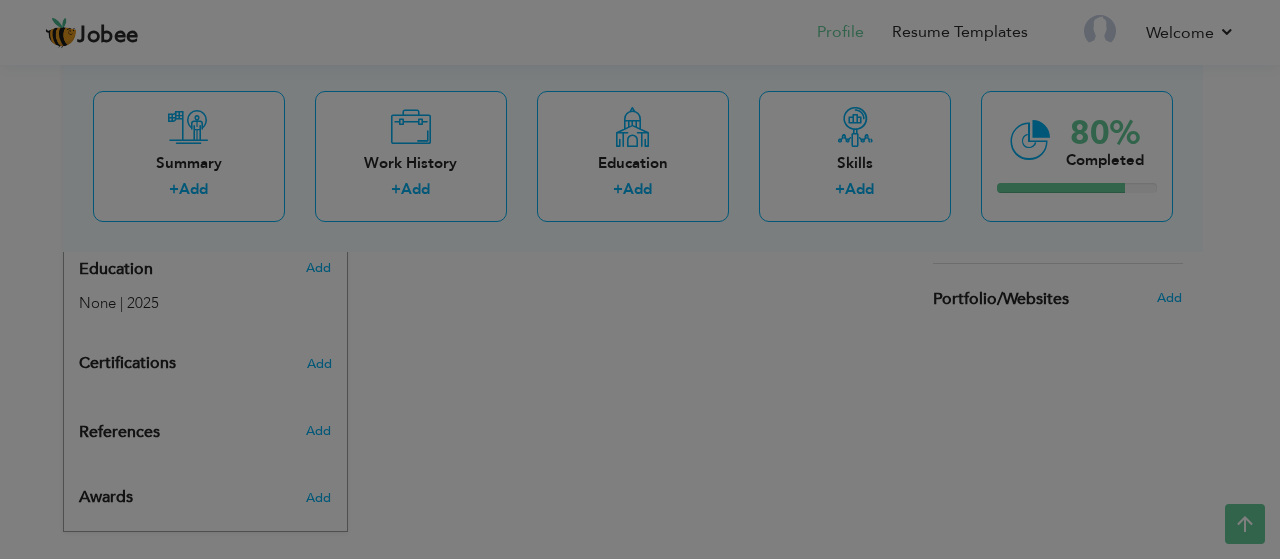click at bounding box center [0, 0] 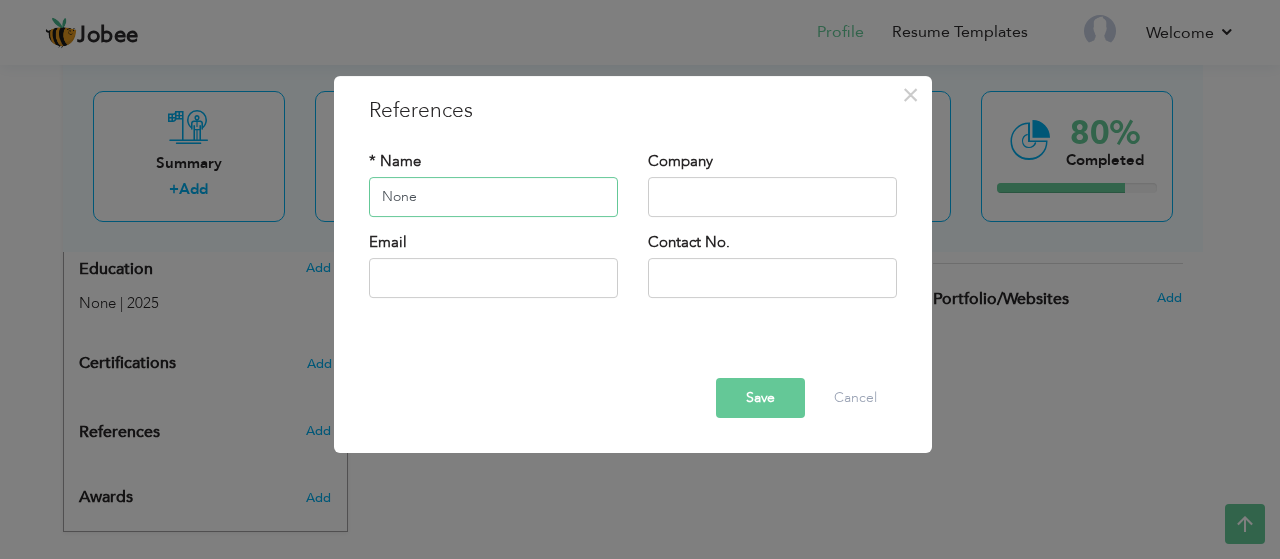 type on "None" 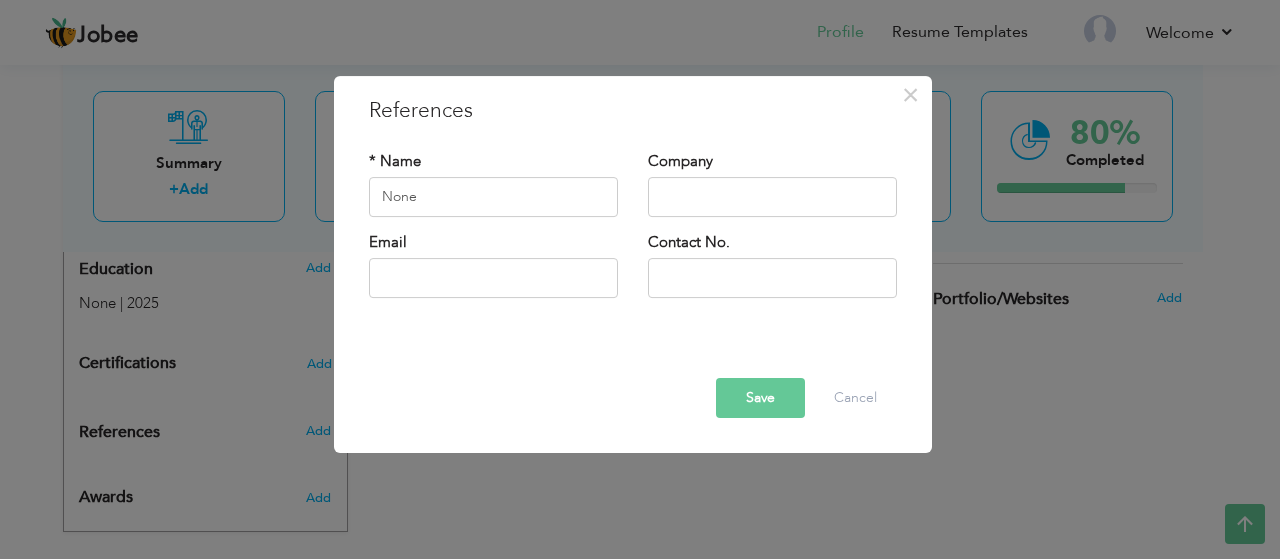 click on "Save" at bounding box center (760, 398) 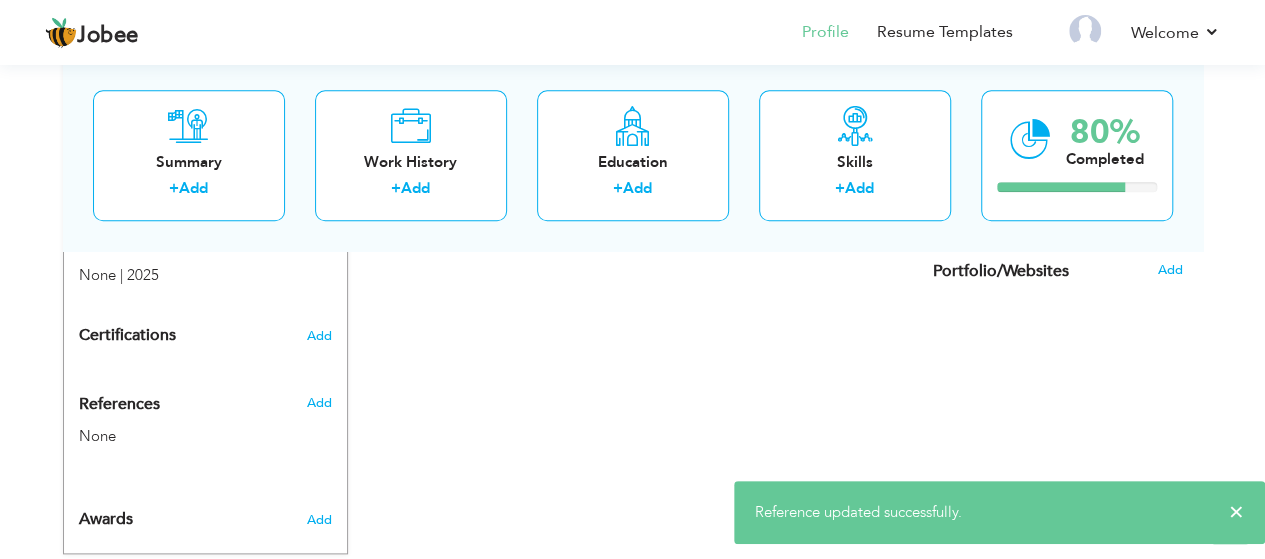 scroll, scrollTop: 888, scrollLeft: 0, axis: vertical 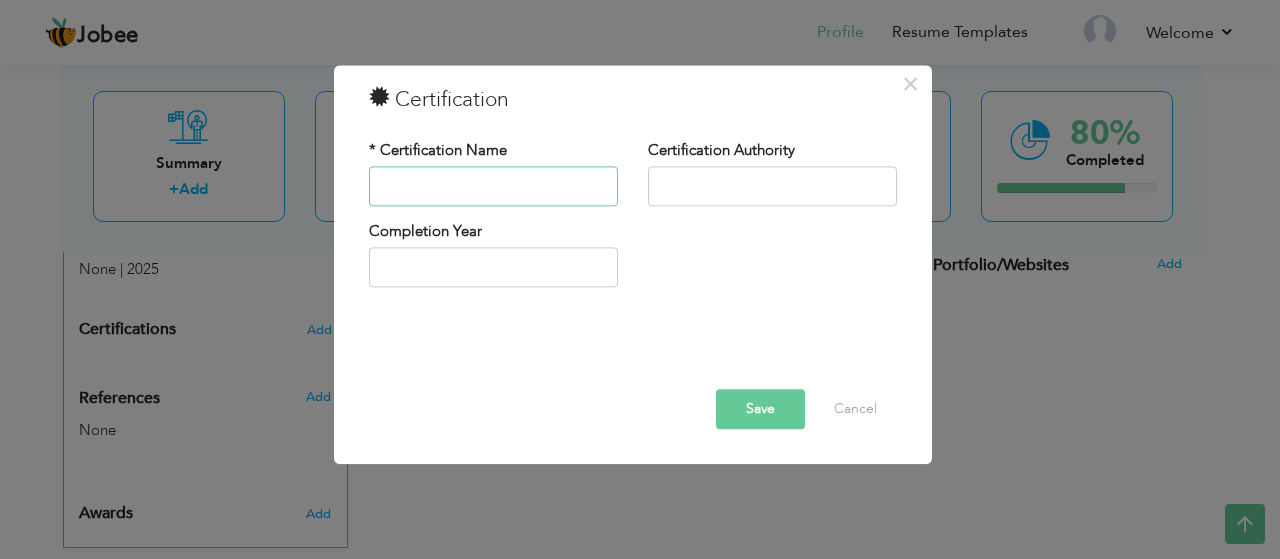 click at bounding box center [493, 186] 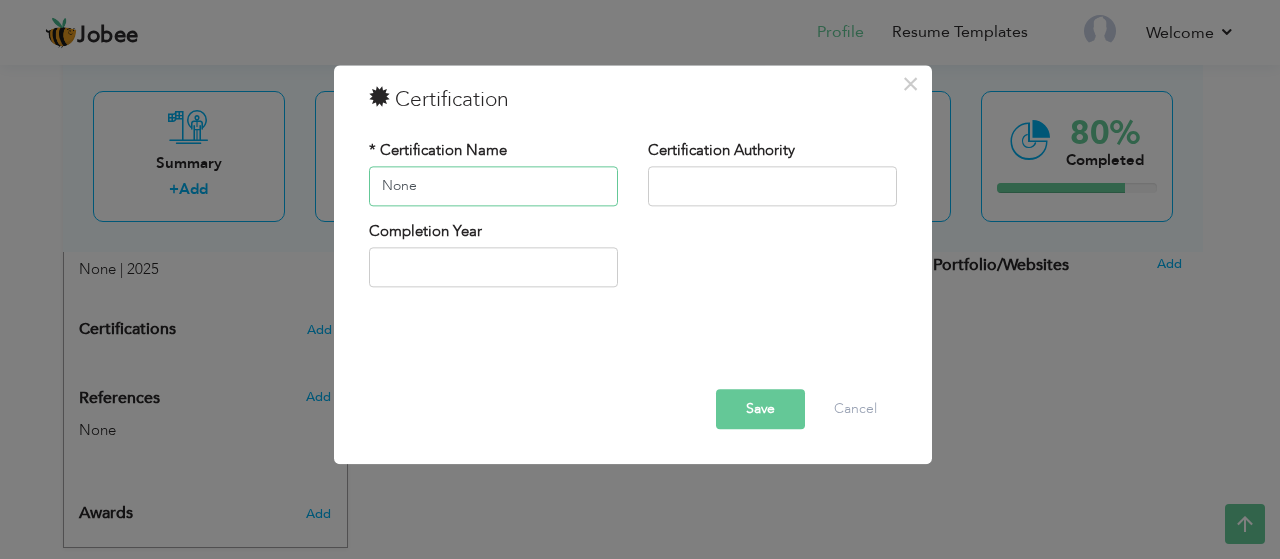 type on "None" 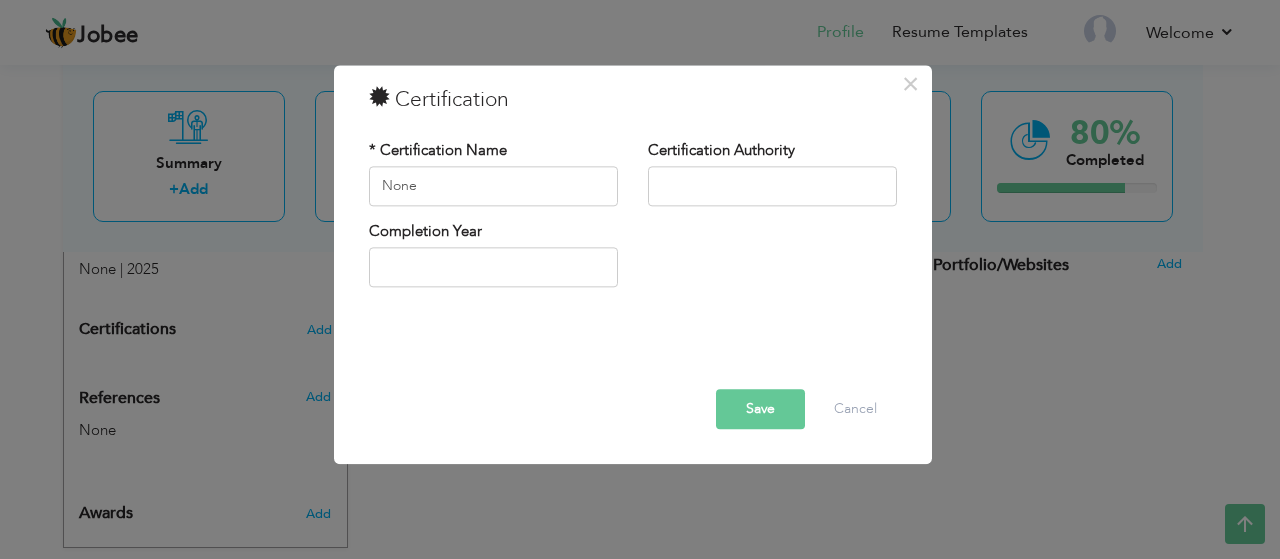 click at bounding box center [0, 0] 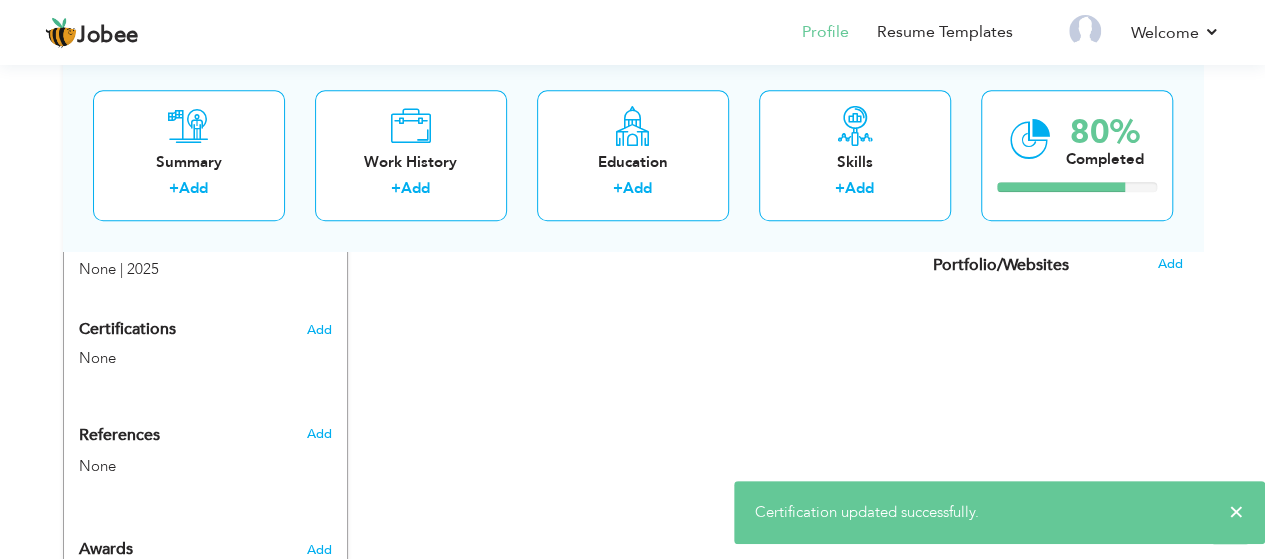scroll, scrollTop: 942, scrollLeft: 0, axis: vertical 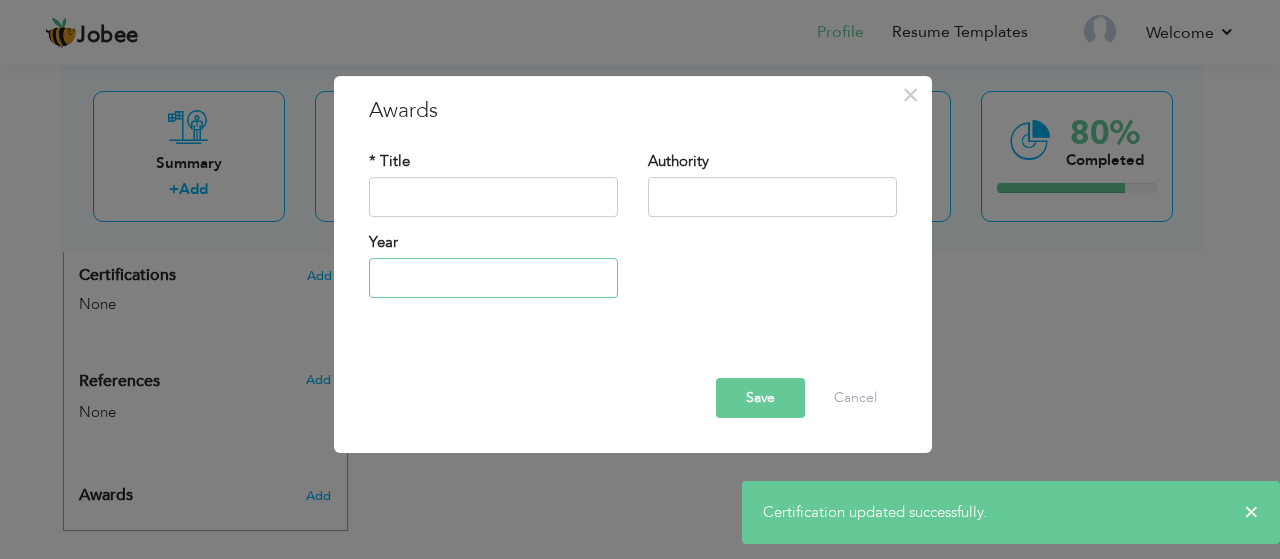 click at bounding box center (493, 278) 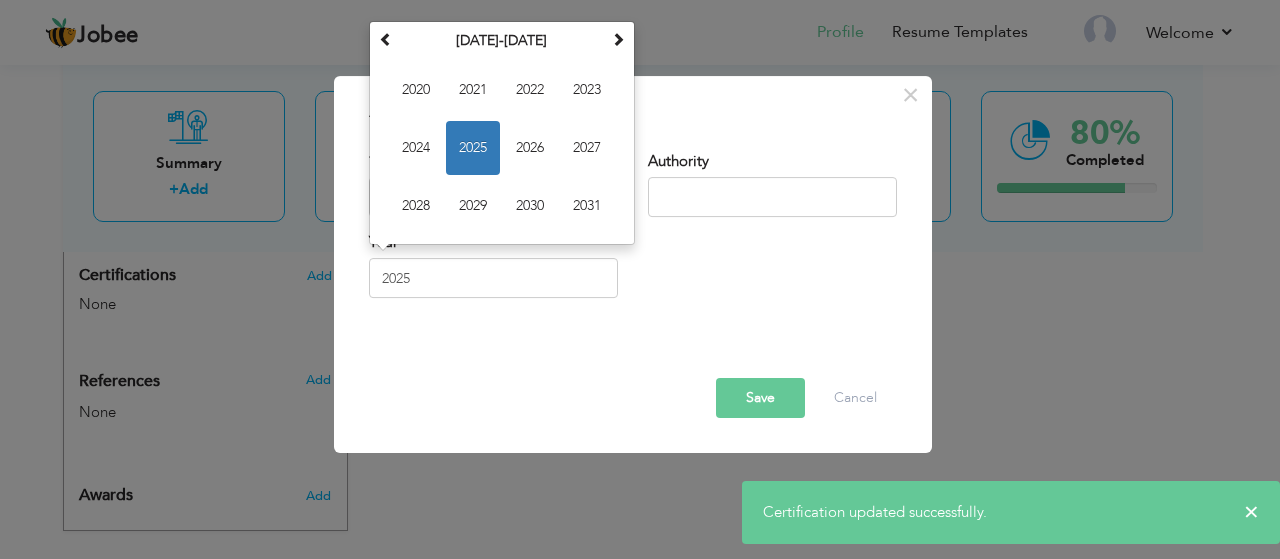 click on "Year
2025 July 2025 Su Mo Tu We Th Fr Sa 29 30 1 2 3 4 5 6 7 8 9 10 11 12 13 14 15 16 17 18 19 20 21 22 23 24 25 26 27 28 29 30 31 1 2 3 4 5 6 7 8 9 2025 Jan Feb Mar Apr May Jun Jul Aug Sep Oct Nov Dec 2020-2031 2020 2021 2022 2023 2024 2025 2026 2027 2028 2029 2030 2031 2000-2107 2000 - 2011 2012 - 2023 2024 - 2035 2036 - 2047 2048 - 2059 2060 - 2071 2072 - 2083 2084 - 2095 2096 - 2107" at bounding box center [633, 272] 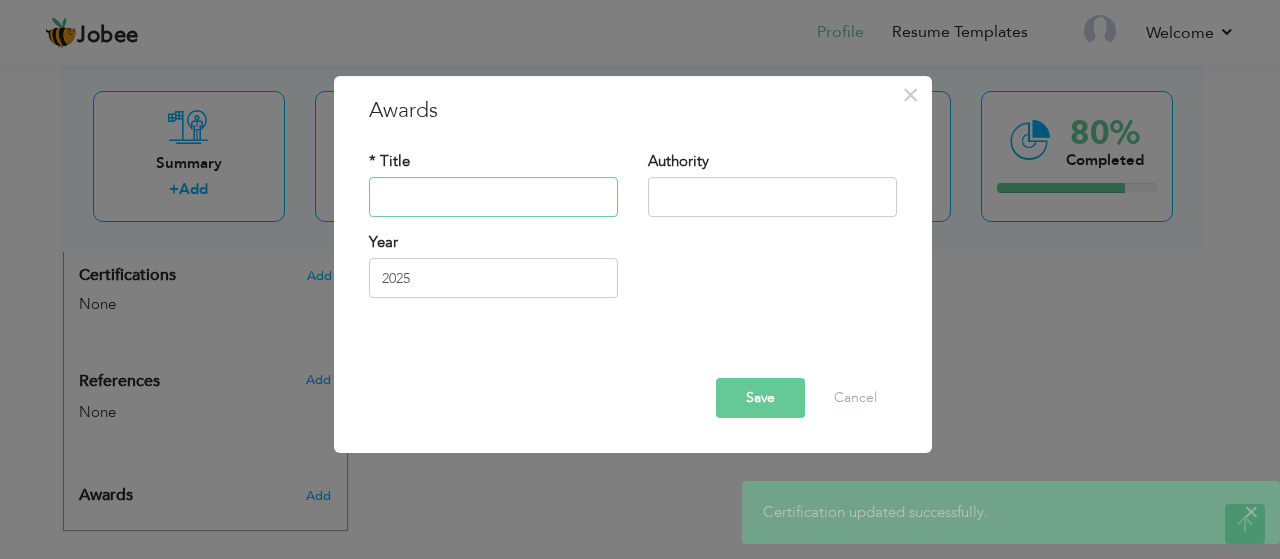 click at bounding box center (493, 197) 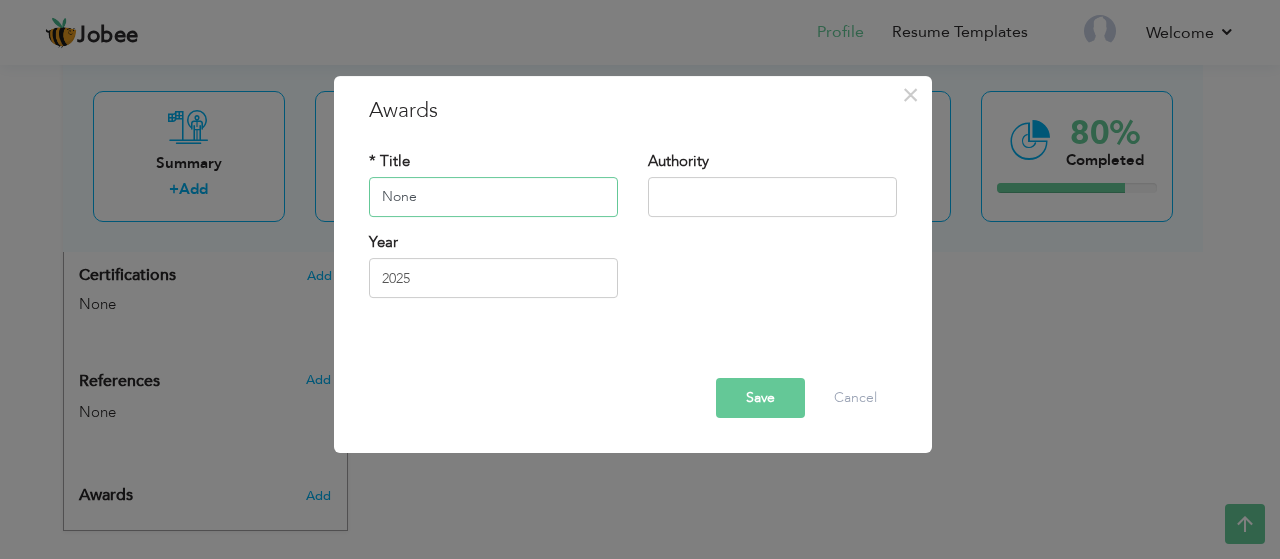 type on "None" 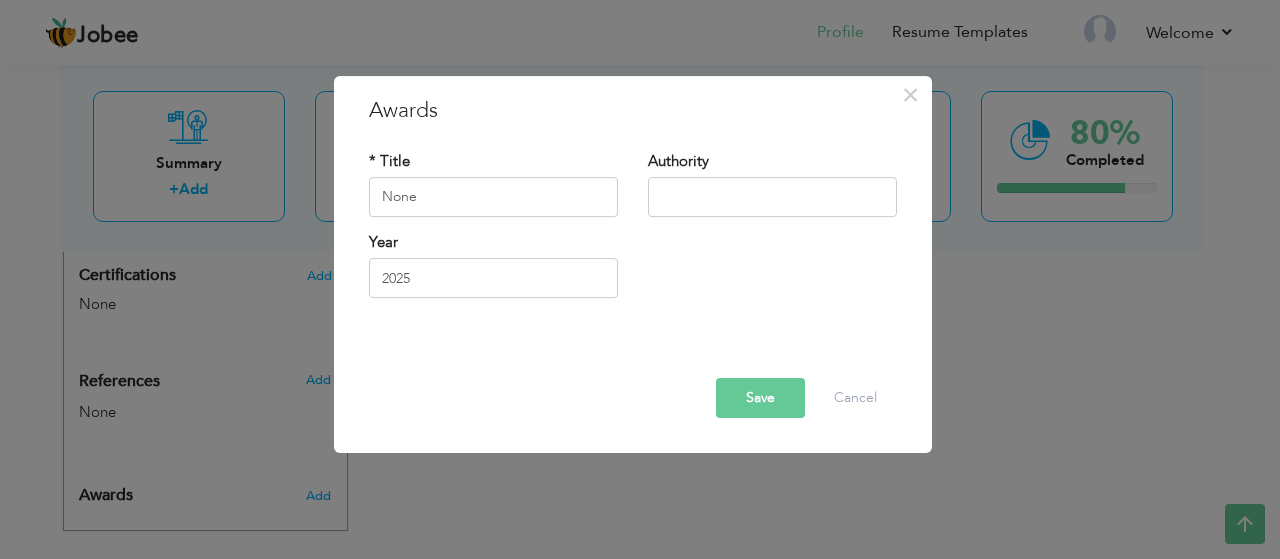 click at bounding box center (0, 0) 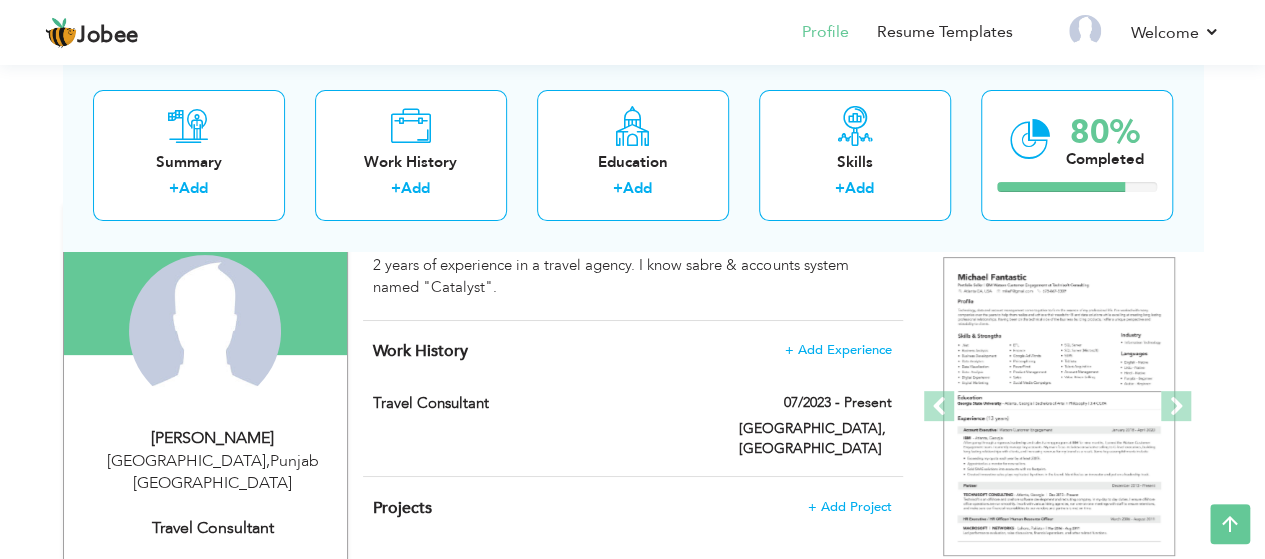 scroll, scrollTop: 0, scrollLeft: 0, axis: both 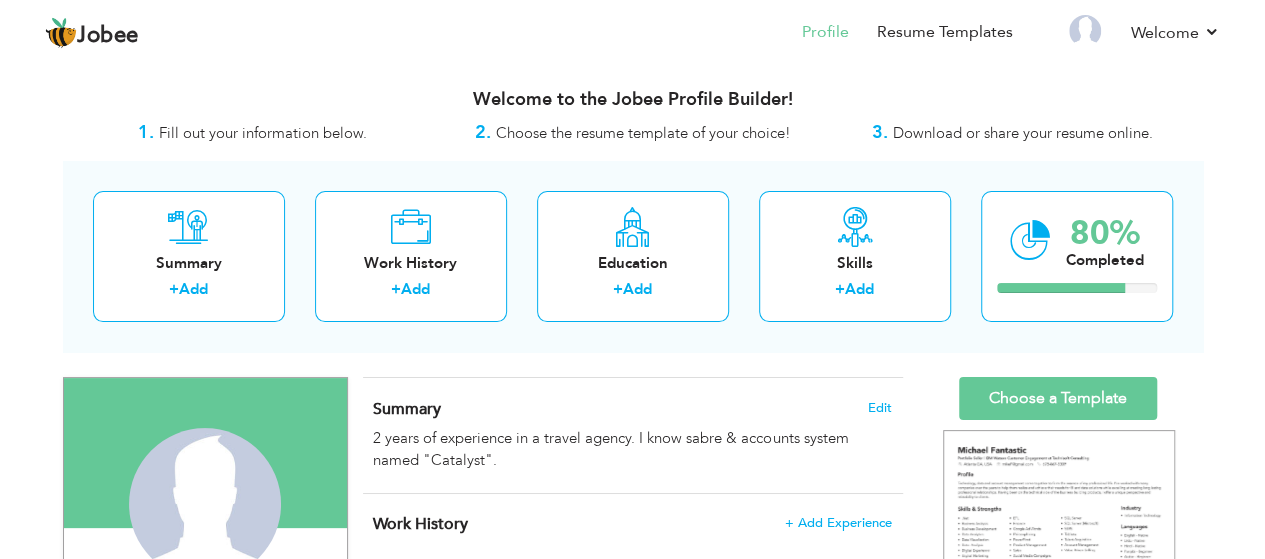 click on "Choose a Template" at bounding box center (1058, 398) 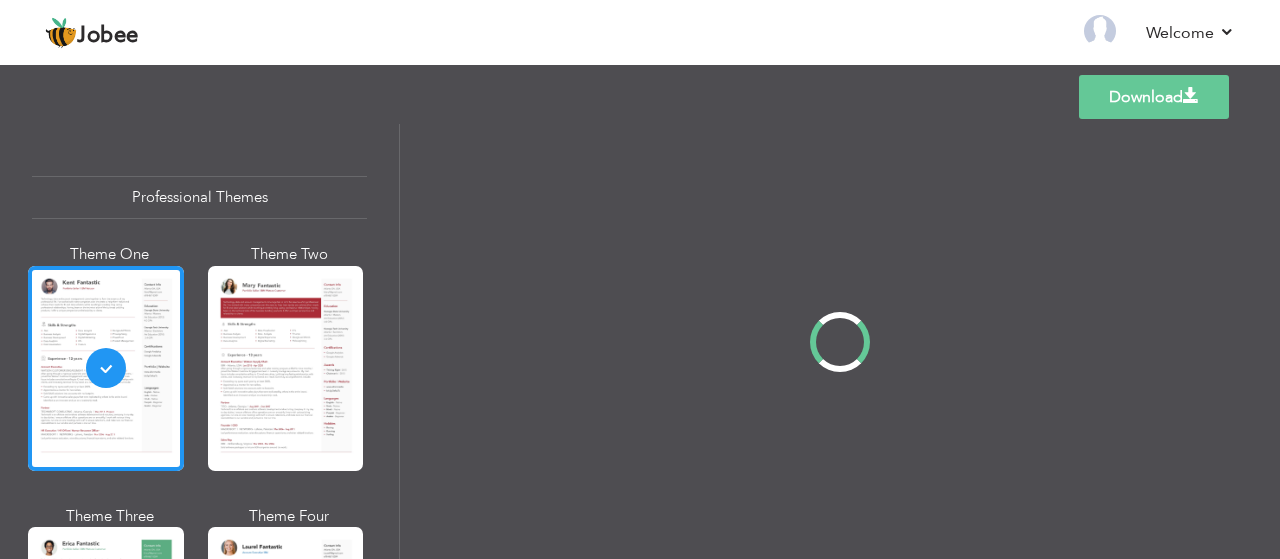 scroll, scrollTop: 0, scrollLeft: 0, axis: both 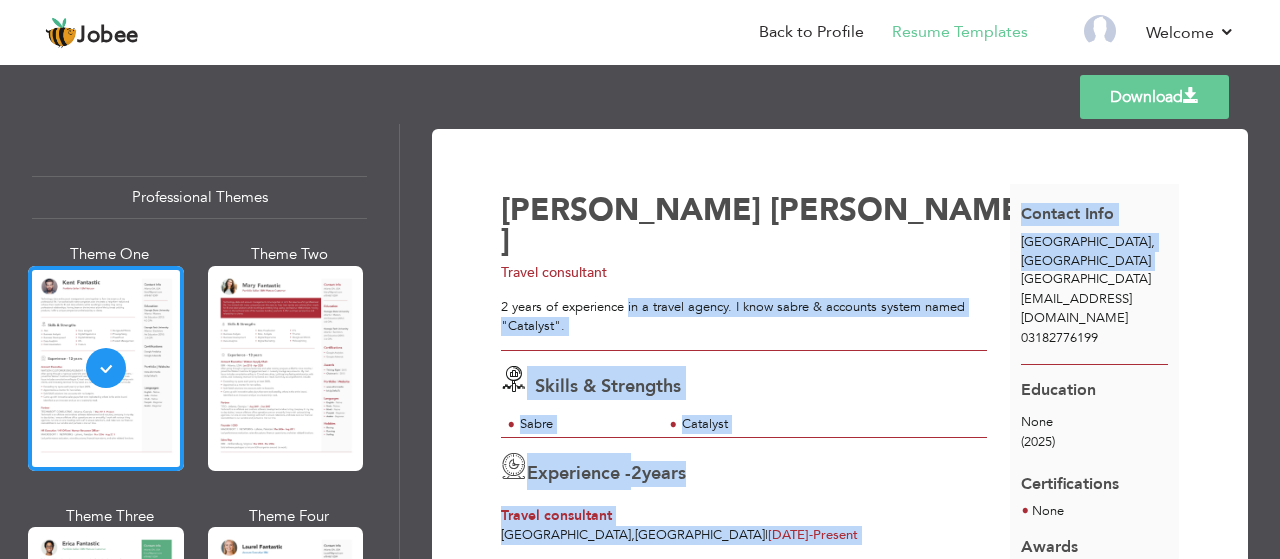 drag, startPoint x: 628, startPoint y: 273, endPoint x: 1006, endPoint y: 265, distance: 378.08466 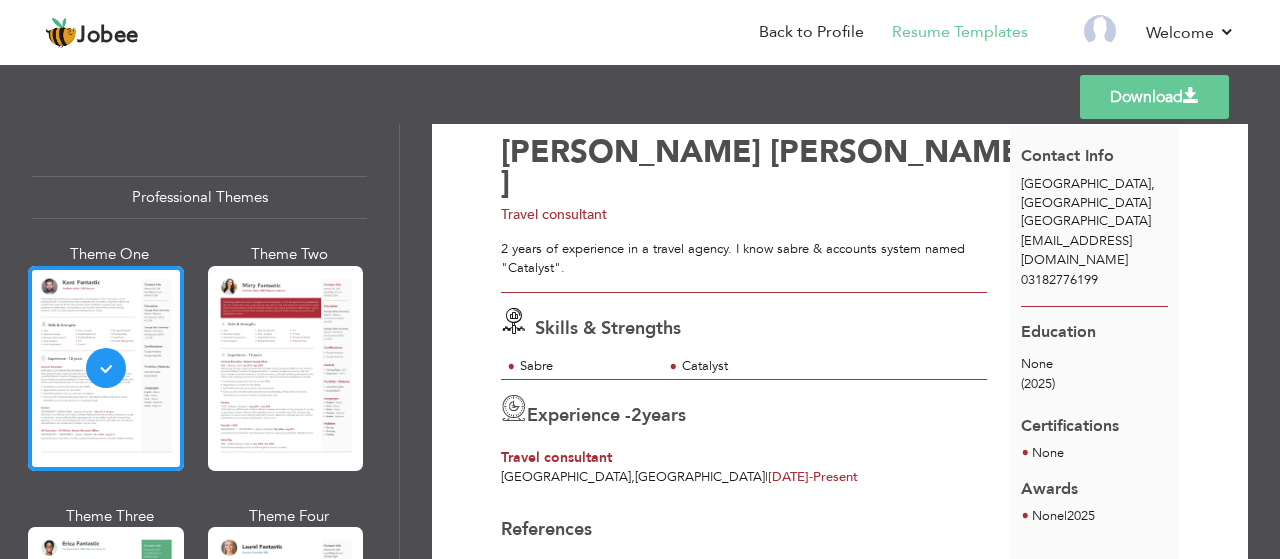 scroll, scrollTop: 136, scrollLeft: 0, axis: vertical 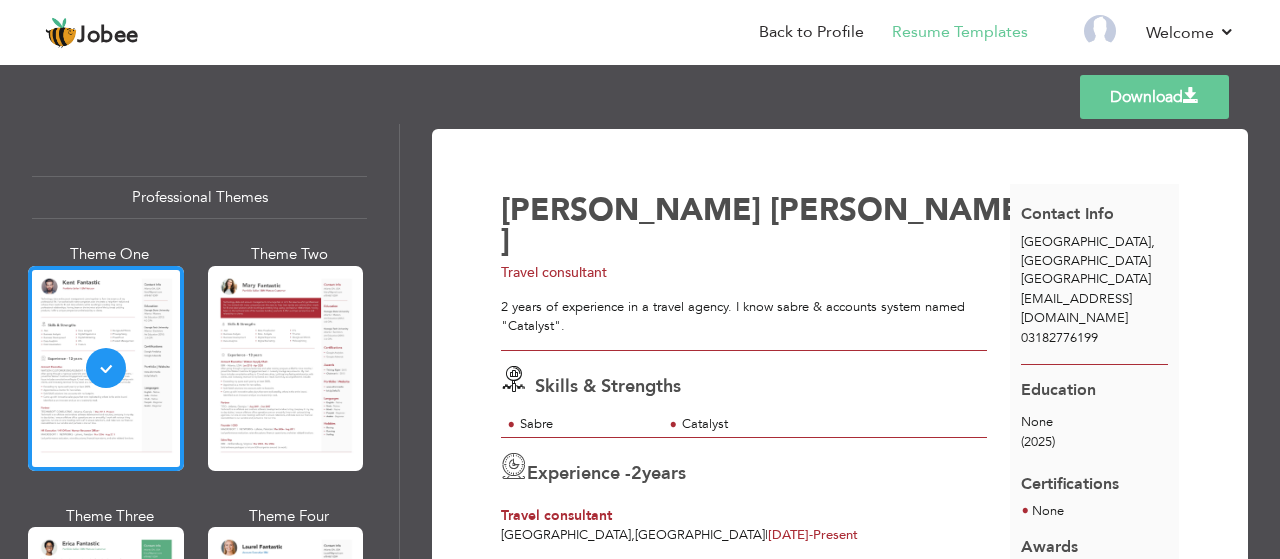 click on "Theme Two" at bounding box center [290, 364] 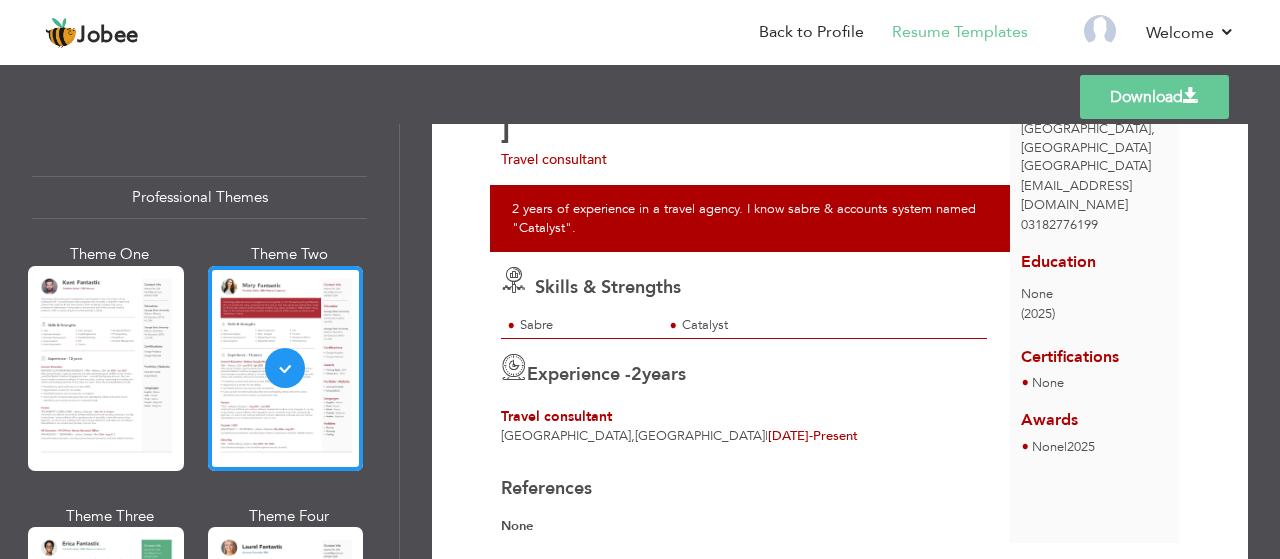 scroll, scrollTop: 161, scrollLeft: 0, axis: vertical 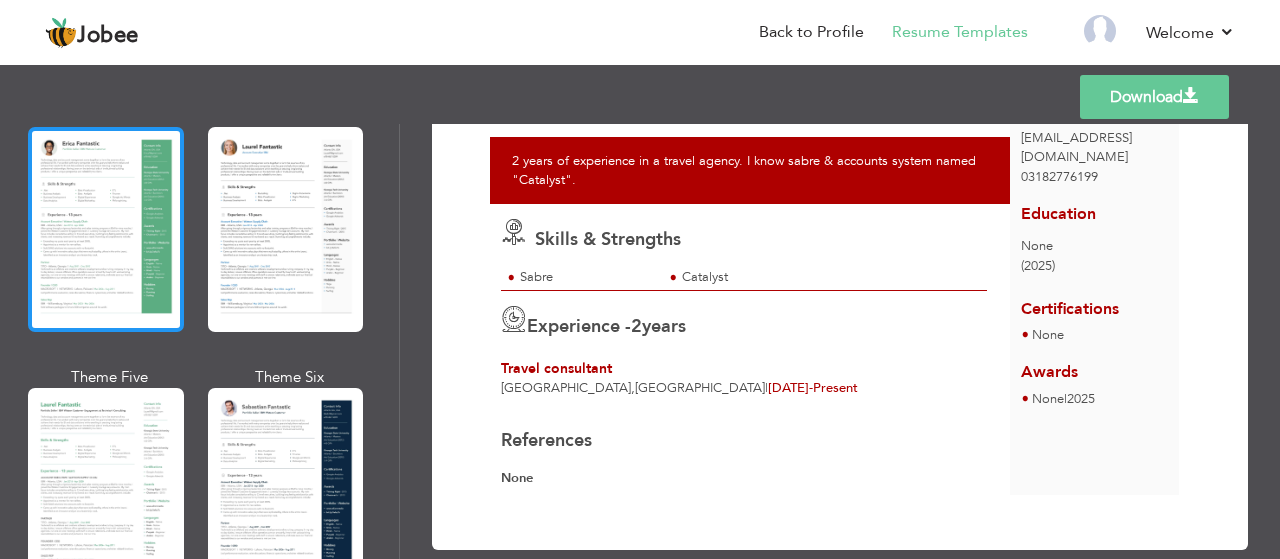click at bounding box center (106, 229) 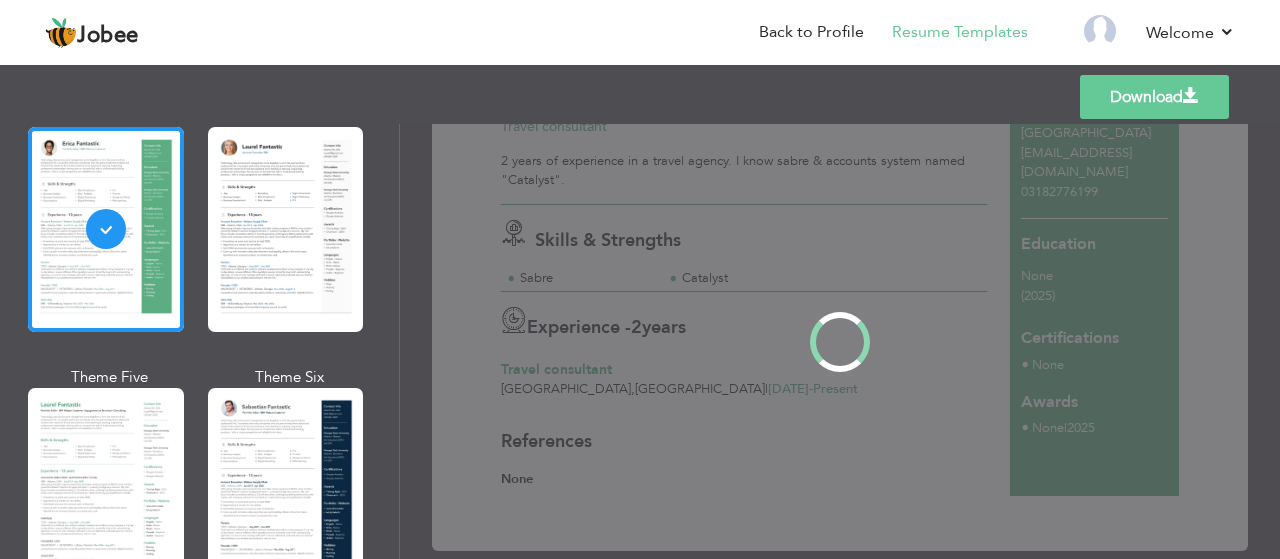 scroll, scrollTop: 0, scrollLeft: 0, axis: both 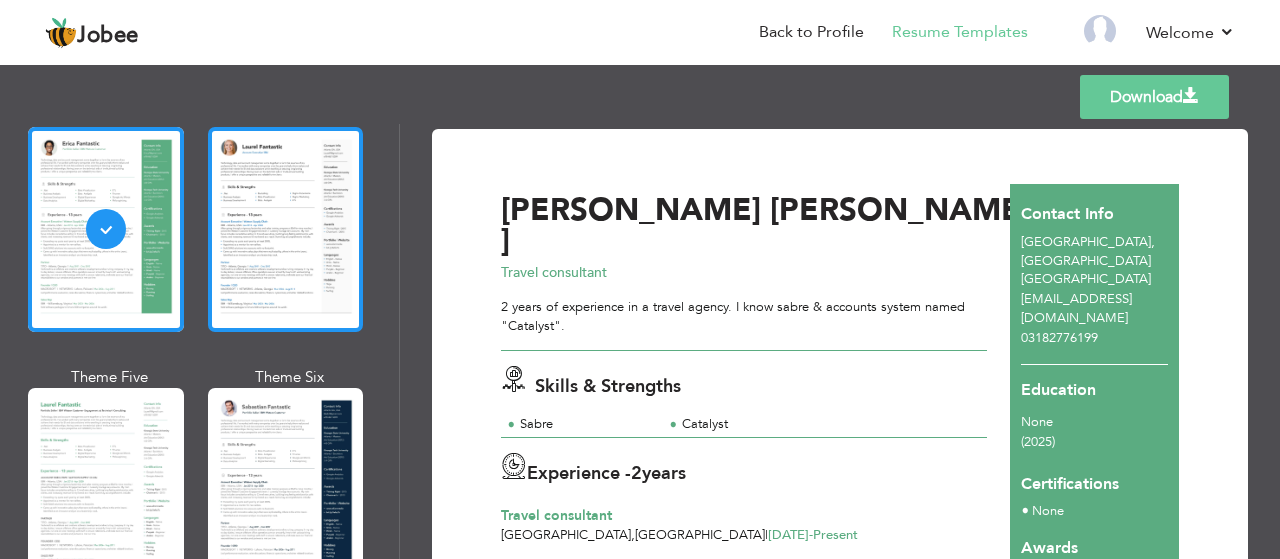 click at bounding box center (286, 229) 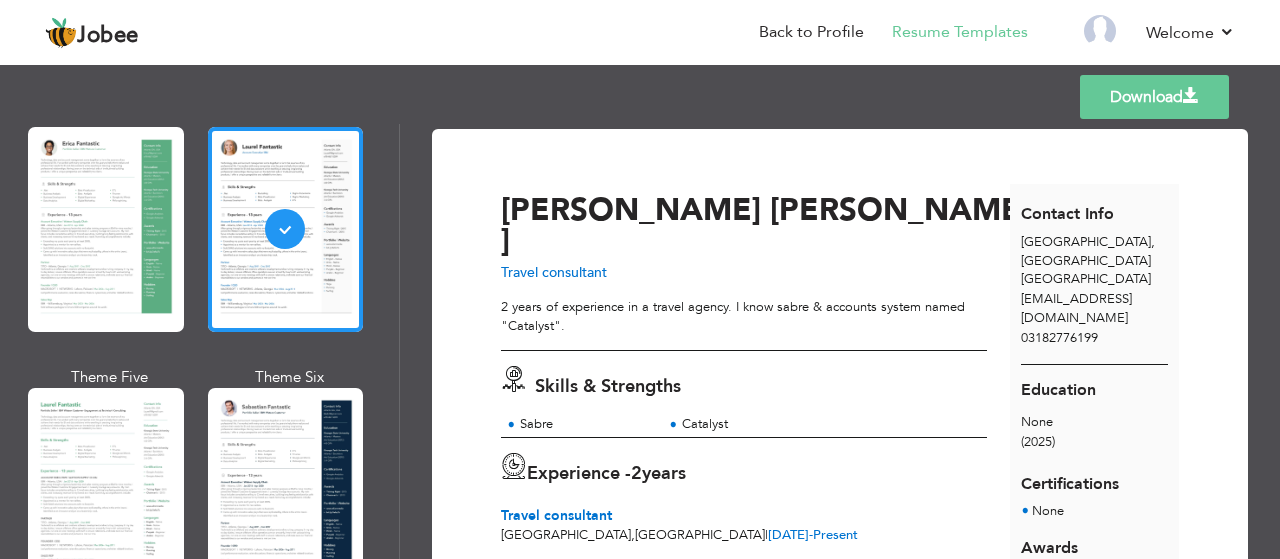 scroll, scrollTop: 146, scrollLeft: 0, axis: vertical 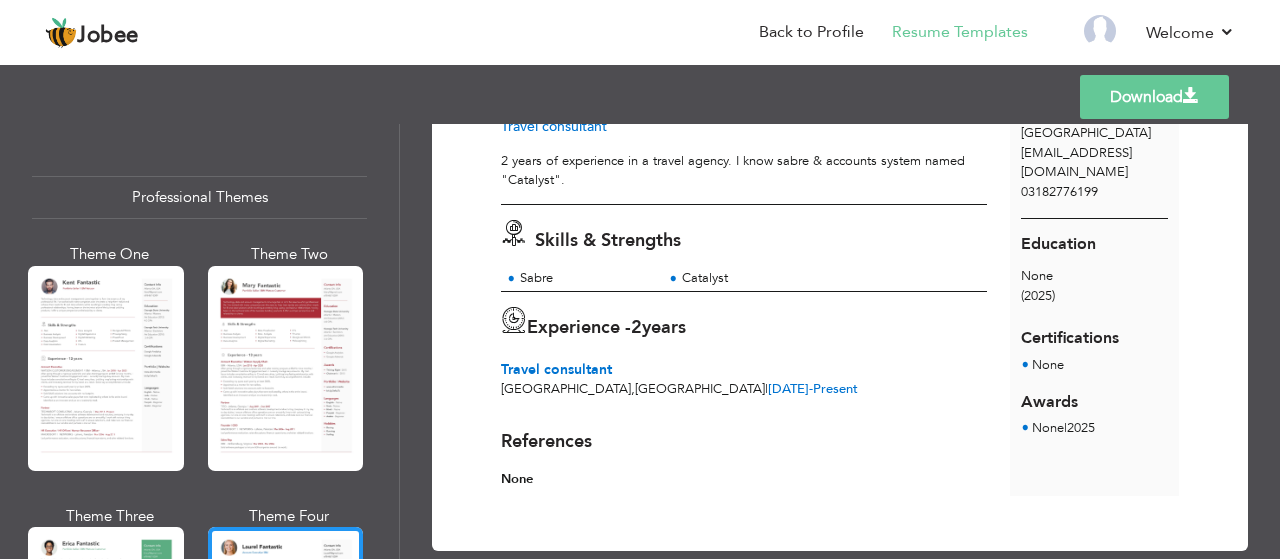 click at bounding box center [286, 368] 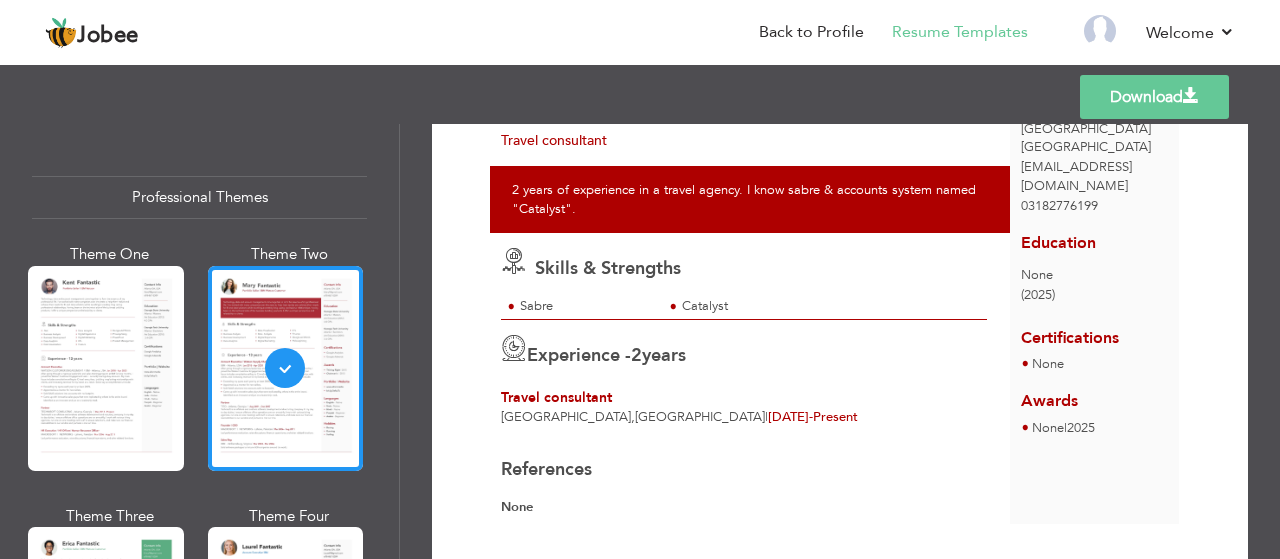 scroll, scrollTop: 161, scrollLeft: 0, axis: vertical 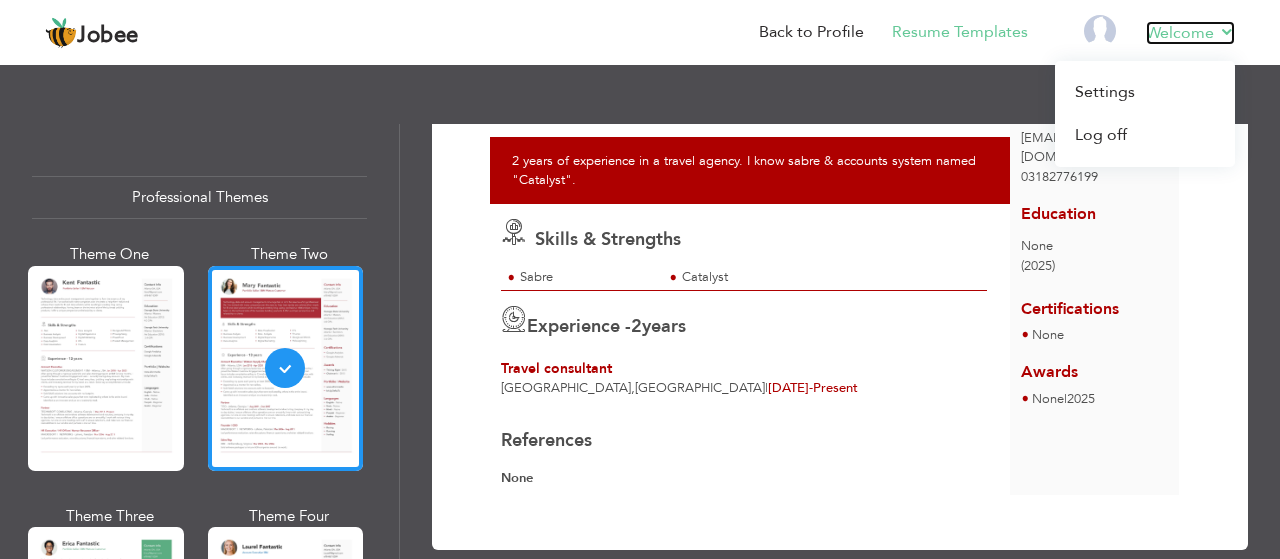 click on "Welcome" at bounding box center (1190, 33) 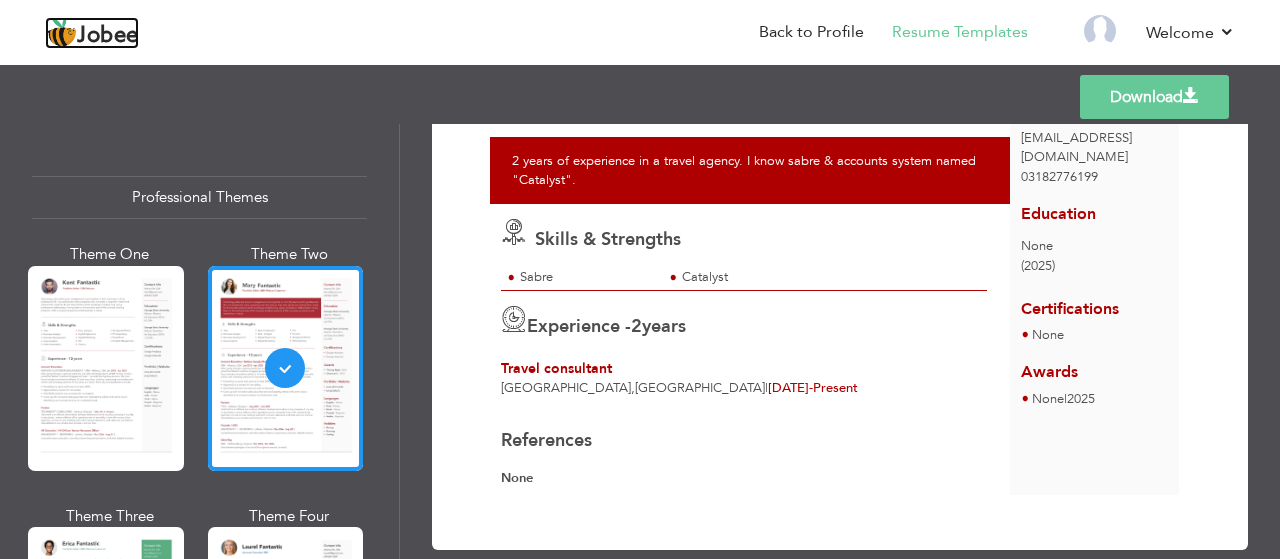 click on "Jobee" at bounding box center [108, 36] 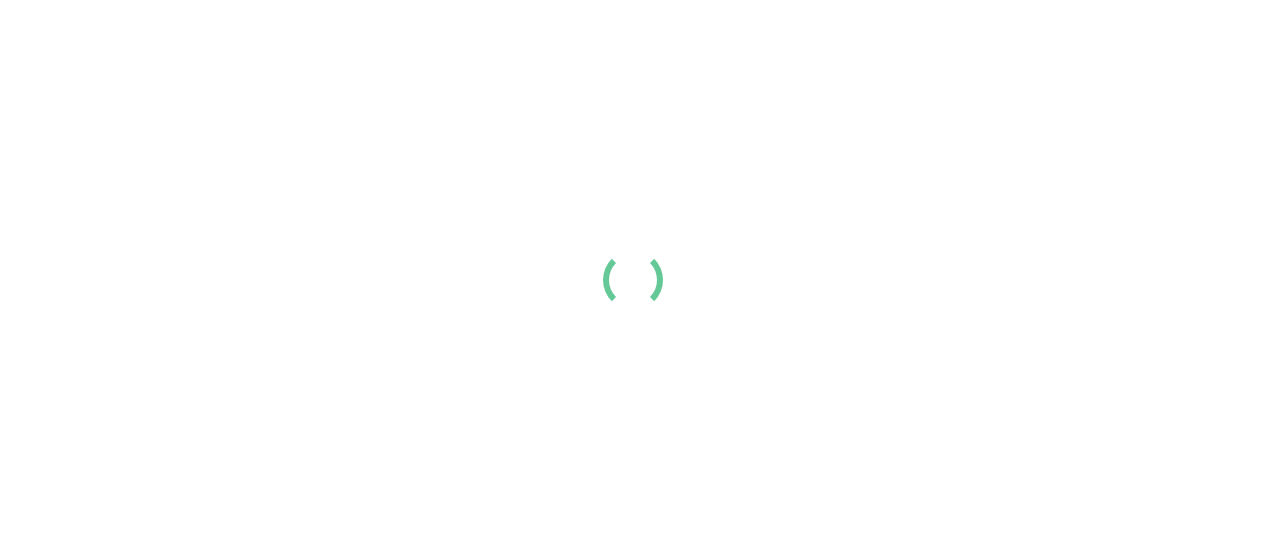 scroll, scrollTop: 0, scrollLeft: 0, axis: both 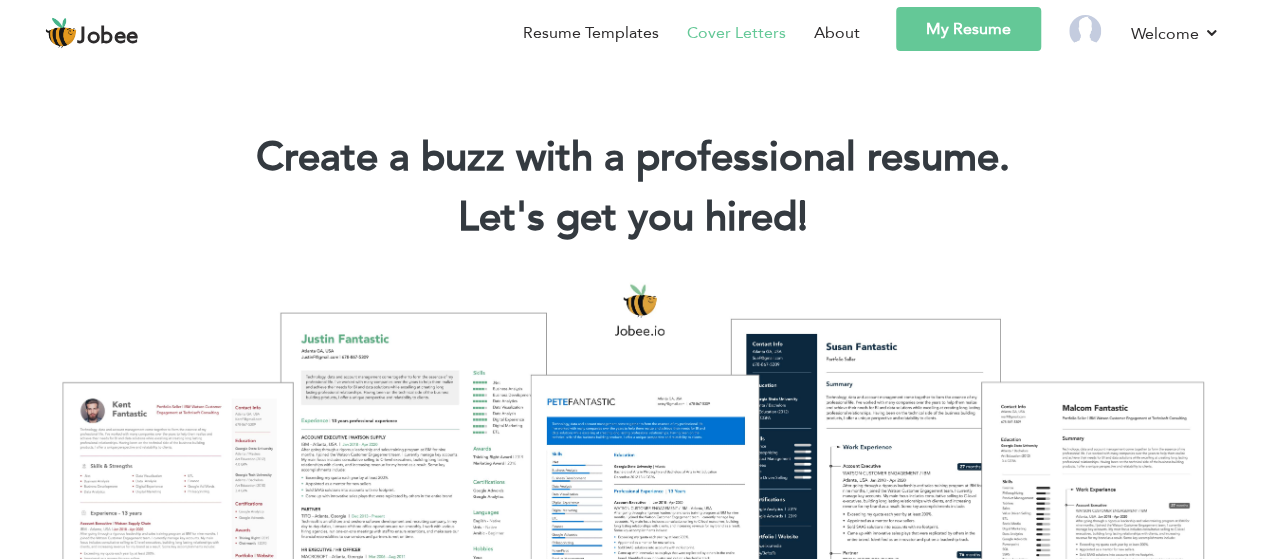 click on "Cover Letters" at bounding box center (736, 33) 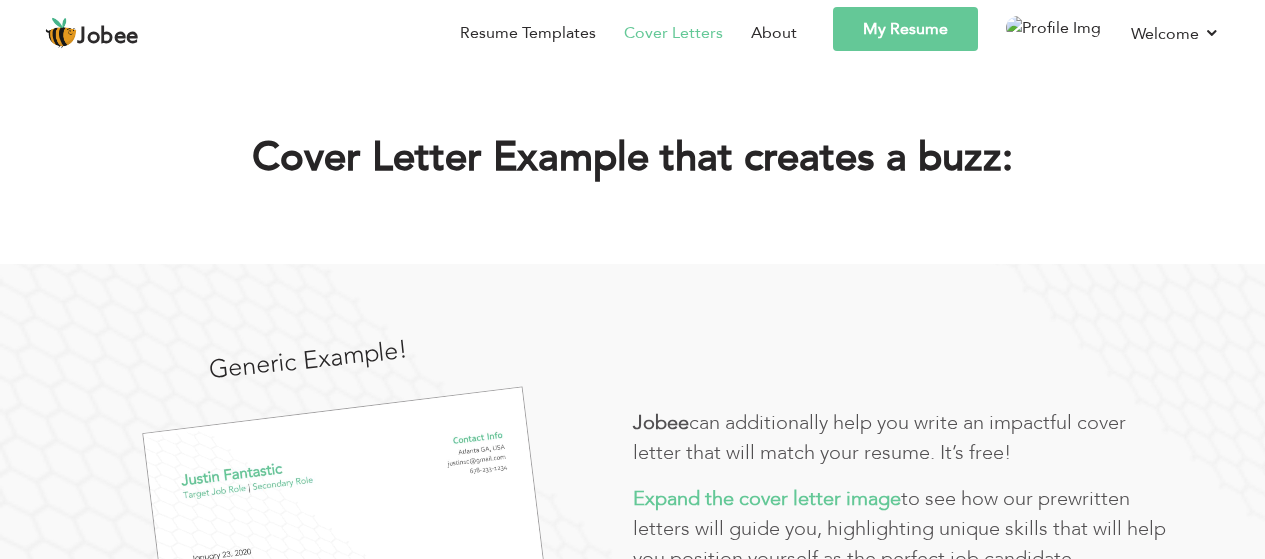 scroll, scrollTop: 0, scrollLeft: 0, axis: both 